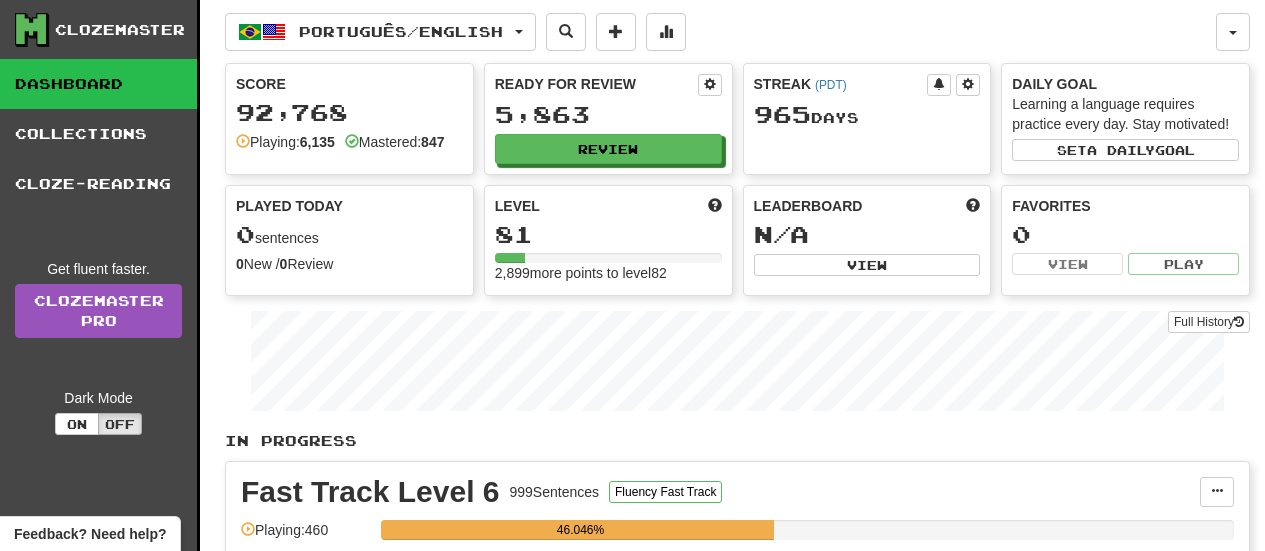 scroll, scrollTop: 0, scrollLeft: 0, axis: both 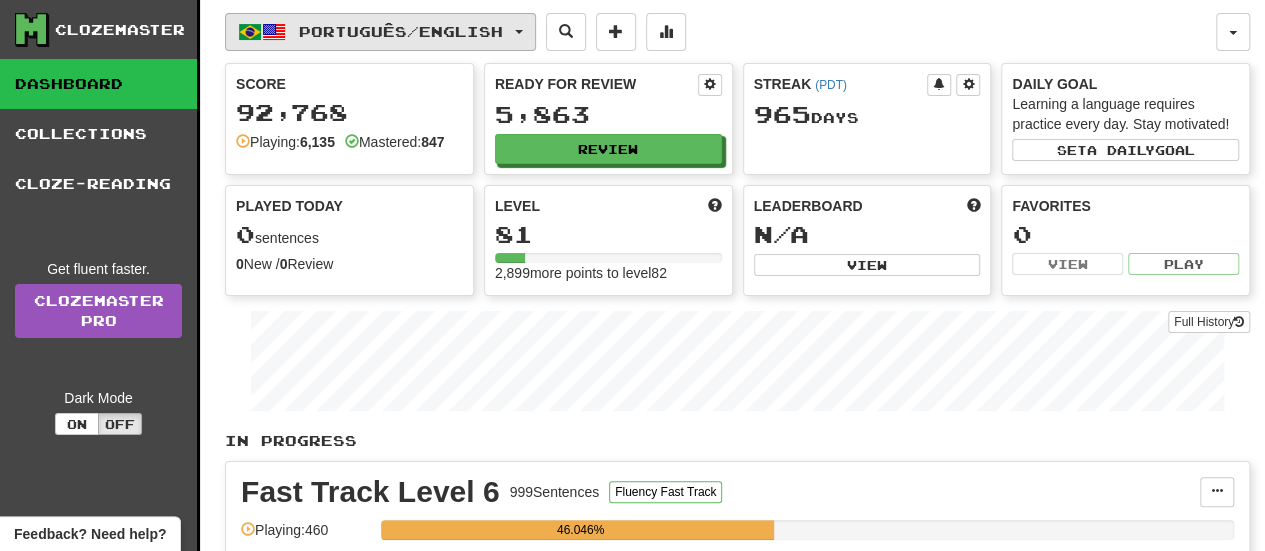 click on "Português  /  English" at bounding box center [380, 32] 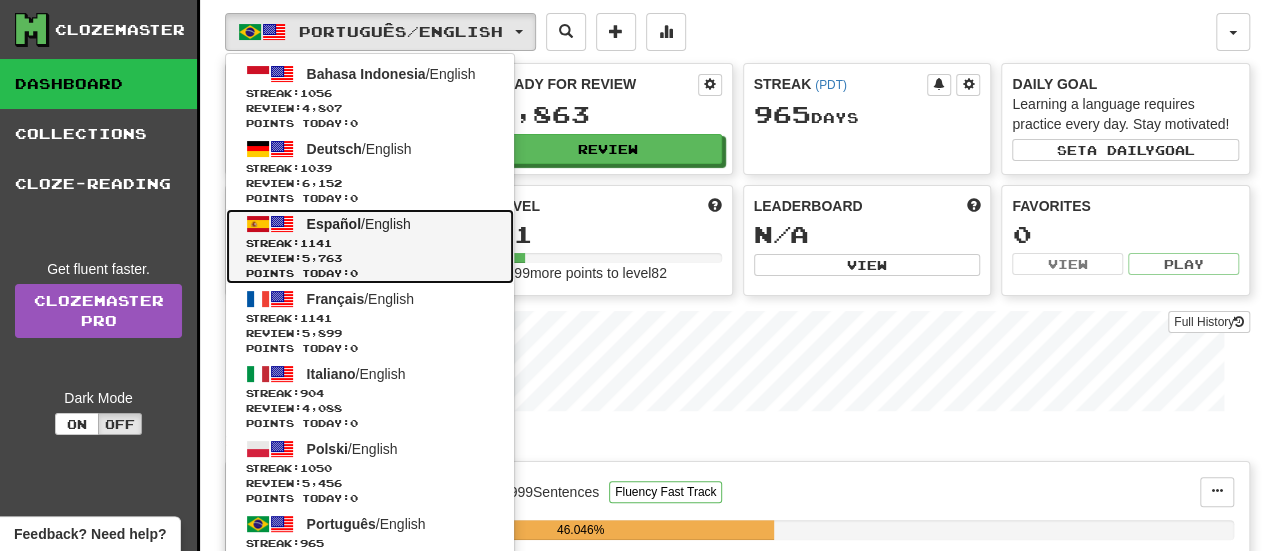 click on "Español" at bounding box center [334, 224] 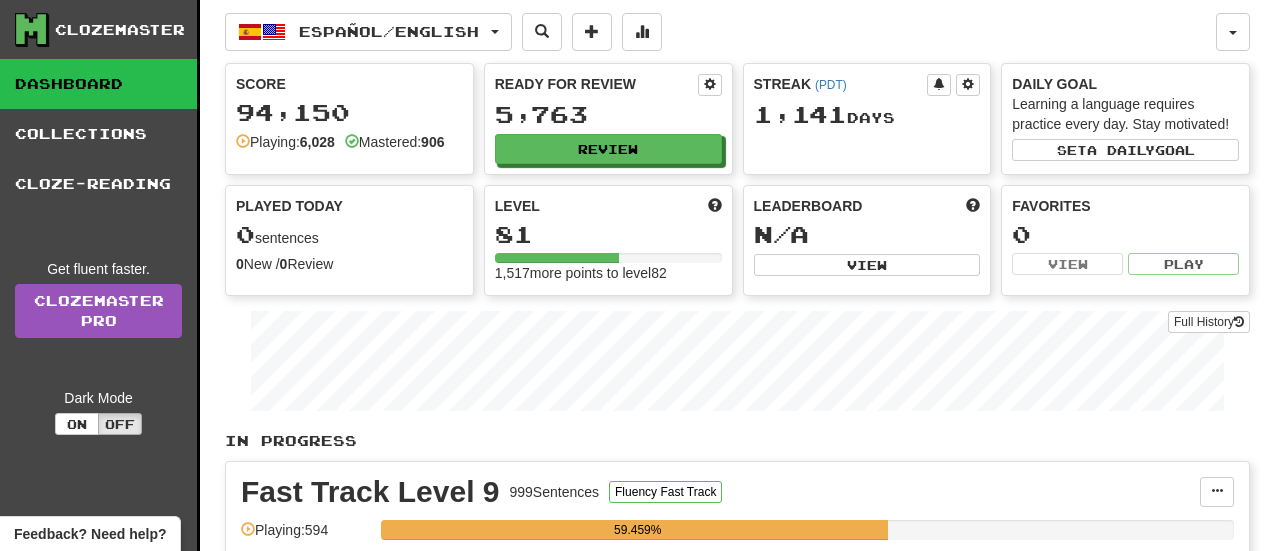 scroll, scrollTop: 0, scrollLeft: 0, axis: both 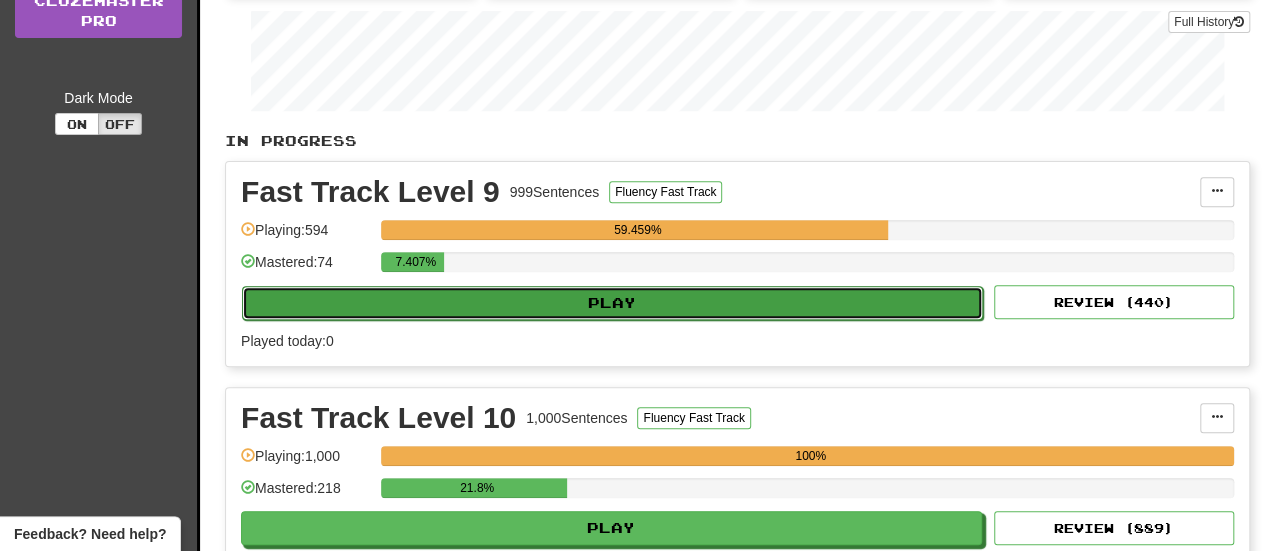 click on "Play" at bounding box center [612, 303] 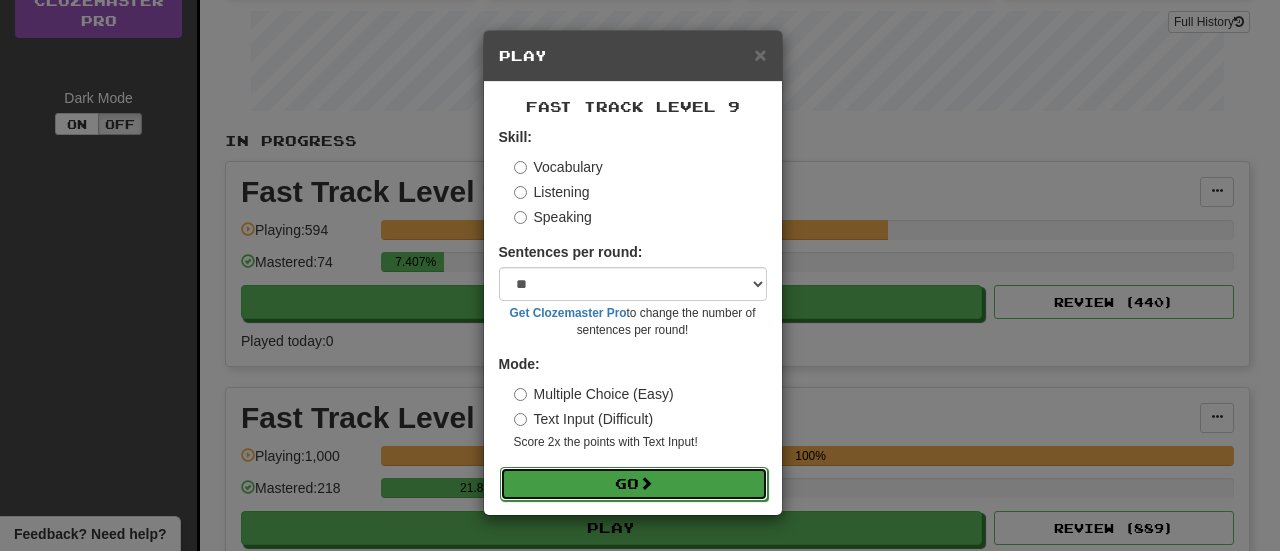 click on "Go" at bounding box center [634, 484] 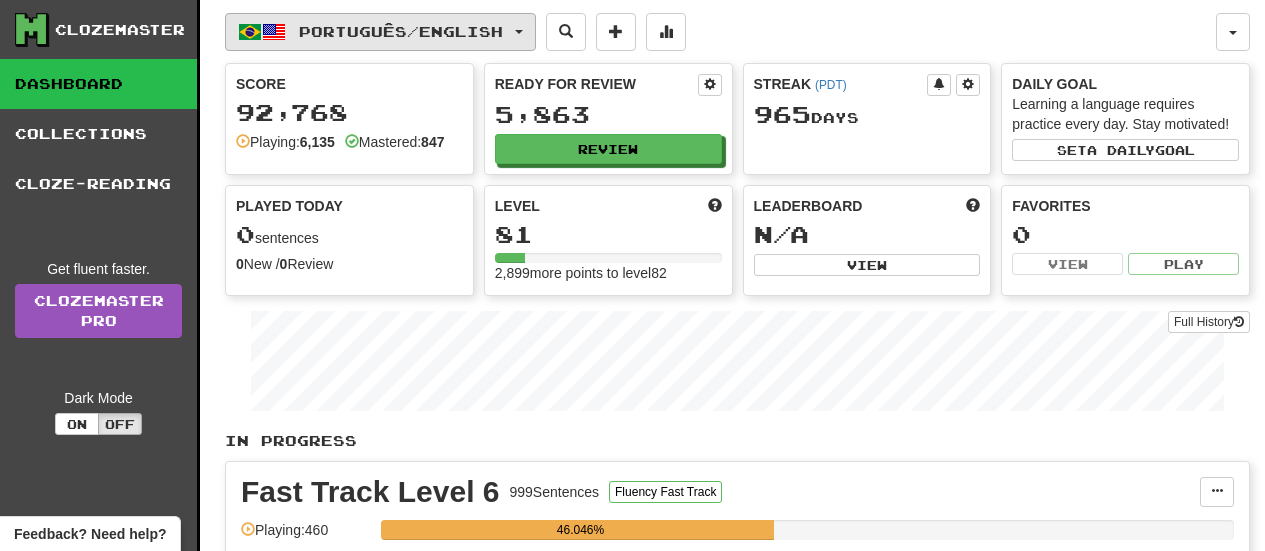 click on "Português  /  English" at bounding box center (380, 32) 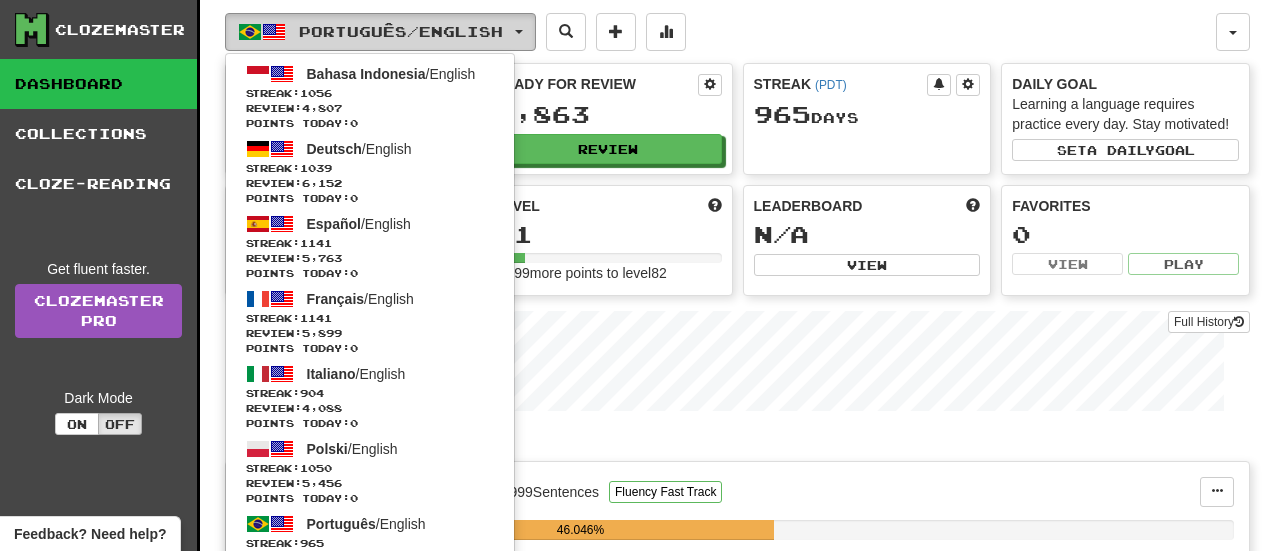 scroll, scrollTop: 0, scrollLeft: 0, axis: both 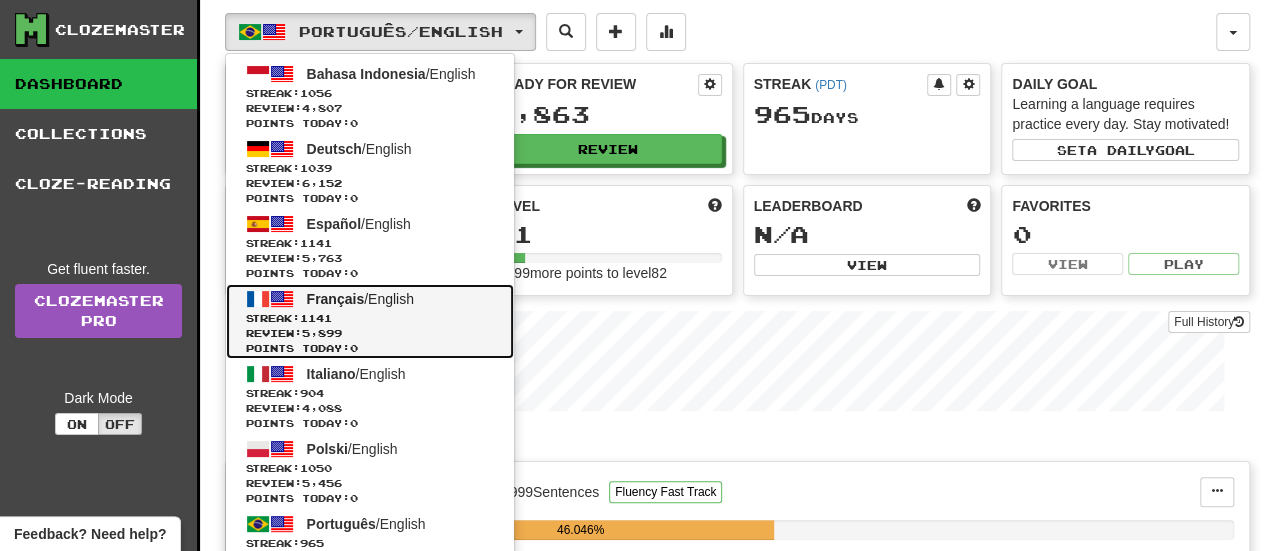 click on "Français  /  English Streak:  1141   Review:  5,899 Points today:  0" at bounding box center (370, 321) 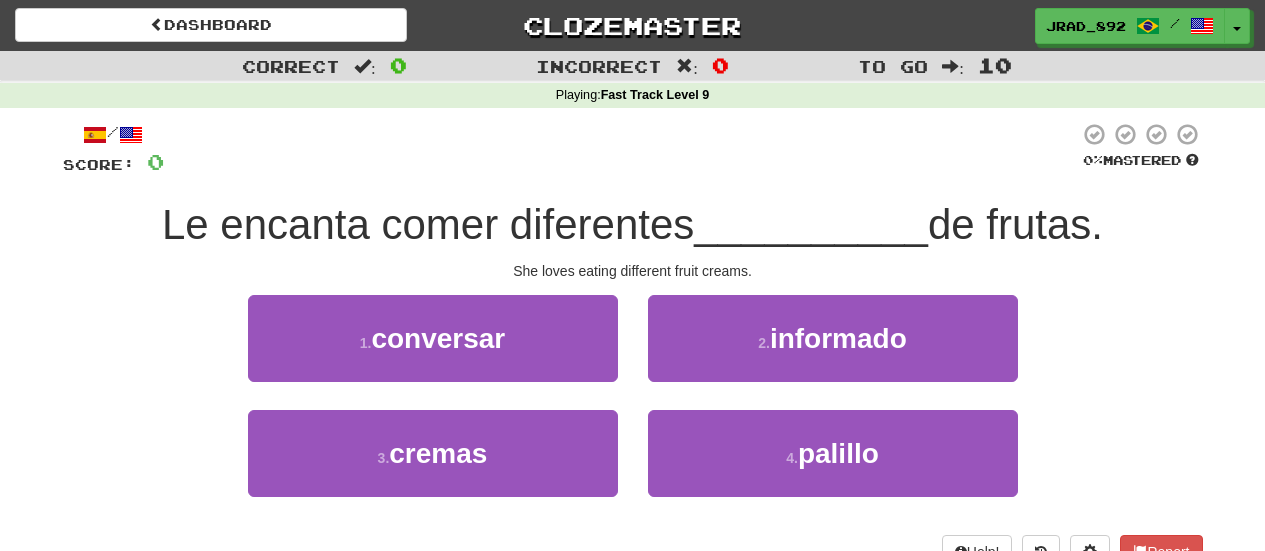 scroll, scrollTop: 0, scrollLeft: 0, axis: both 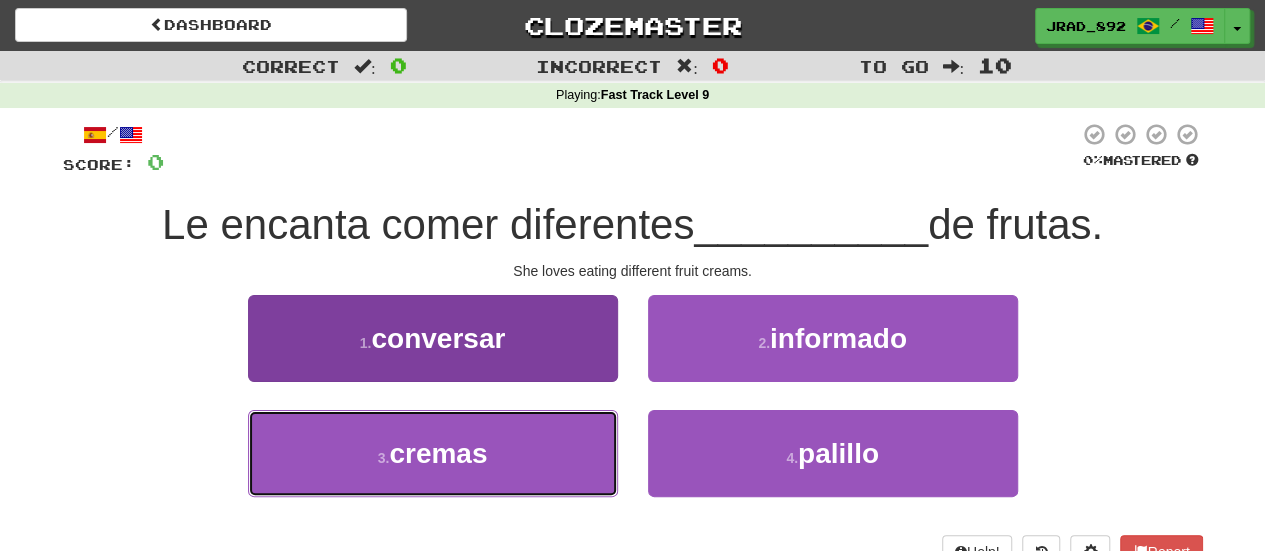 click on "3 .  cremas" at bounding box center [433, 453] 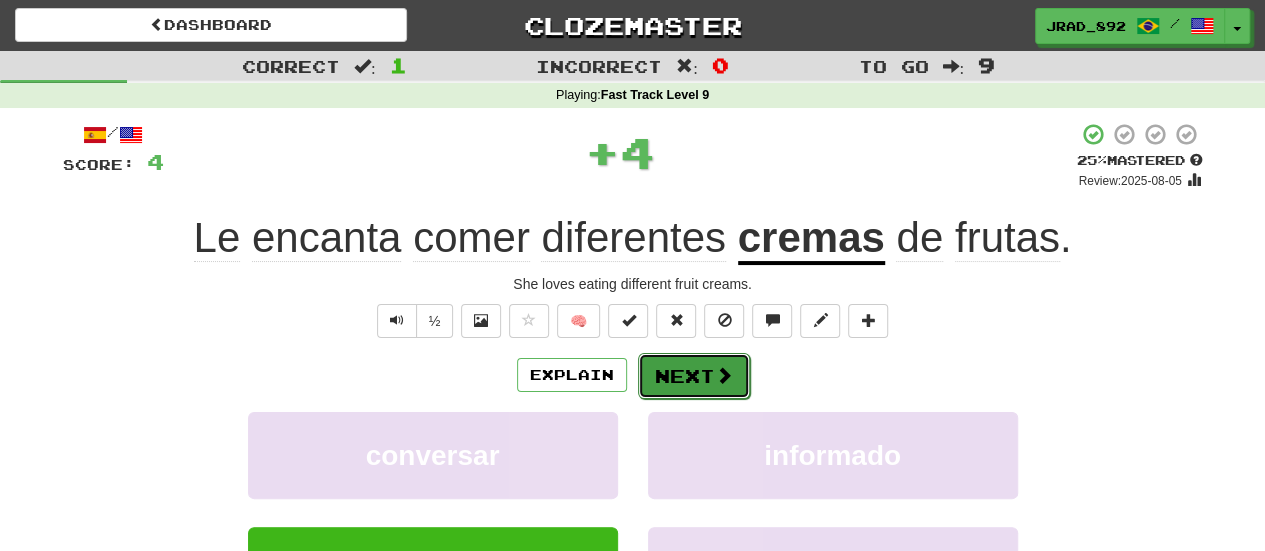 click on "Next" at bounding box center (694, 376) 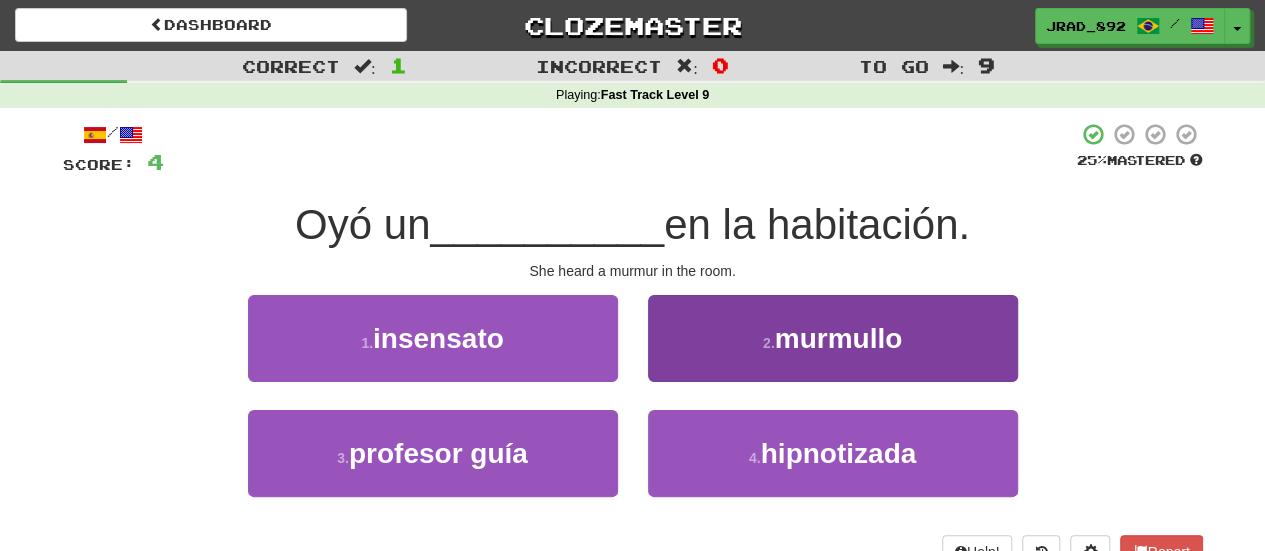 scroll, scrollTop: 30425, scrollLeft: 0, axis: vertical 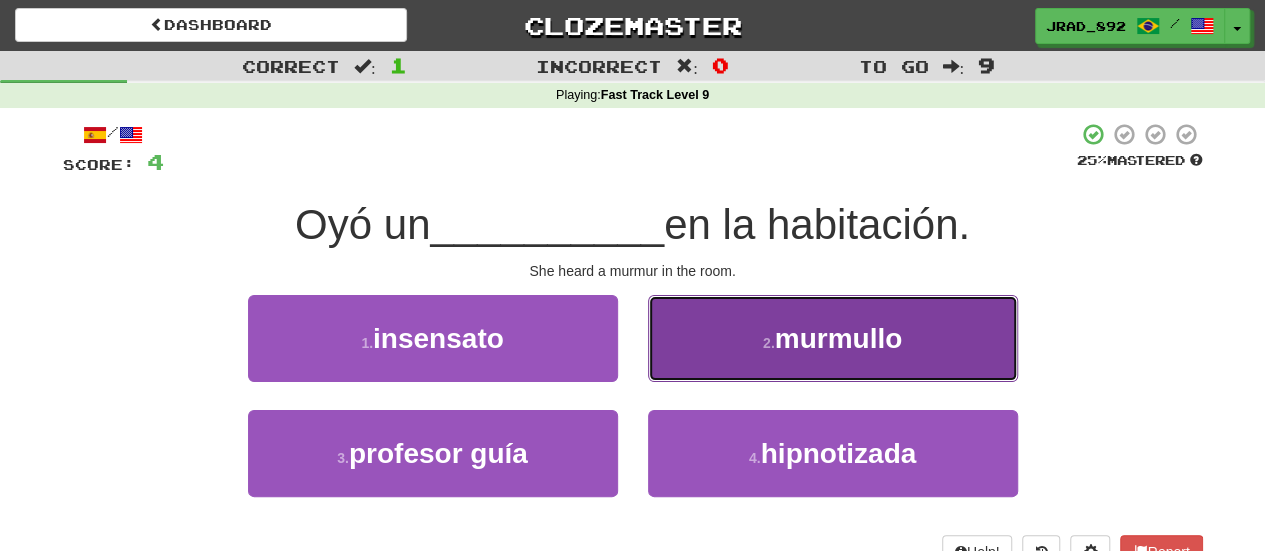 click on "2 .  murmullo" at bounding box center [833, 338] 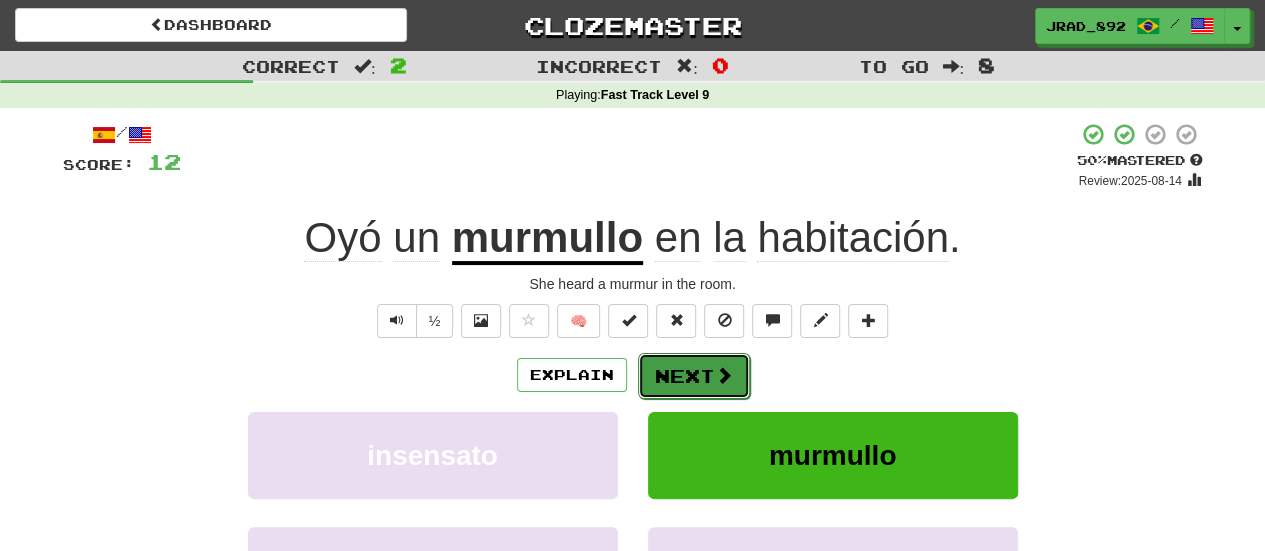 click on "Next" at bounding box center (694, 376) 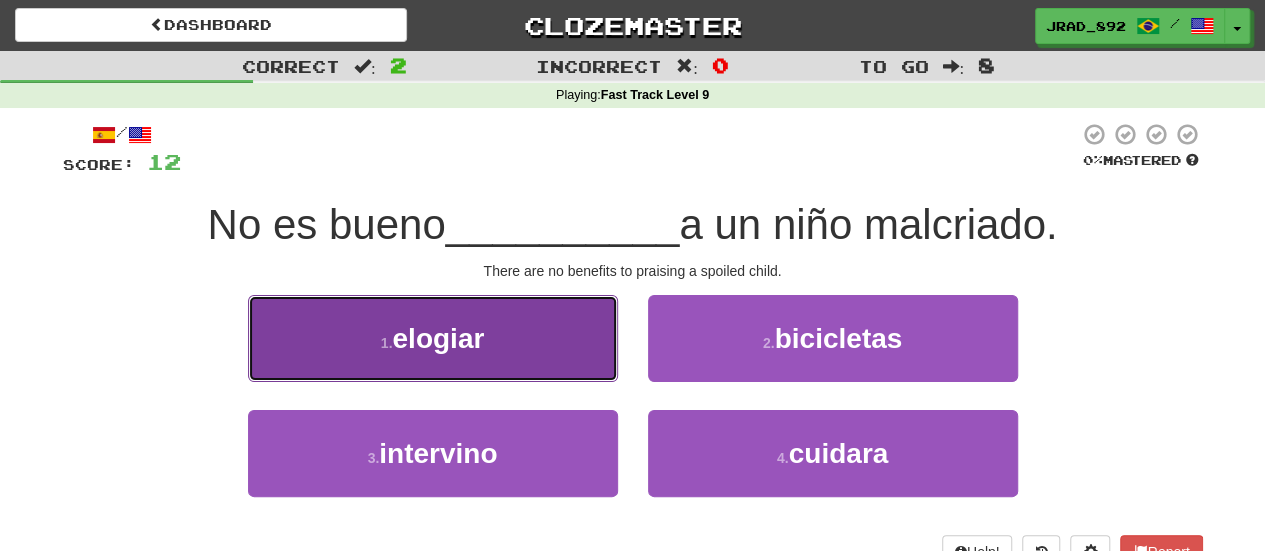click on "1 .  elogiar" at bounding box center (433, 338) 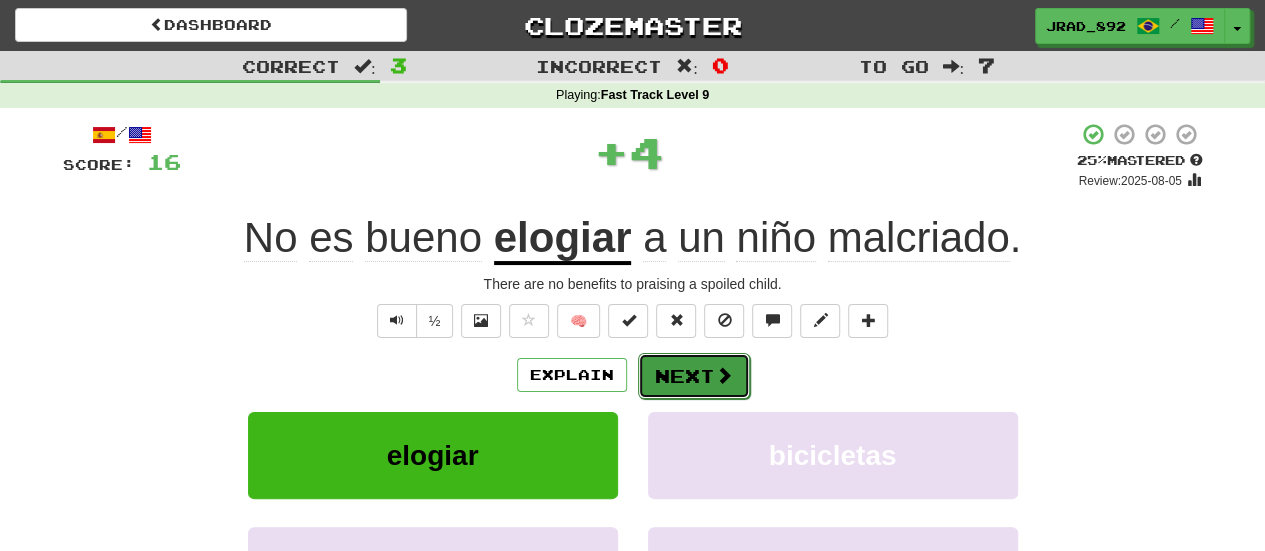click at bounding box center (724, 375) 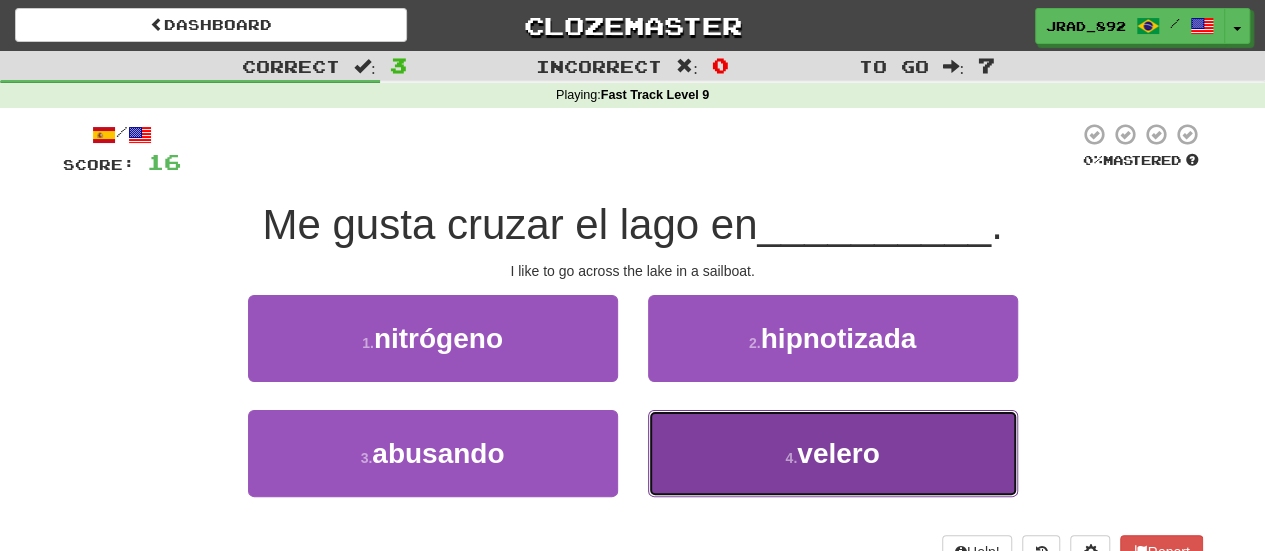 click on "4 .  velero" at bounding box center [833, 453] 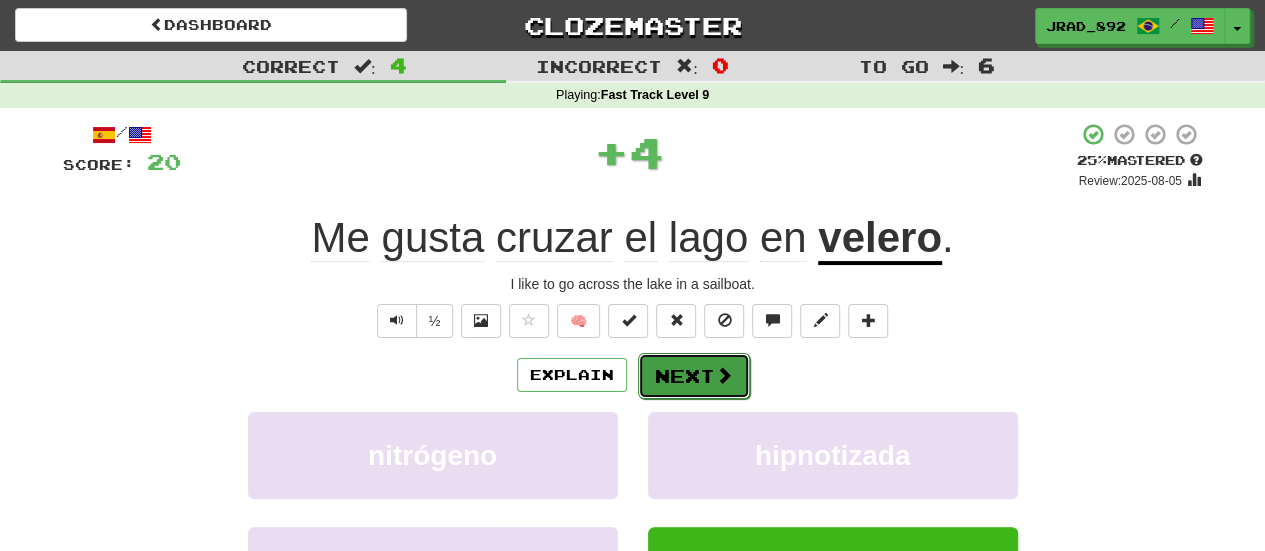 click on "Next" at bounding box center (694, 376) 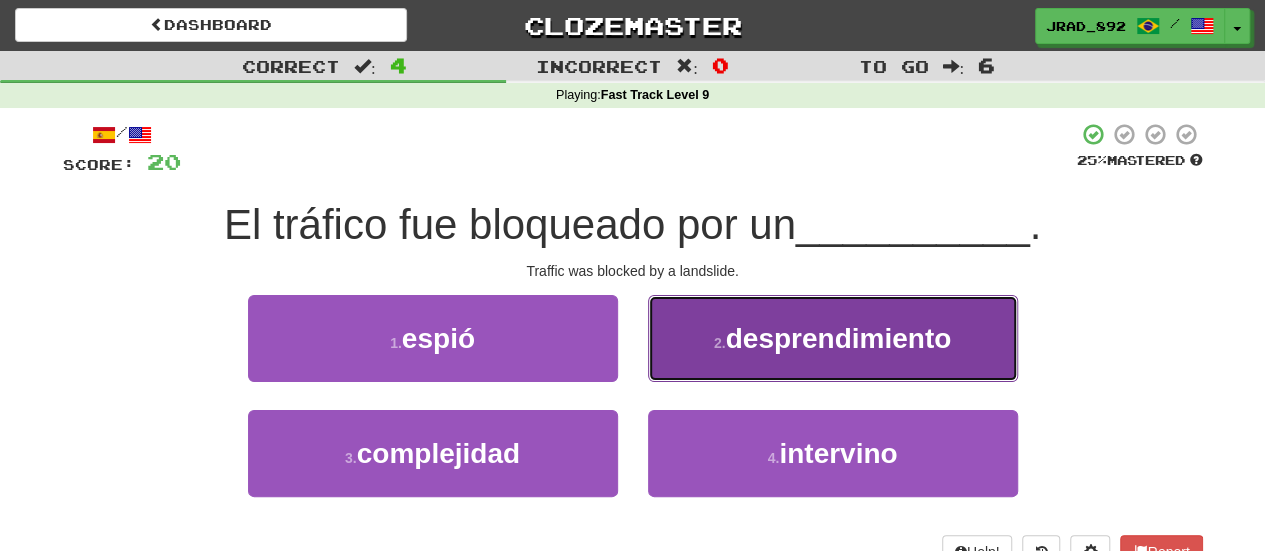 click on "desprendimiento" at bounding box center [839, 338] 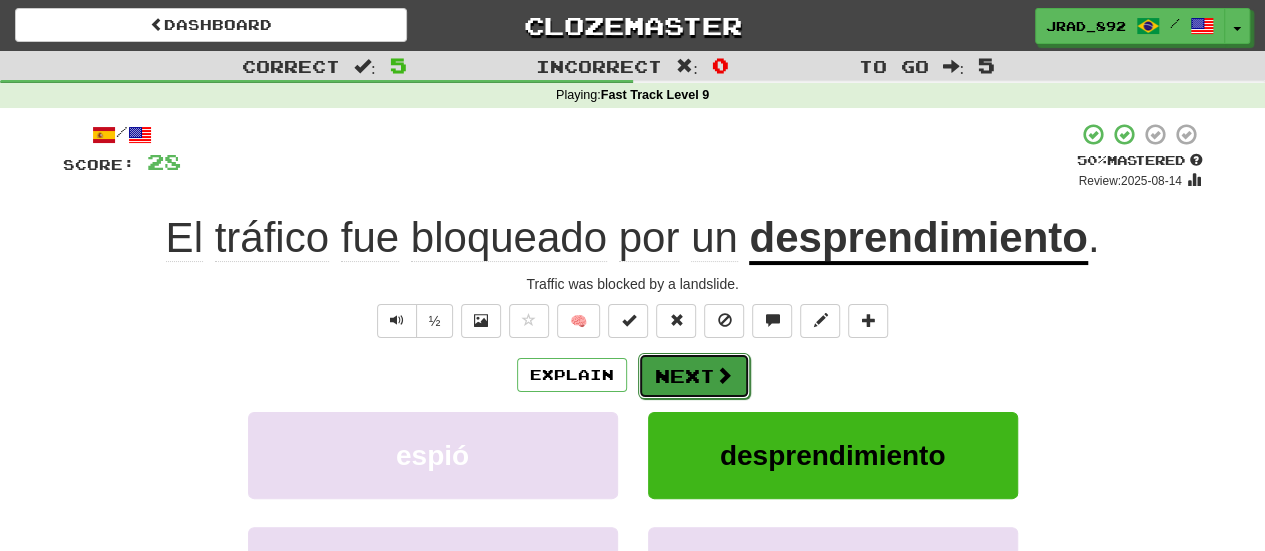 click on "Next" at bounding box center [694, 376] 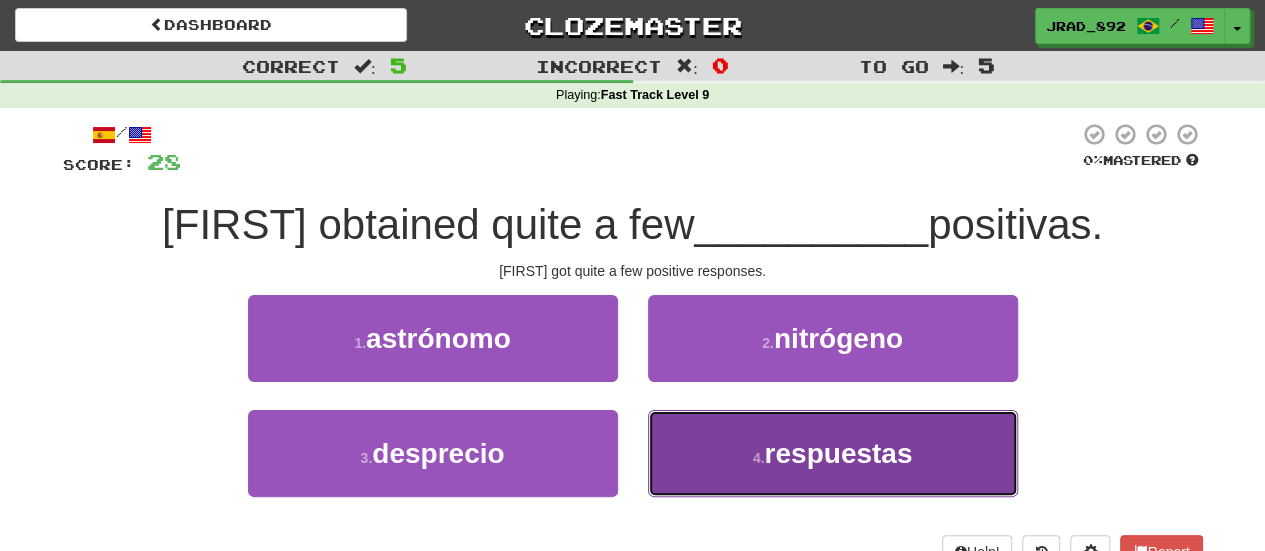 click on "respuestas" at bounding box center [838, 453] 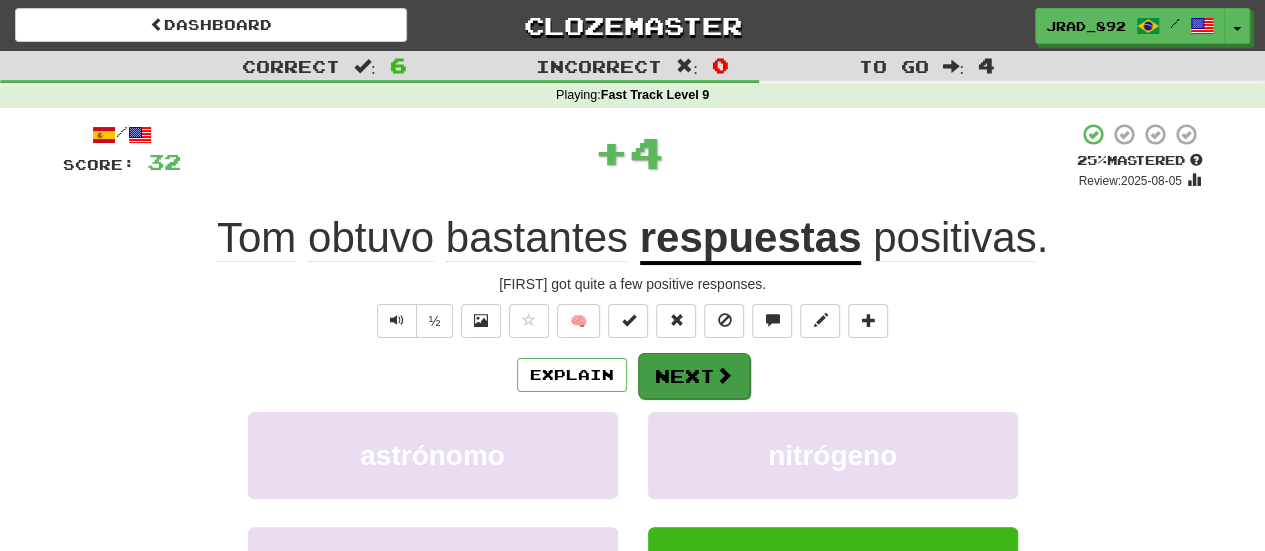 click on "Explain Next" at bounding box center (633, 375) 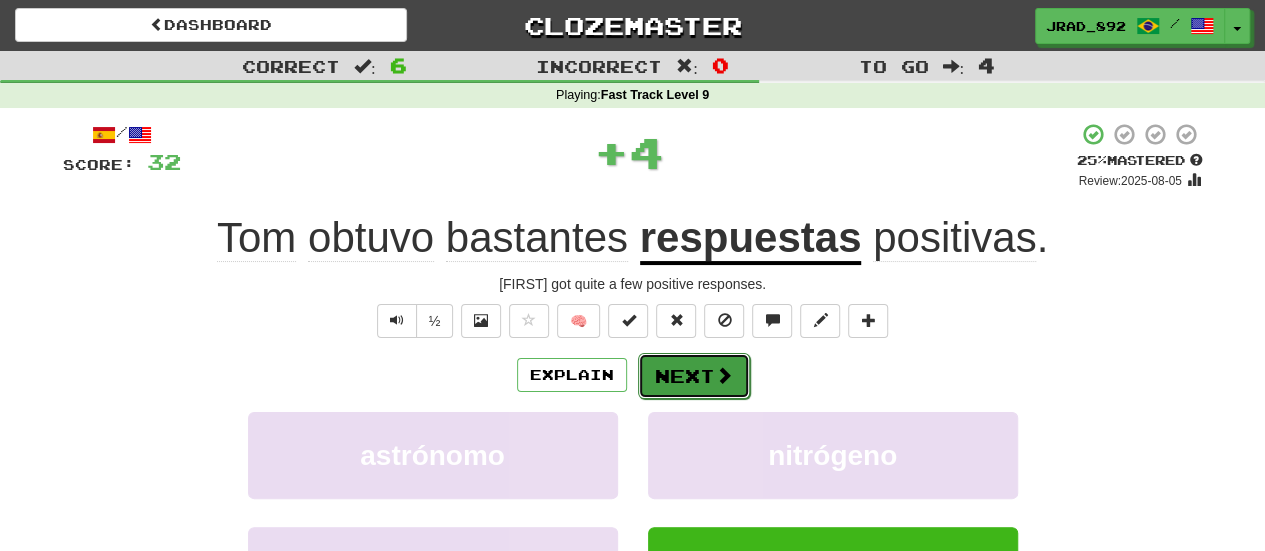 click on "Next" at bounding box center (694, 376) 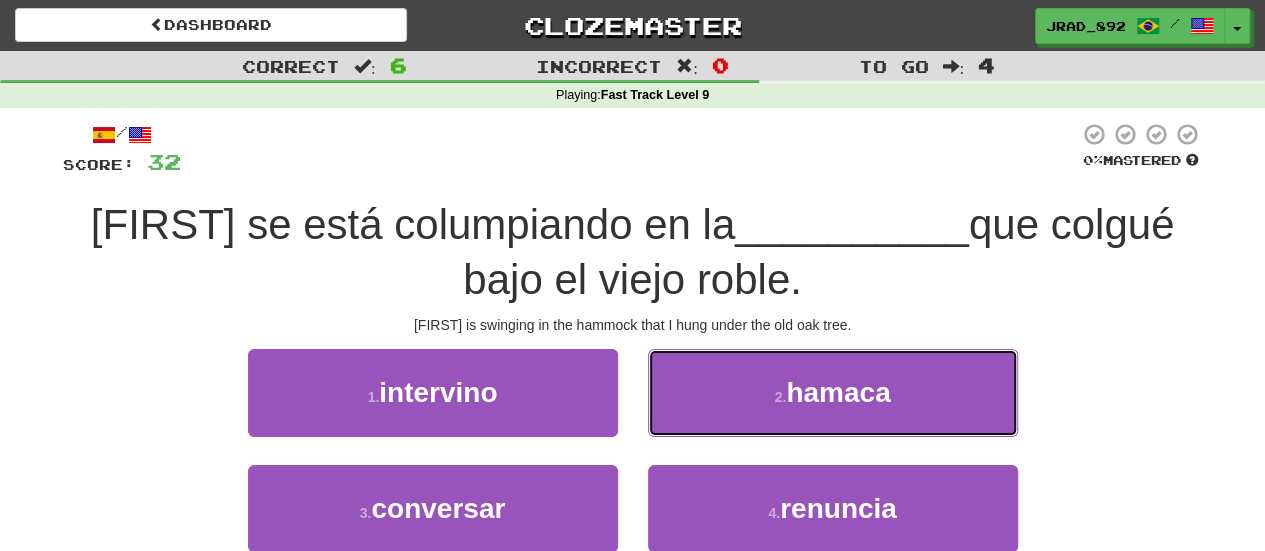 click on "hamaca" at bounding box center [838, 392] 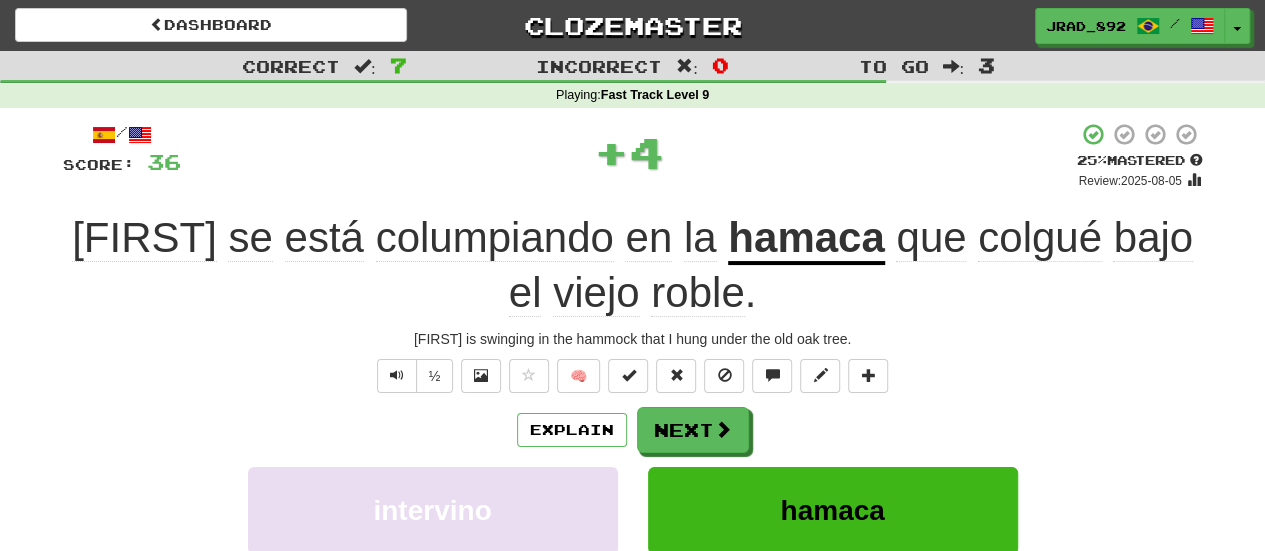 click on "/  Score:   36 + 4 25 %  Mastered Review:  2025-08-05 Julio   se   está   columpiando   en   la   hamaca   que   colgué   bajo   el   viejo   roble . Julio is swinging in the hammock that I hung under the old oak tree. ½ 🧠 Explain Next intervino hamaca conversar renuncia Learn more: intervino hamaca conversar renuncia  Help!  Report" at bounding box center [633, 446] 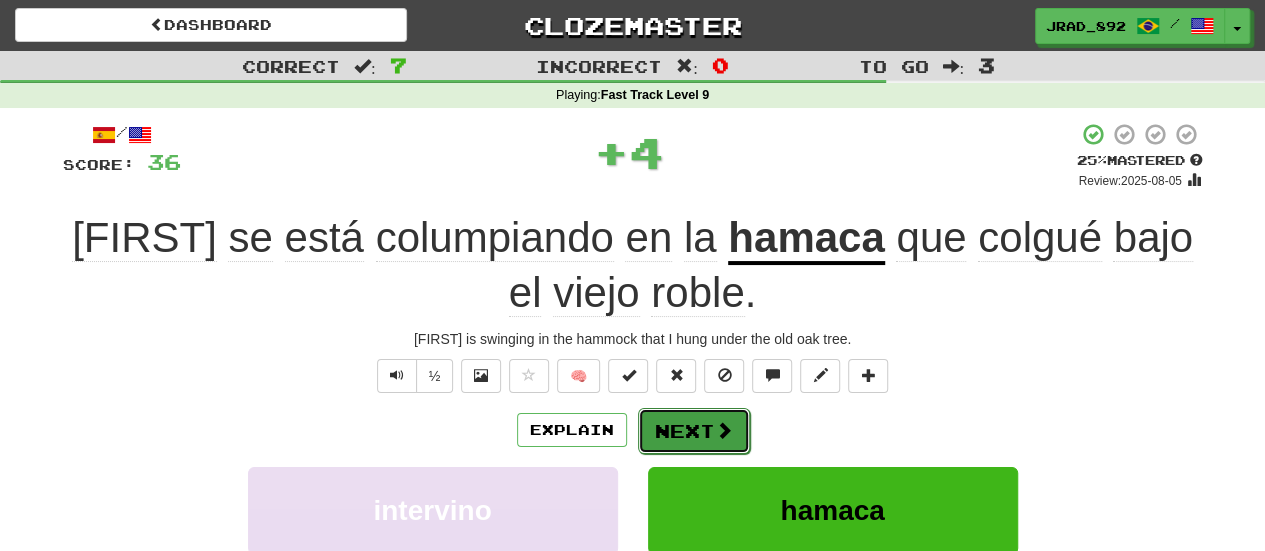 click on "Next" at bounding box center [694, 431] 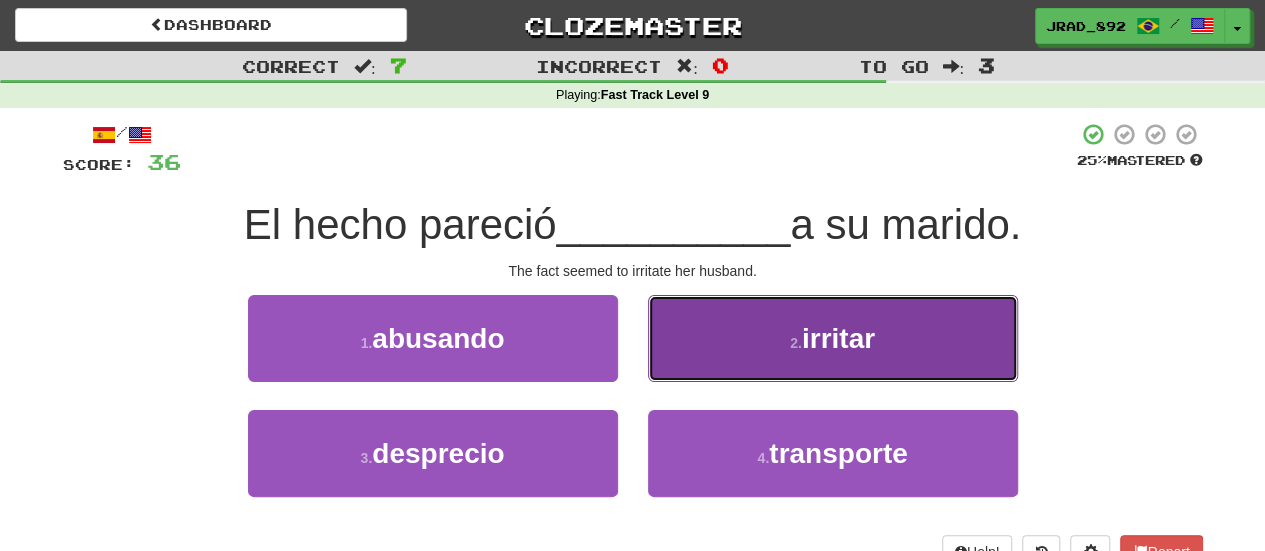 click on "2 .  irritar" at bounding box center (833, 338) 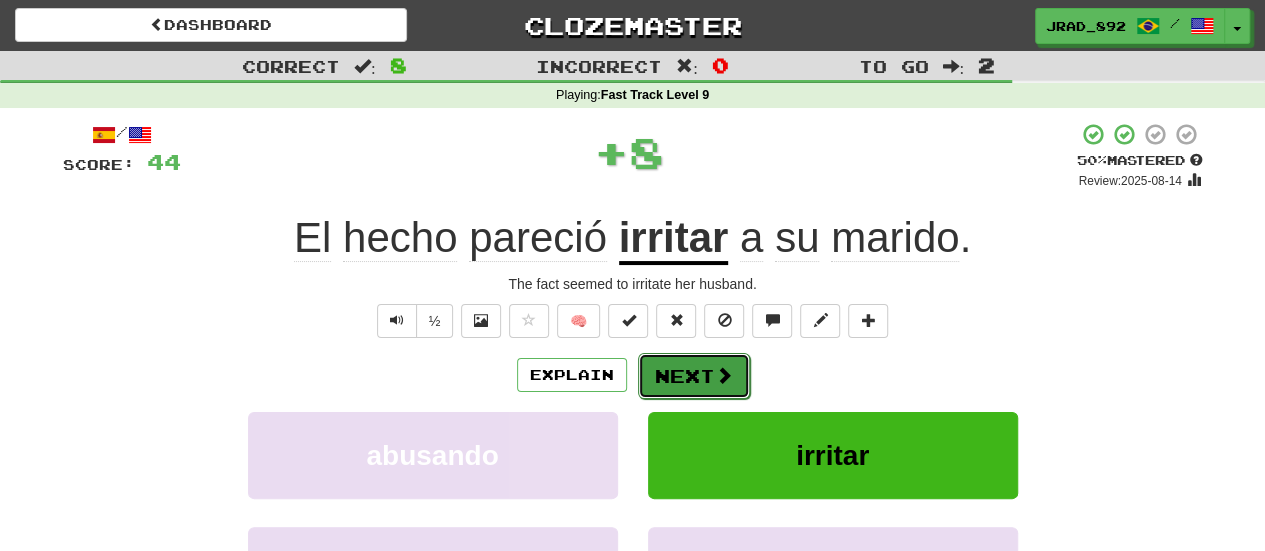click on "Next" at bounding box center [694, 376] 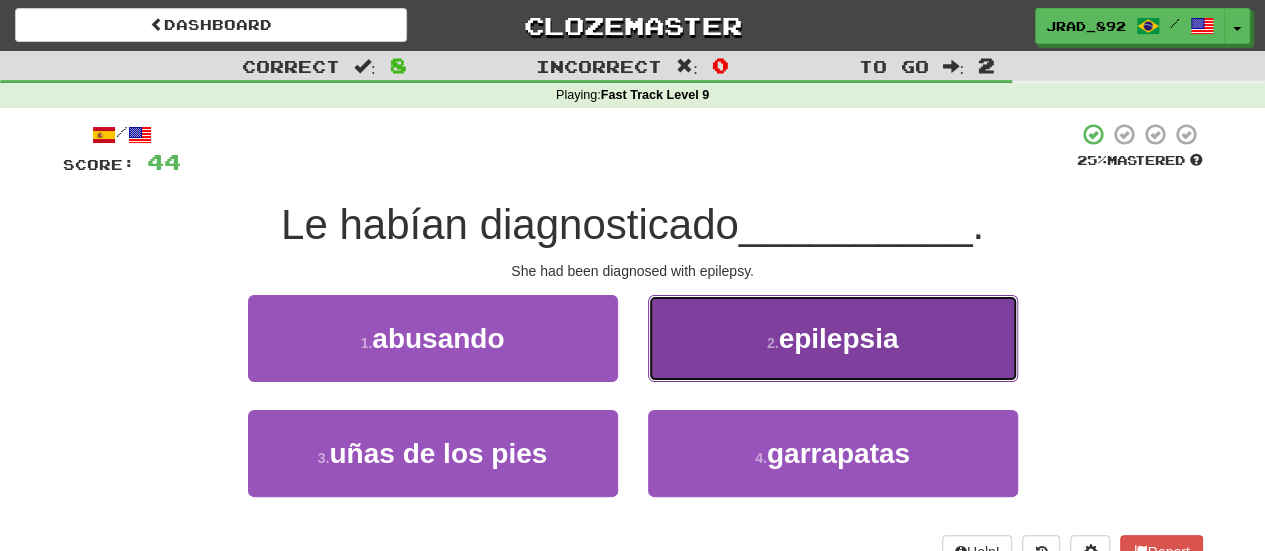 click on "epilepsia" at bounding box center [838, 338] 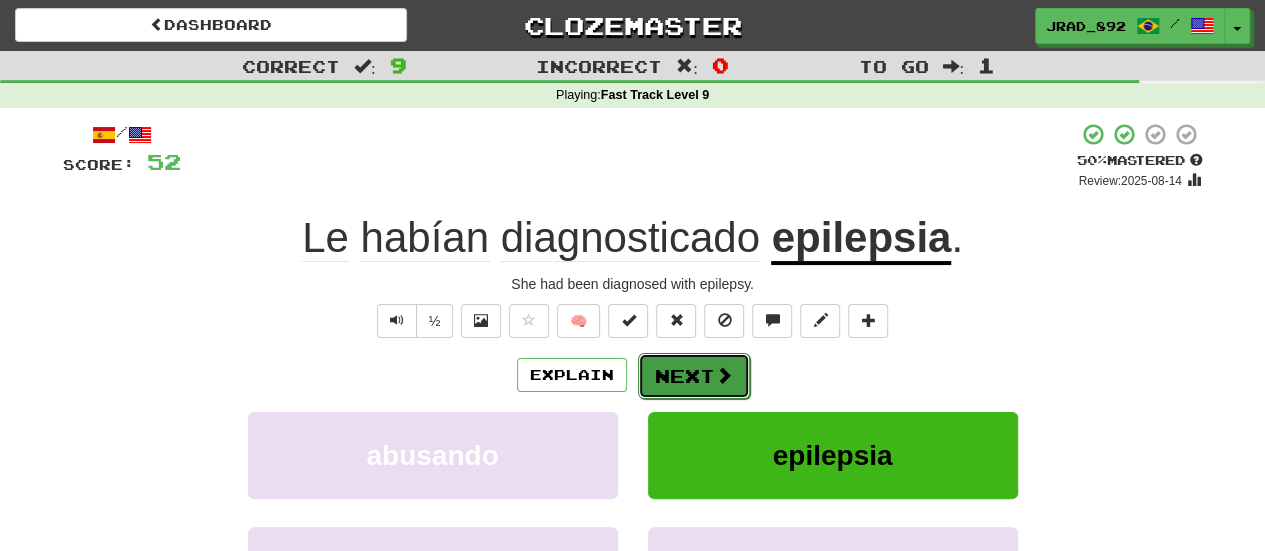click on "Next" at bounding box center (694, 376) 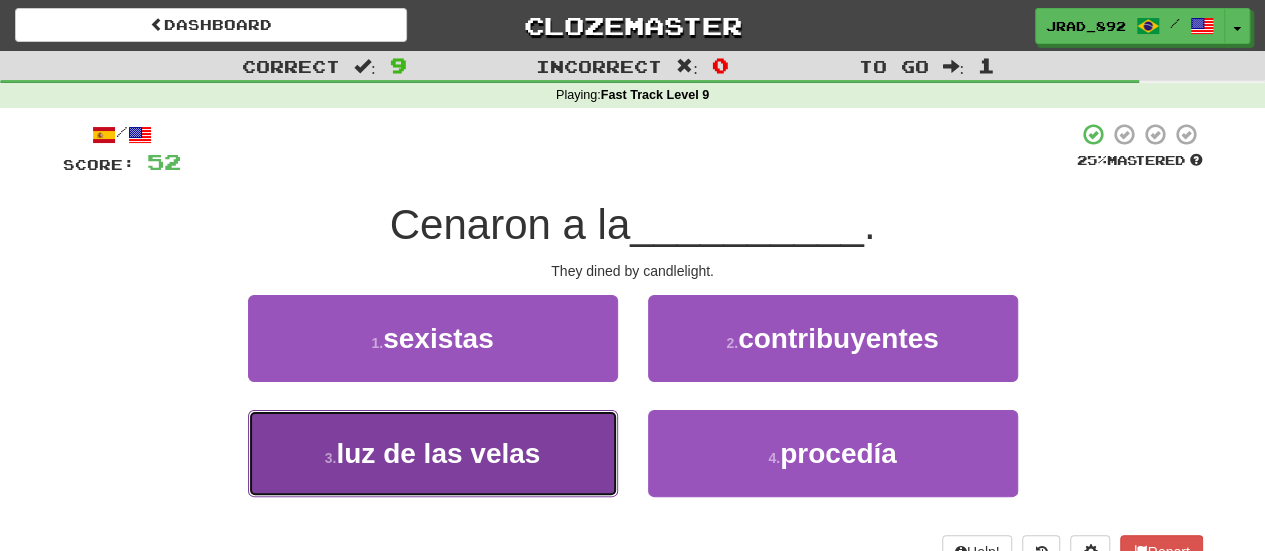 click on "luz de las velas" at bounding box center [438, 453] 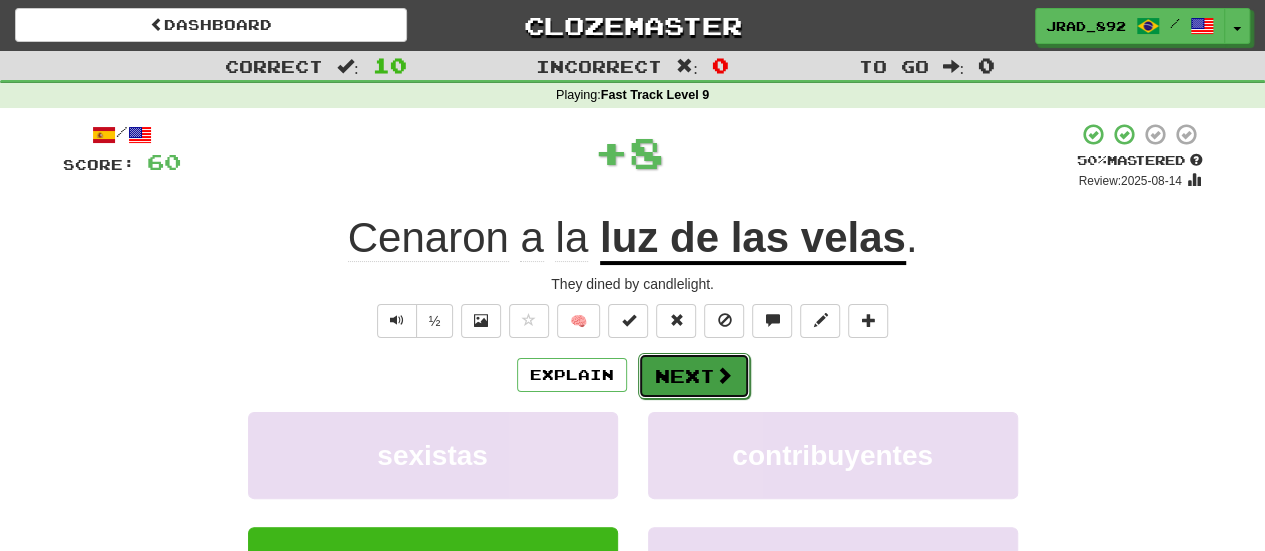click at bounding box center (724, 375) 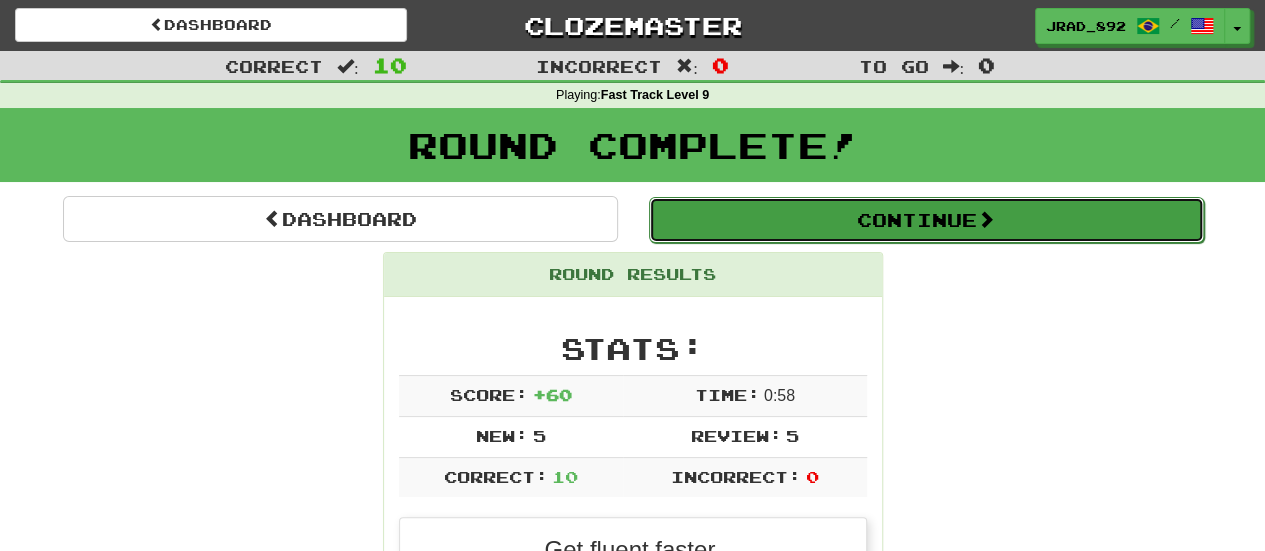 click on "Continue" at bounding box center (926, 220) 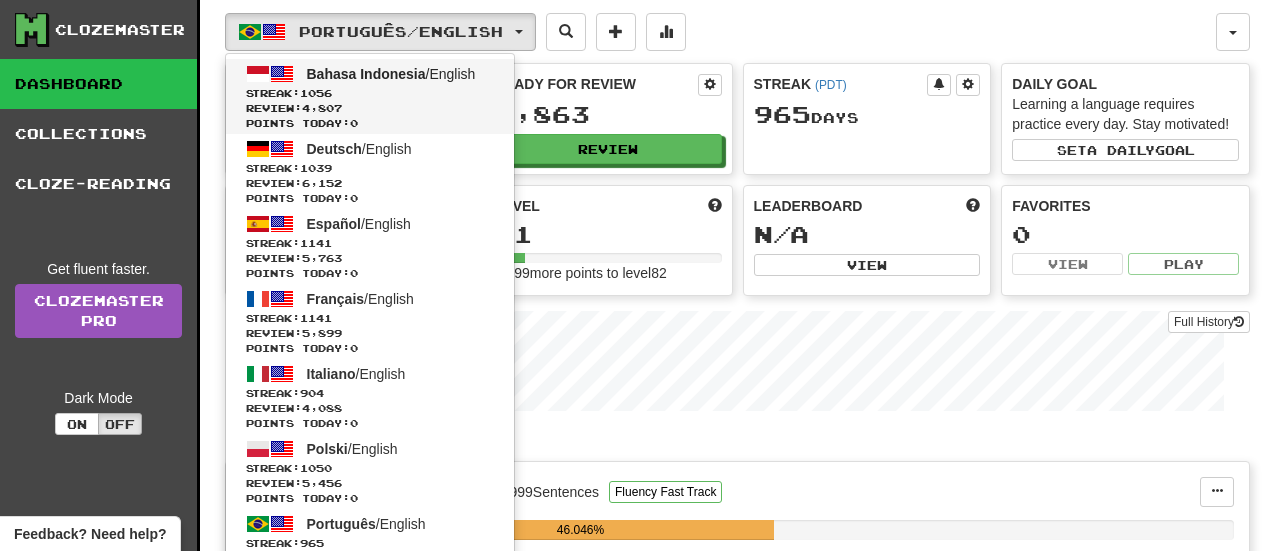 scroll, scrollTop: 36, scrollLeft: 0, axis: vertical 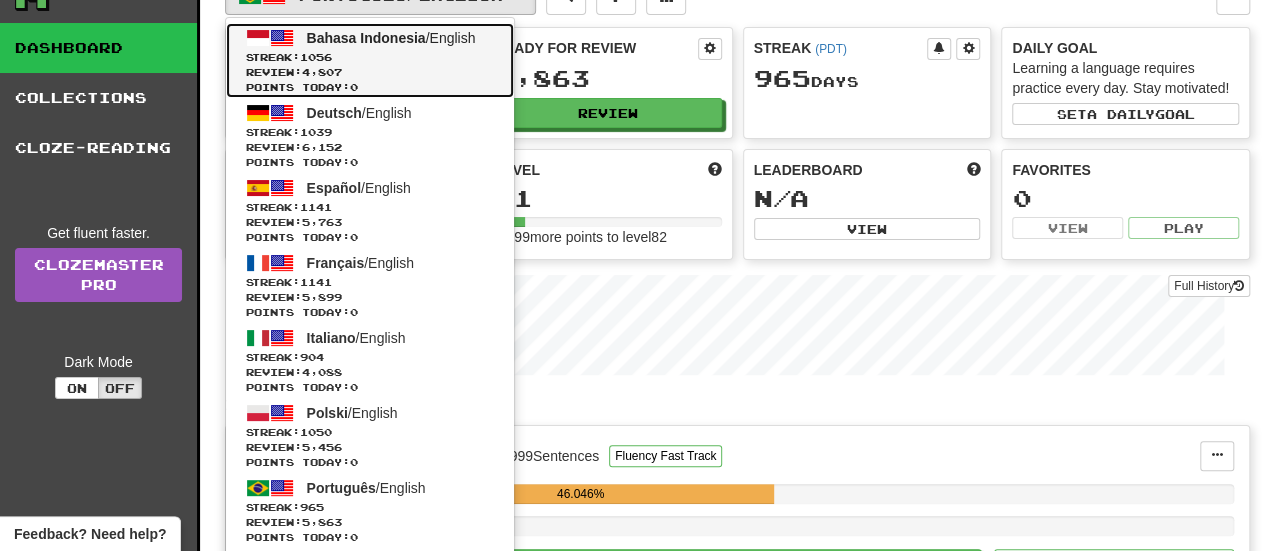 click on "Review:  4,807" at bounding box center [370, 72] 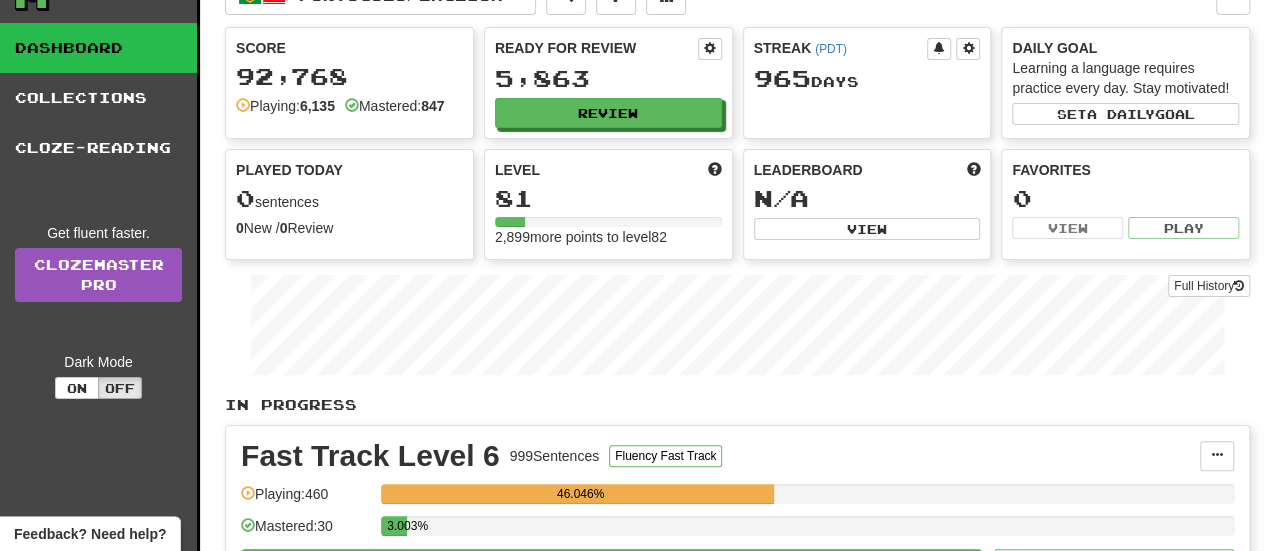 scroll, scrollTop: 0, scrollLeft: 0, axis: both 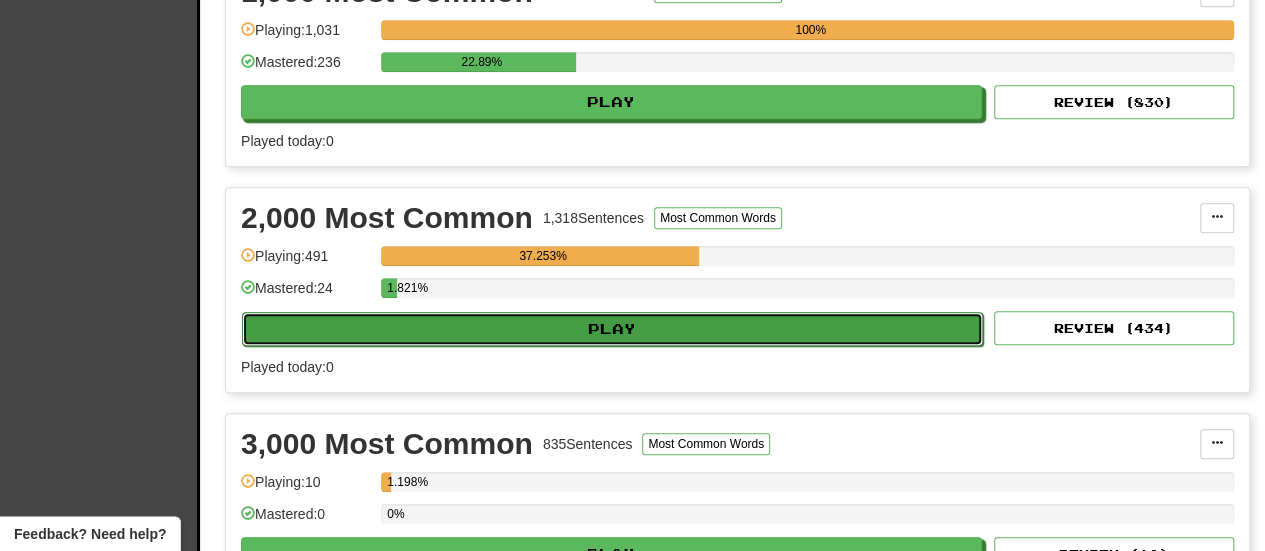 click on "Play" at bounding box center (612, 329) 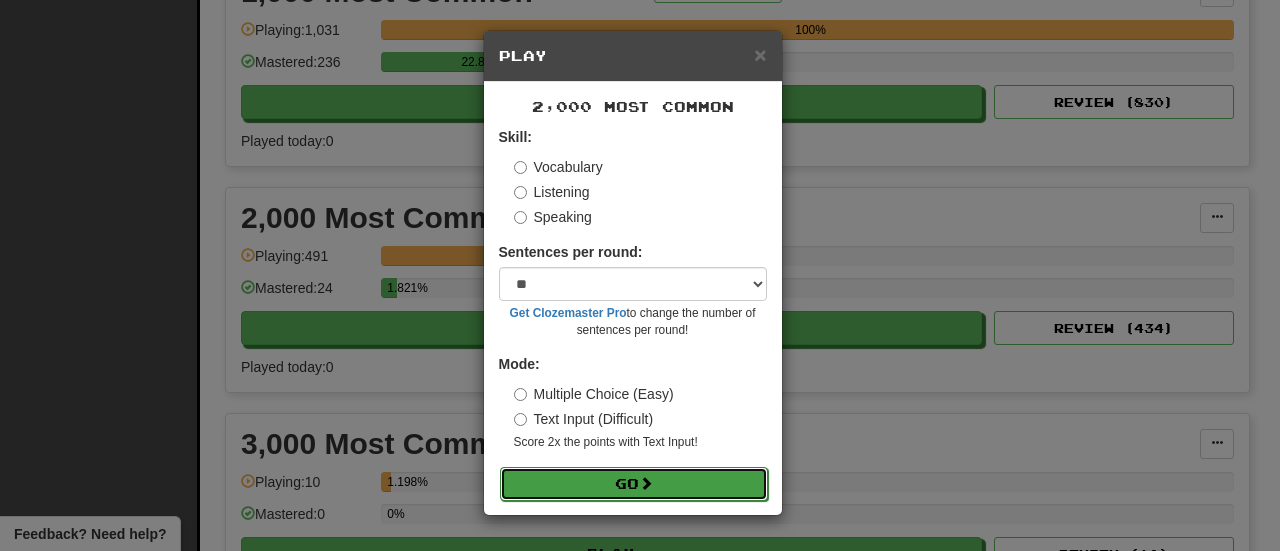 click on "Go" at bounding box center (634, 484) 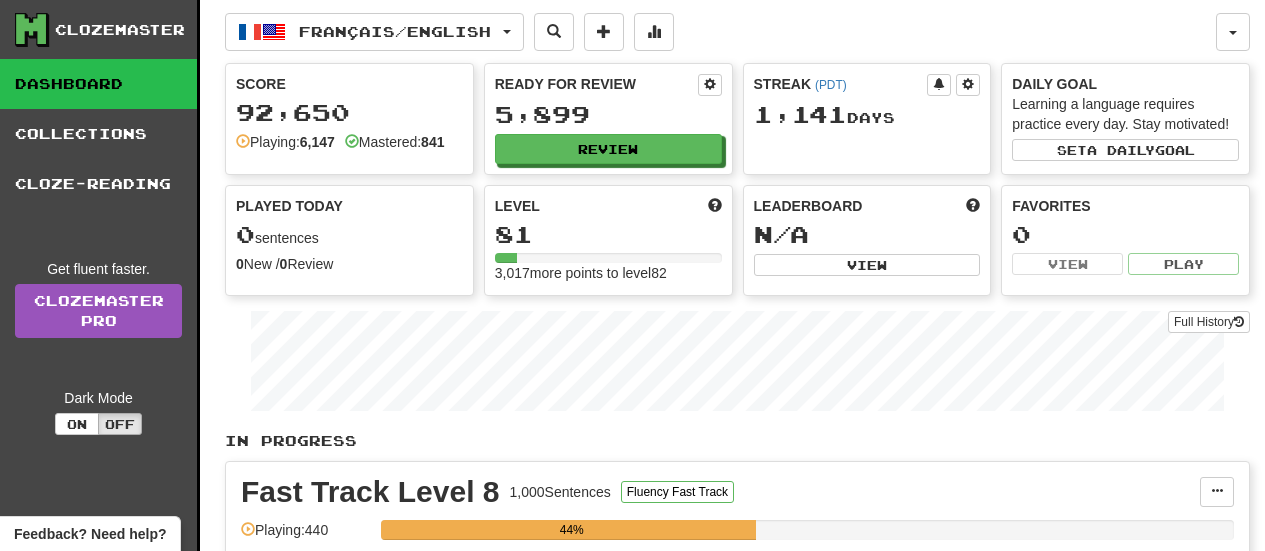 scroll, scrollTop: 0, scrollLeft: 0, axis: both 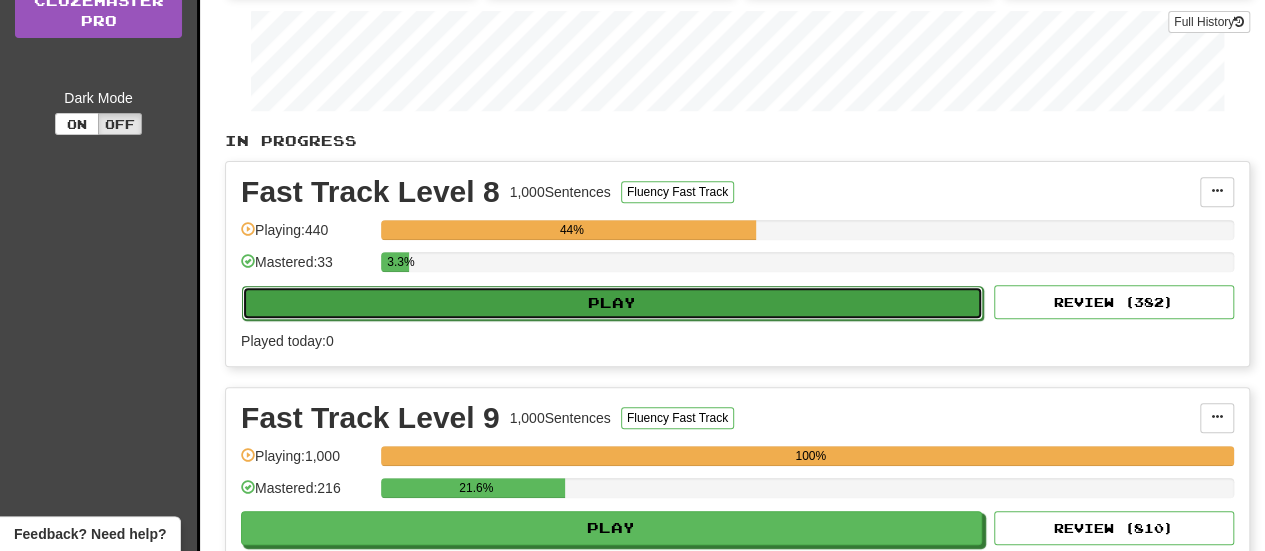 click on "Play" at bounding box center (612, 303) 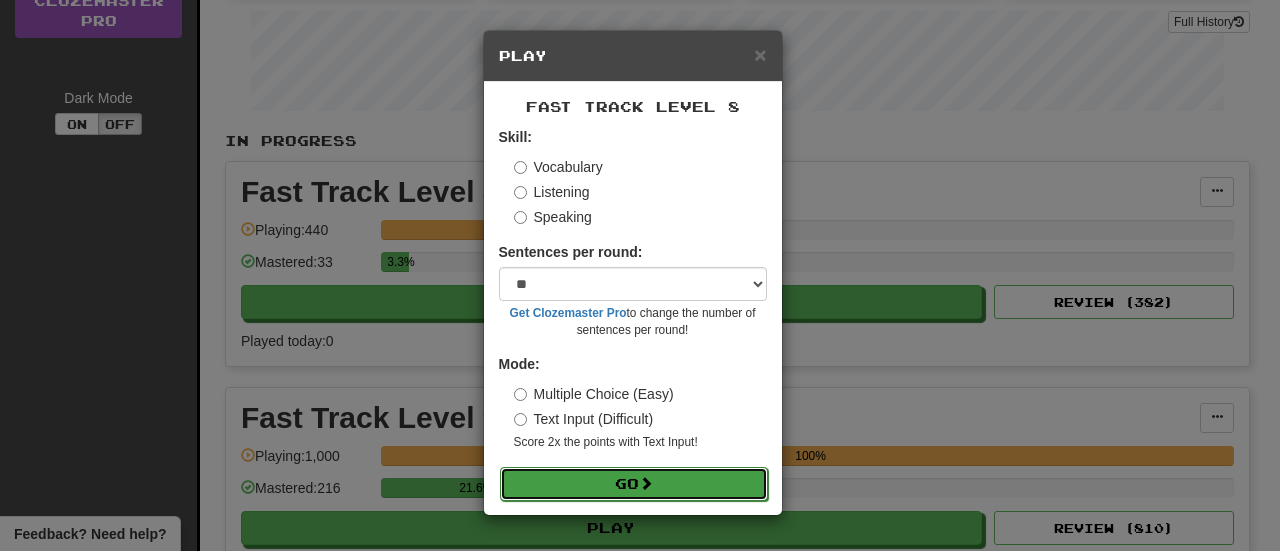 click on "Go" at bounding box center (634, 484) 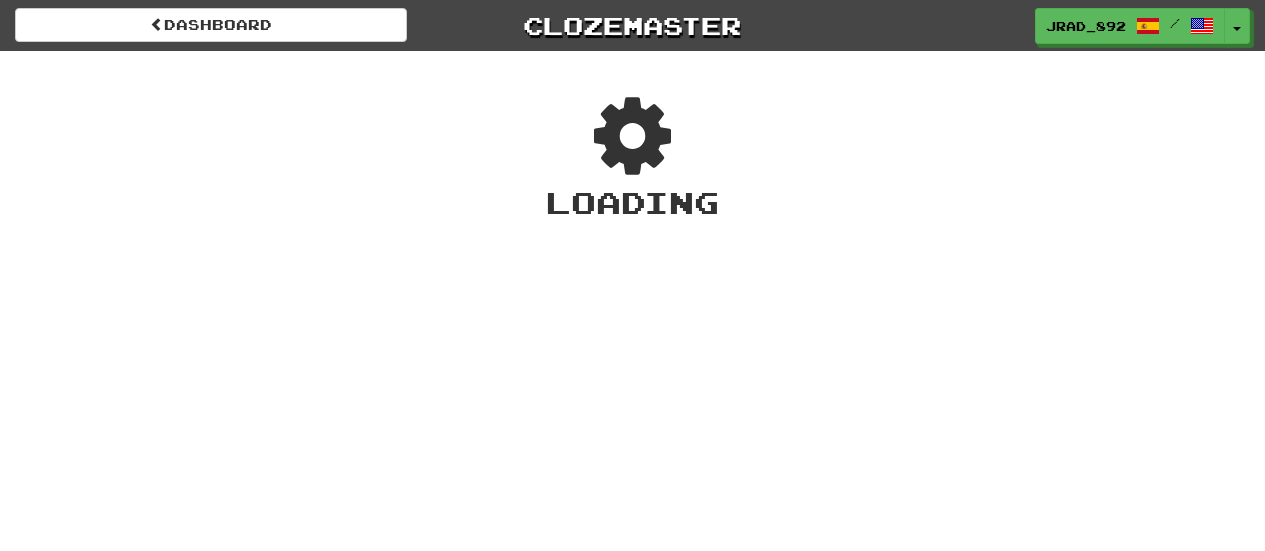 scroll, scrollTop: 0, scrollLeft: 0, axis: both 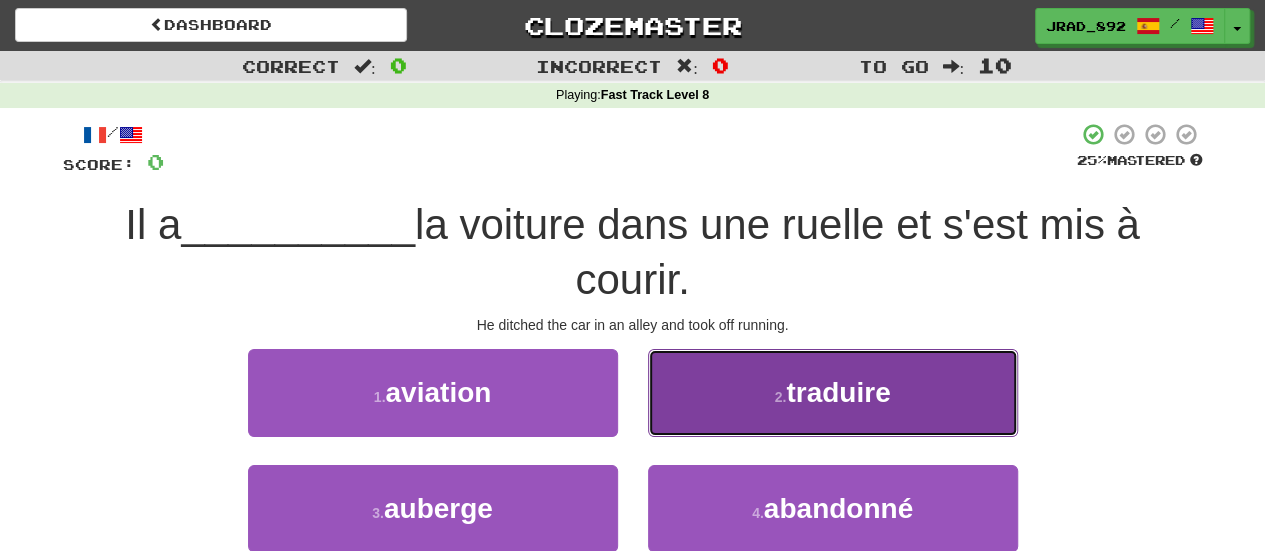click on "2 .  traduire" at bounding box center (833, 392) 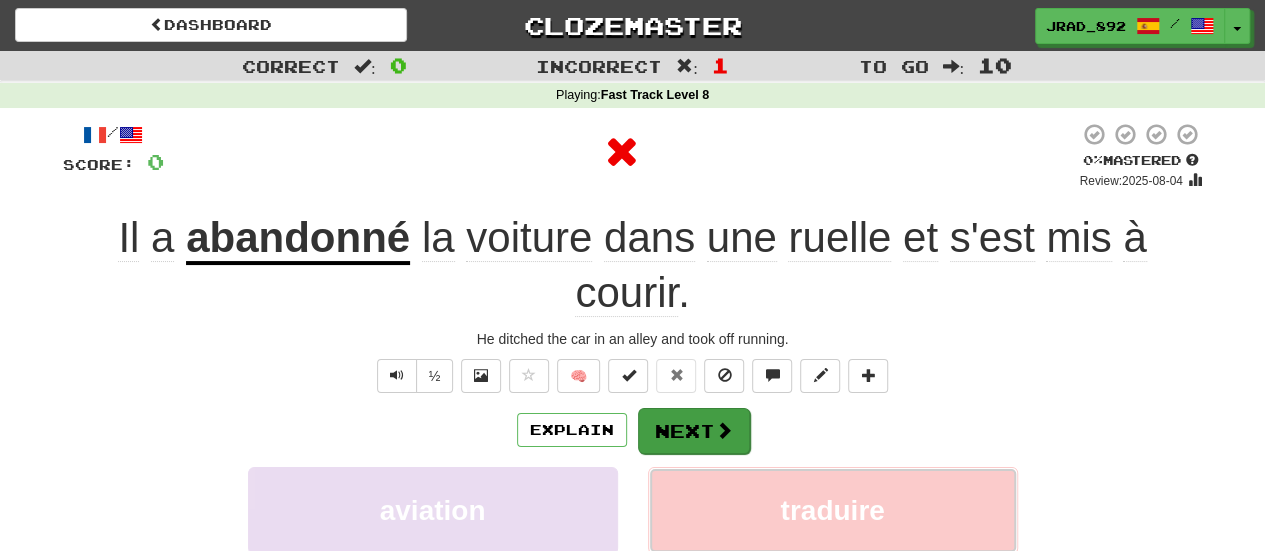 scroll, scrollTop: 100, scrollLeft: 0, axis: vertical 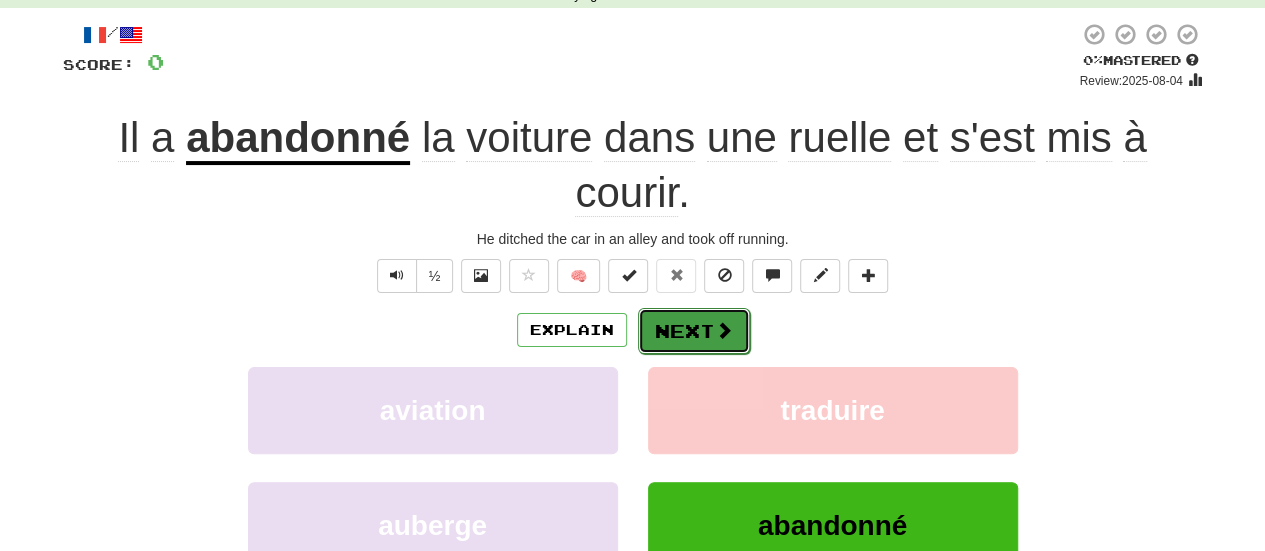 click on "Next" at bounding box center (694, 331) 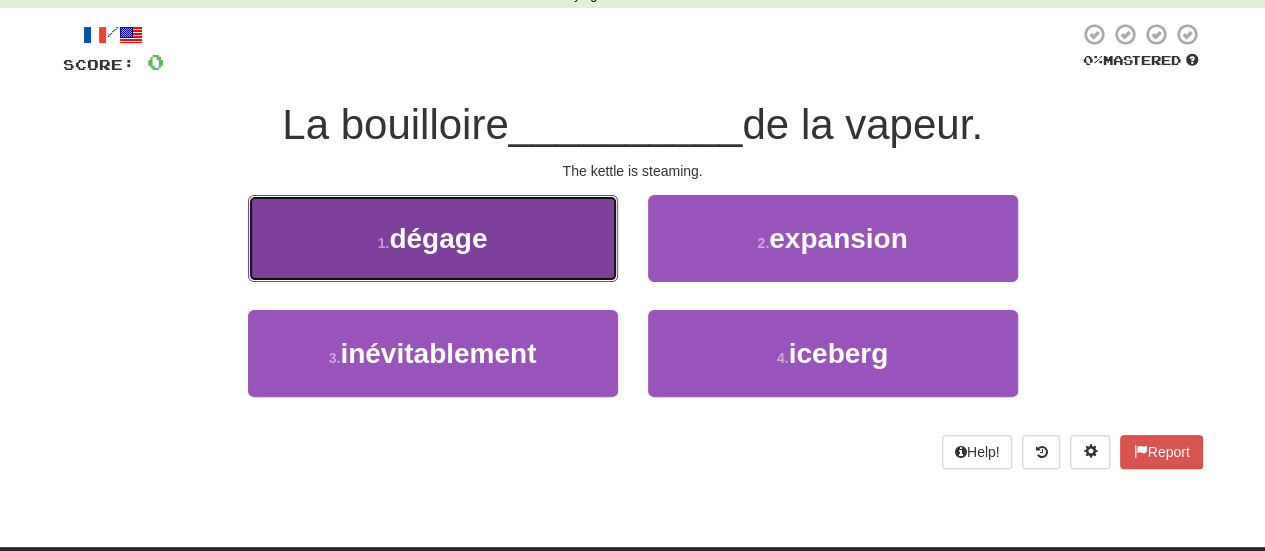 click on "dégage" at bounding box center (438, 238) 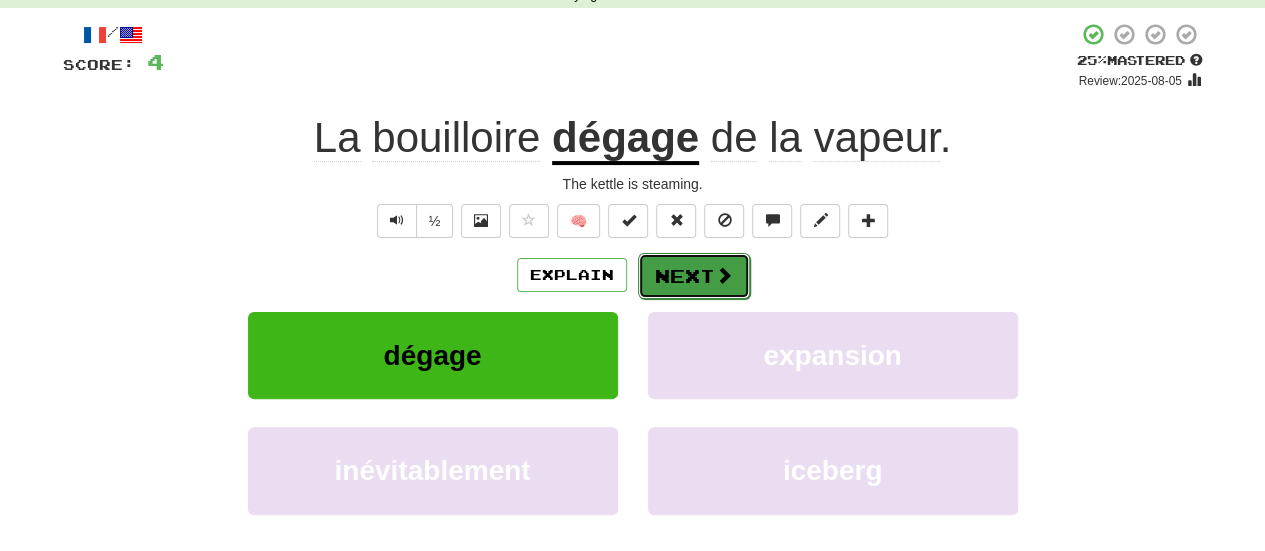 click on "Next" at bounding box center (694, 276) 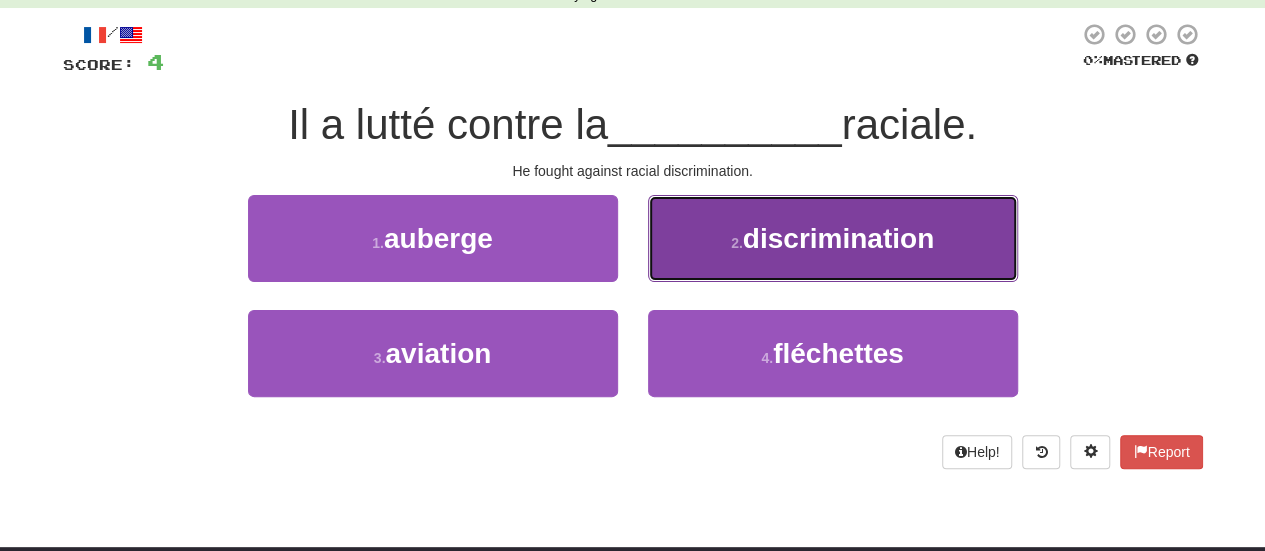 click on "discrimination" at bounding box center [838, 238] 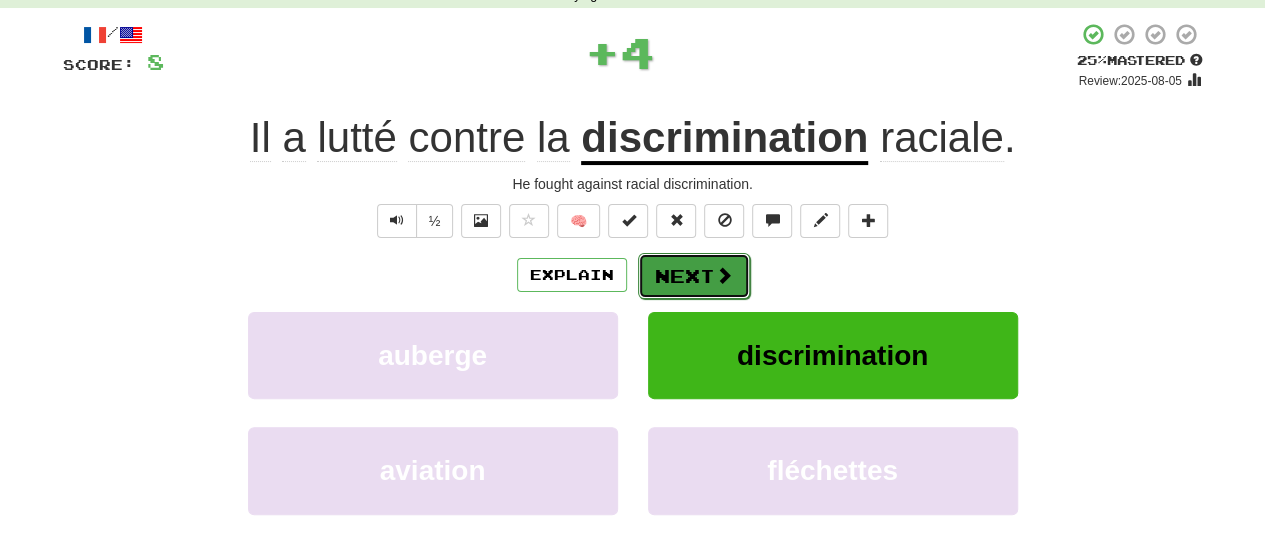 click on "Next" at bounding box center [694, 276] 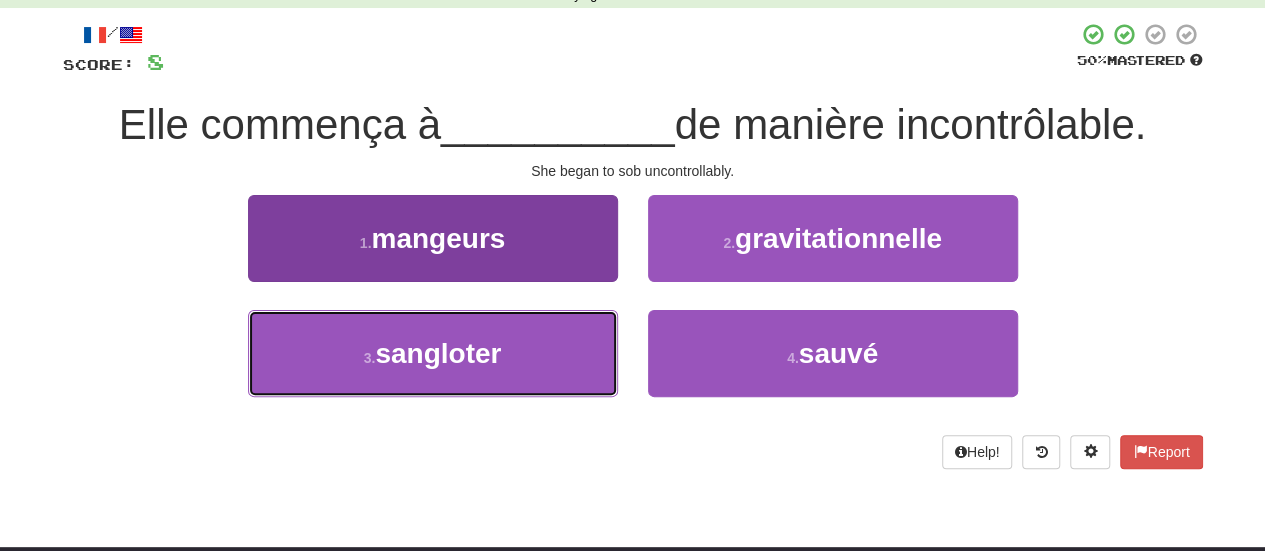 drag, startPoint x: 520, startPoint y: 361, endPoint x: 522, endPoint y: 351, distance: 10.198039 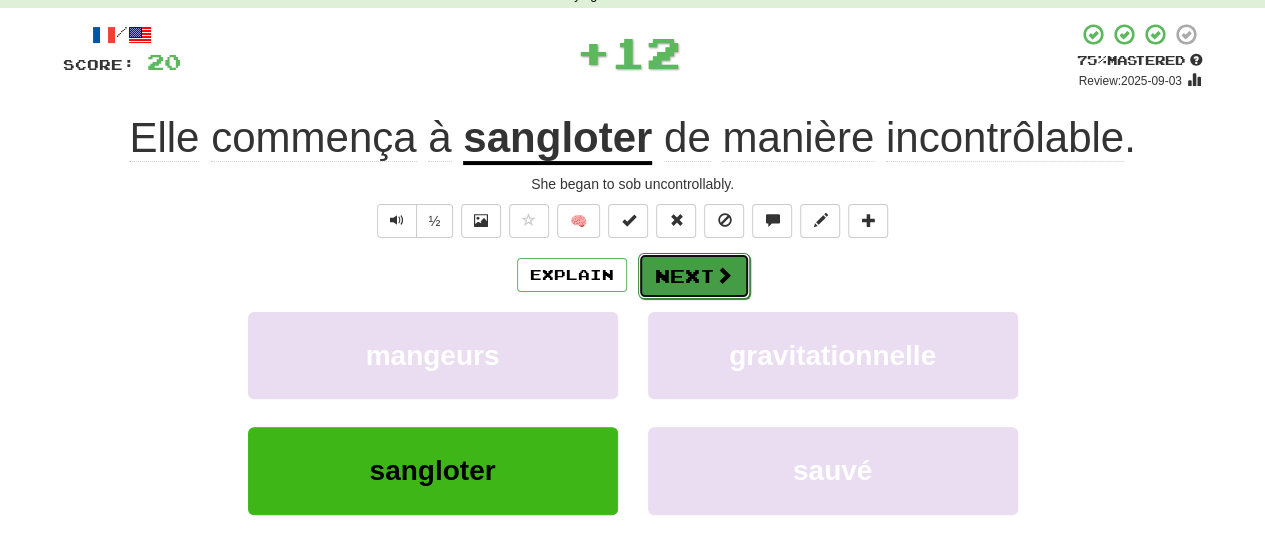 click on "Next" at bounding box center (694, 276) 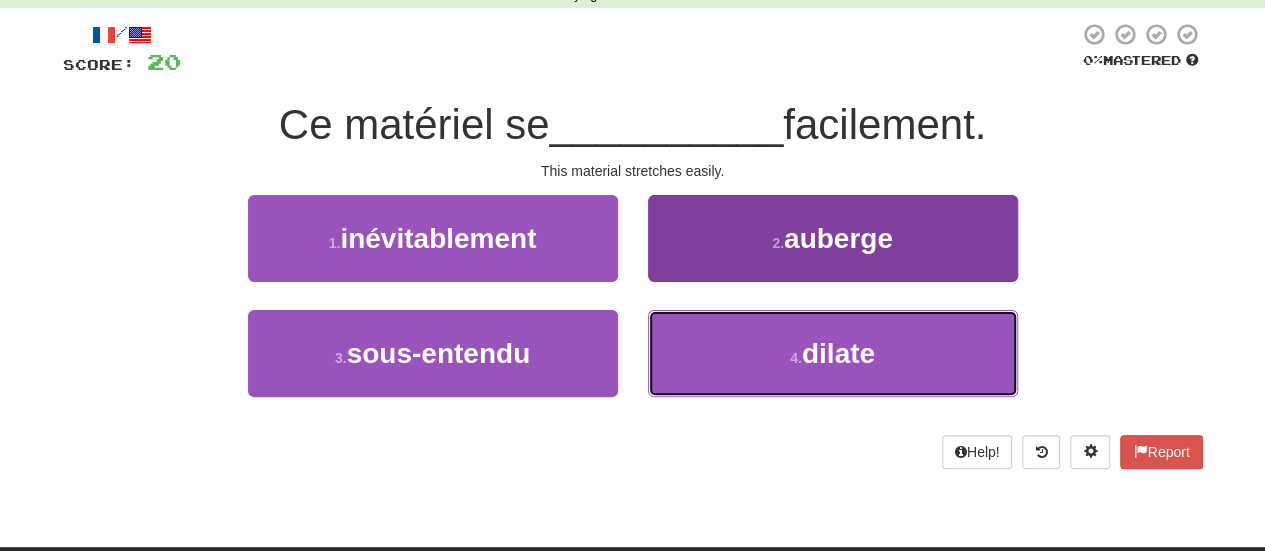 click on "4 .  dilate" at bounding box center (833, 353) 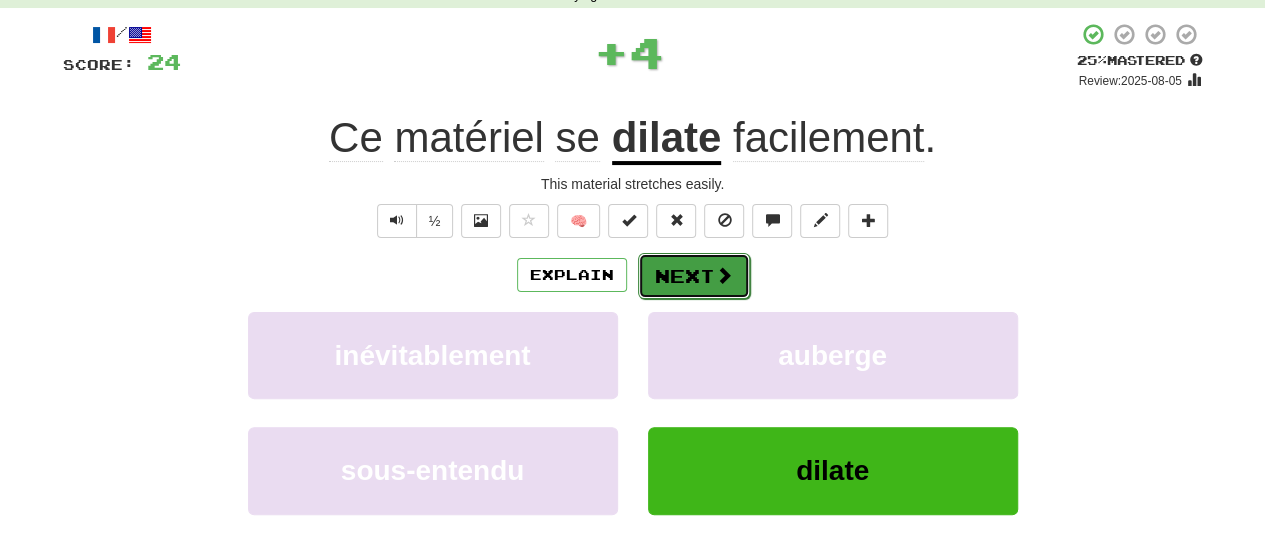 click on "Next" at bounding box center [694, 276] 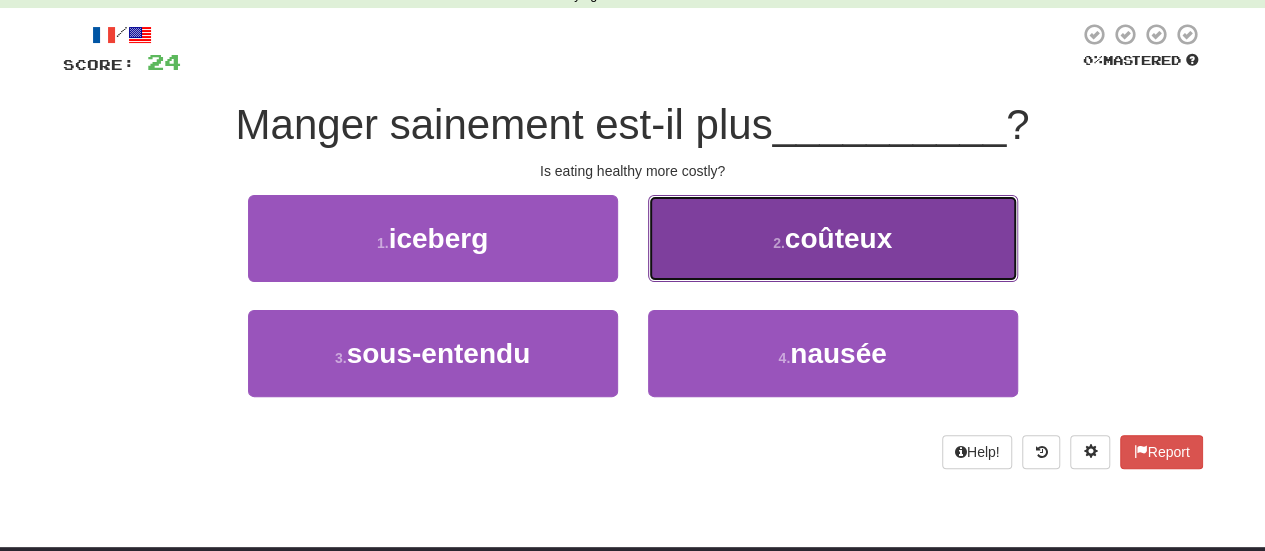 click on "2 .  coûteux" at bounding box center (833, 238) 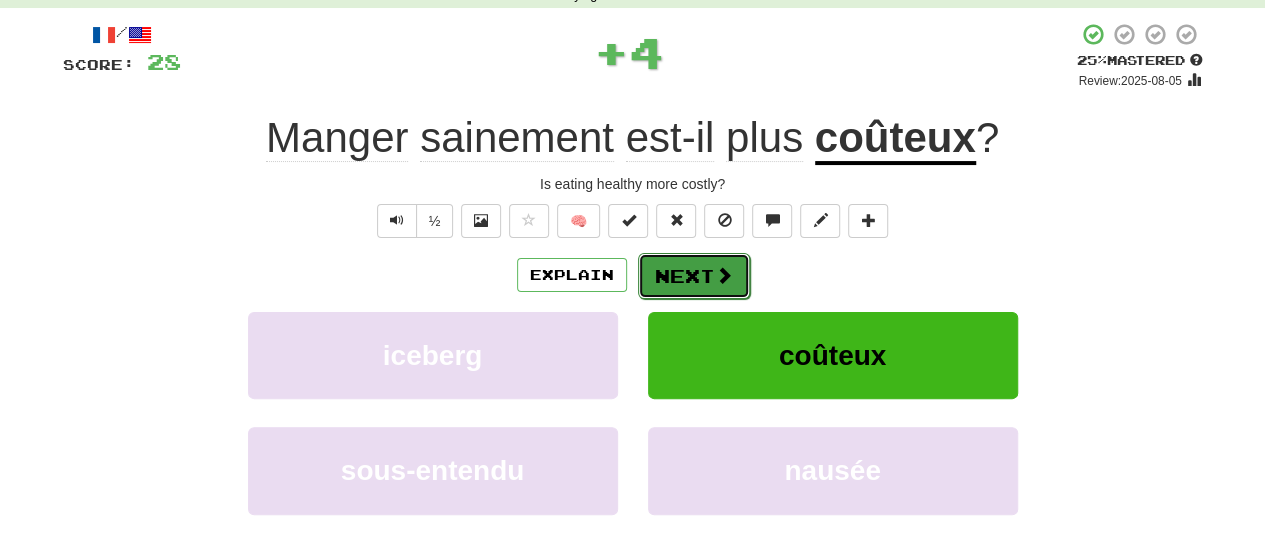 click on "Next" at bounding box center (694, 276) 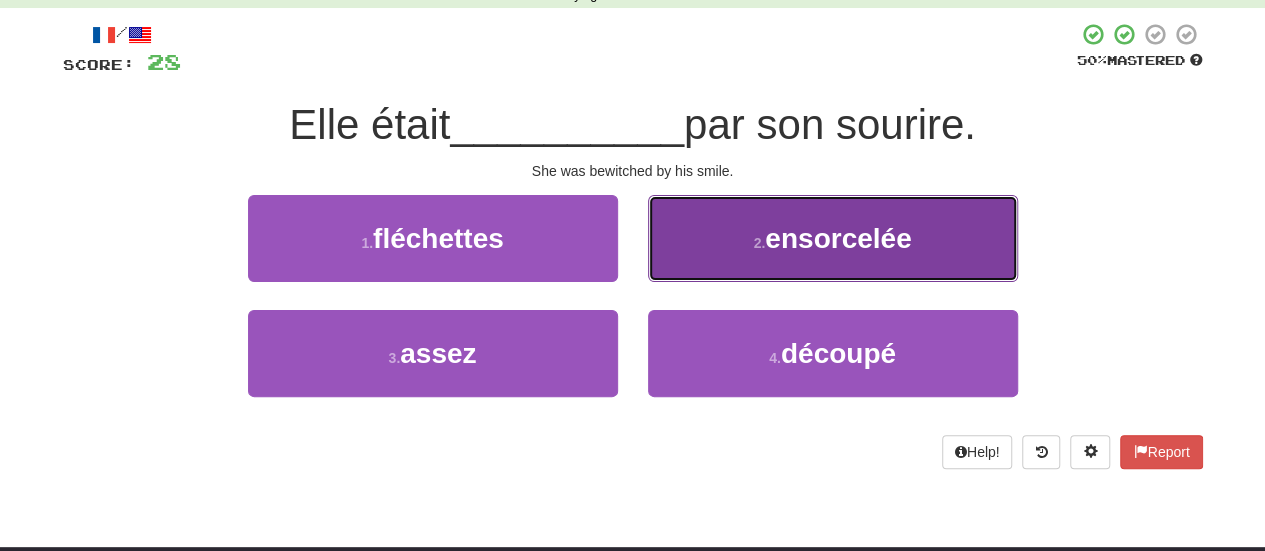 click on "ensorcelée" at bounding box center [838, 238] 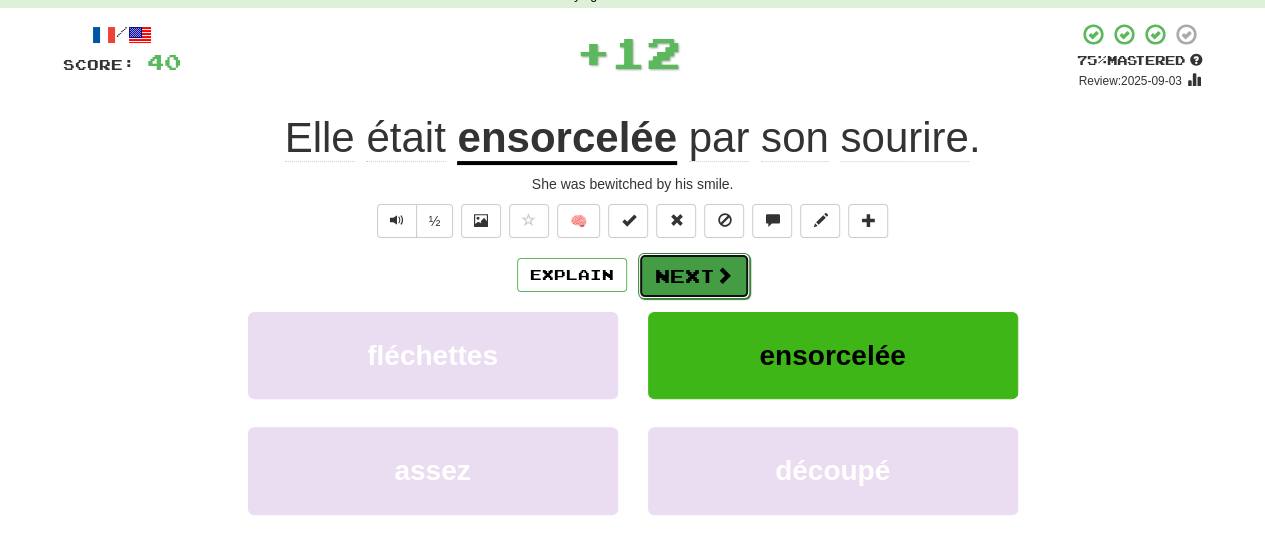 click on "Next" at bounding box center (694, 276) 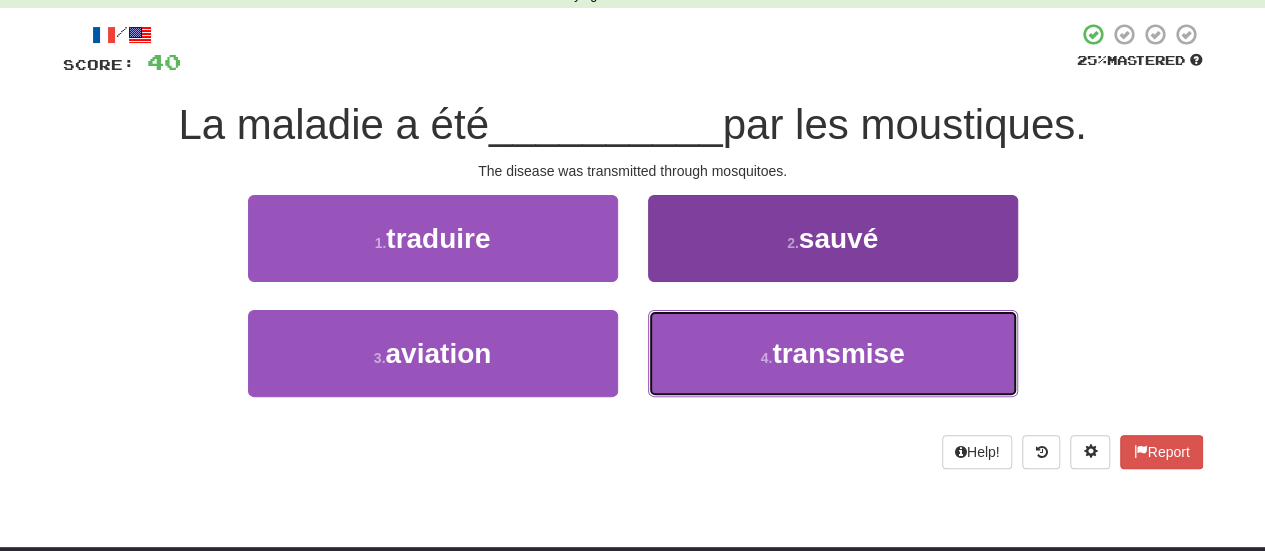 click on "transmise" at bounding box center [838, 353] 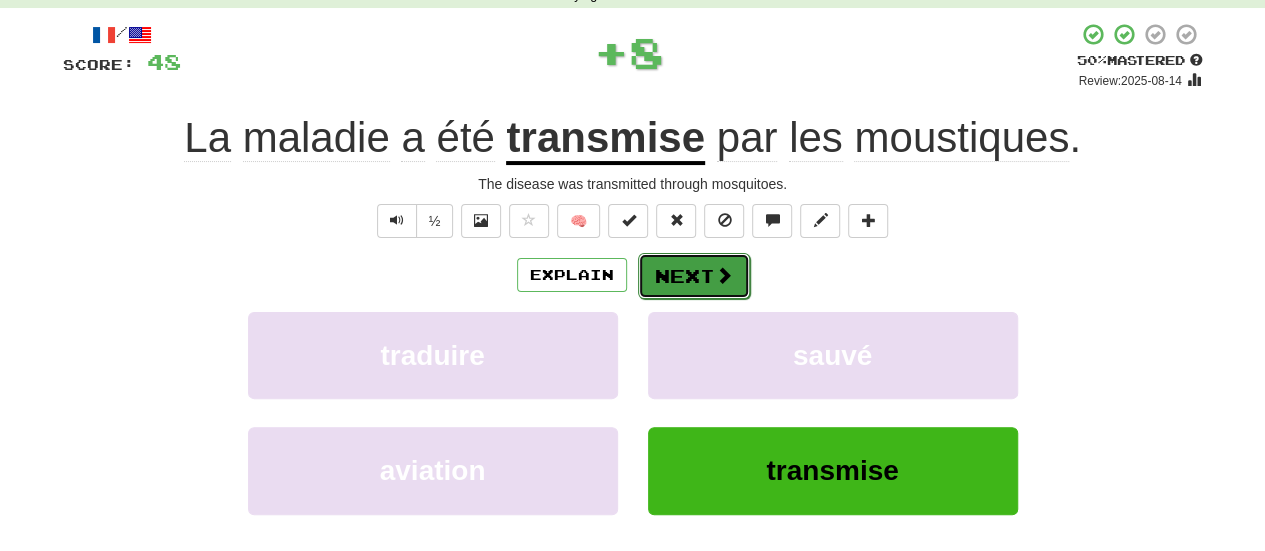 click on "Next" at bounding box center (694, 276) 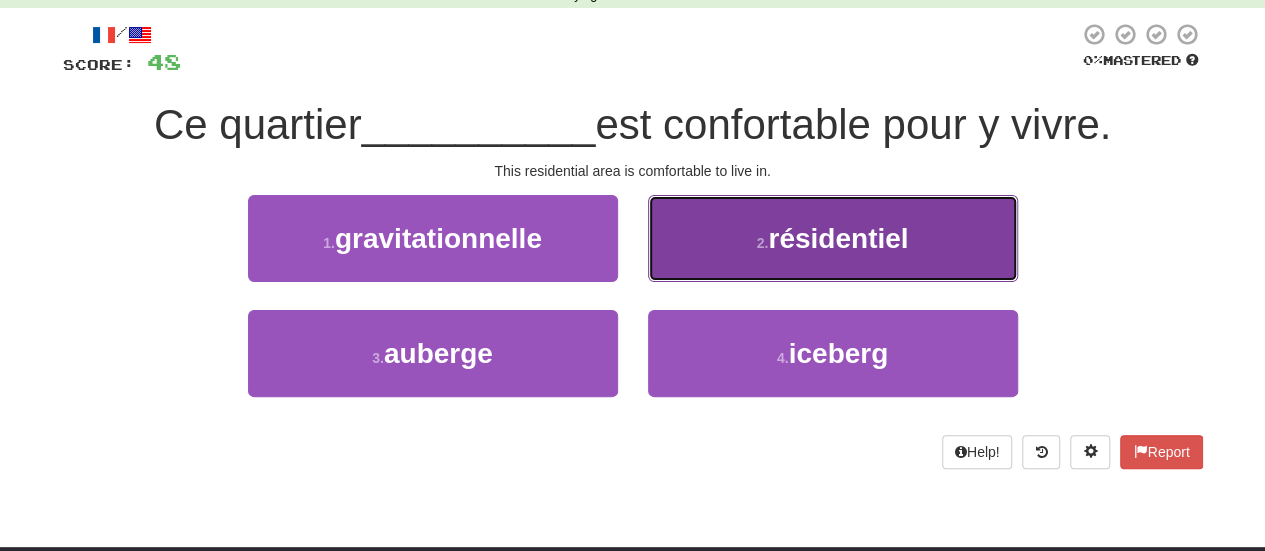 click on "résidentiel" at bounding box center [838, 238] 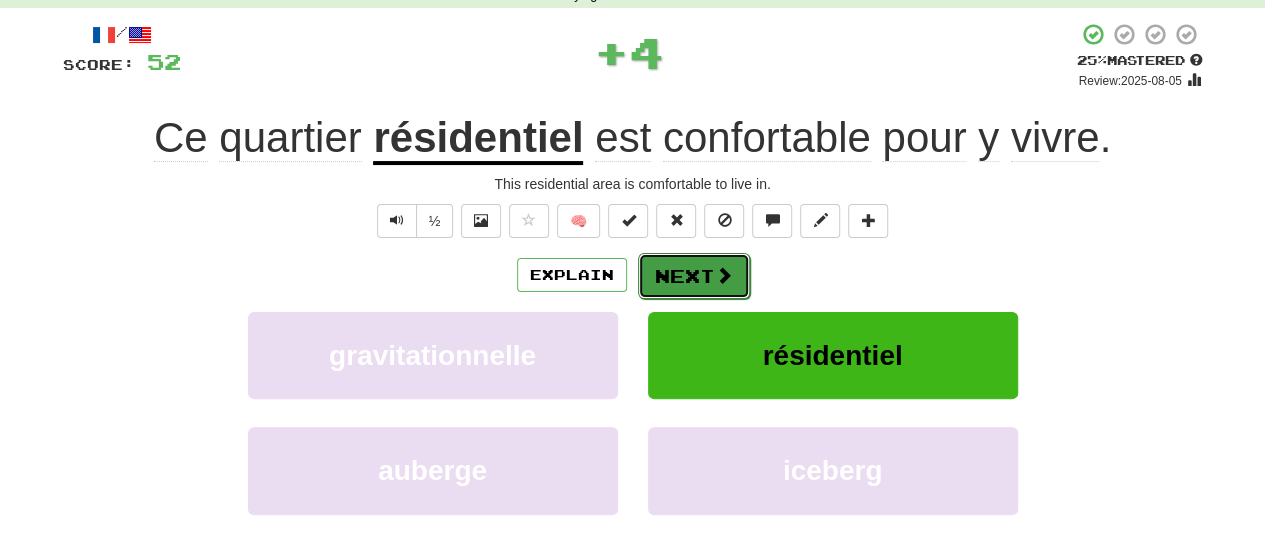 click on "Next" at bounding box center [694, 276] 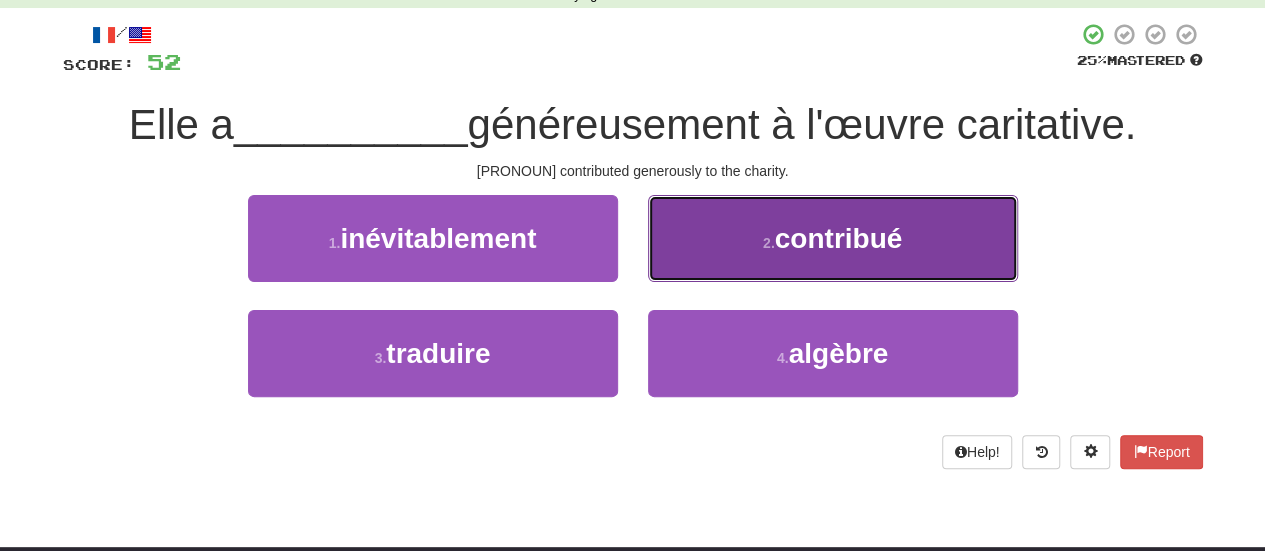 click on "2 .  contribué" at bounding box center (833, 238) 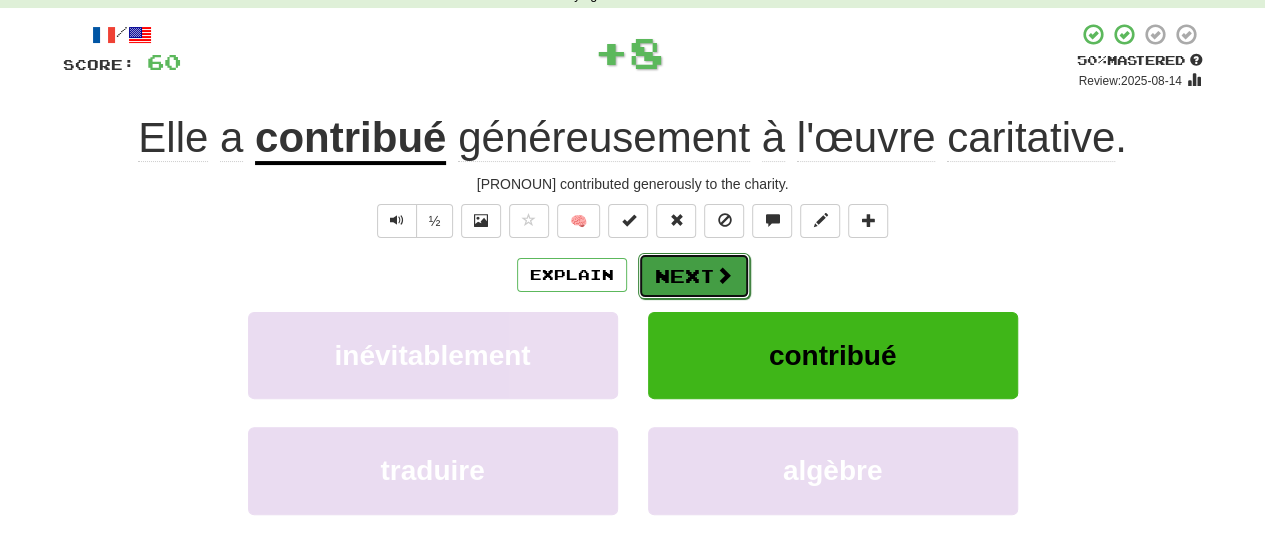 click on "Next" at bounding box center [694, 276] 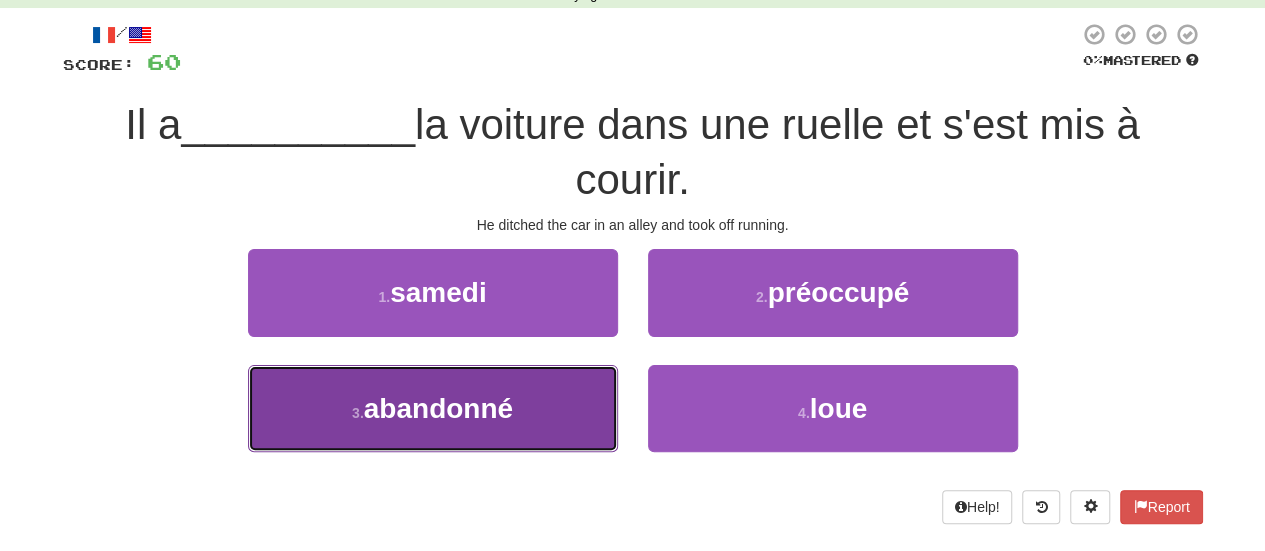 click on "abandonné" at bounding box center (438, 408) 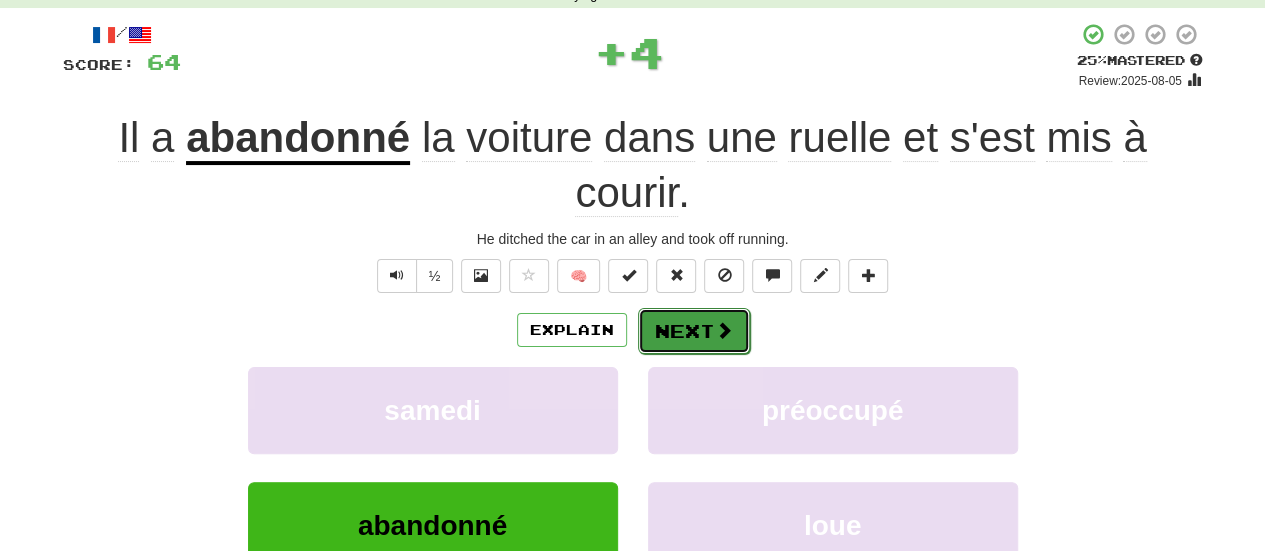 click on "Next" at bounding box center [694, 331] 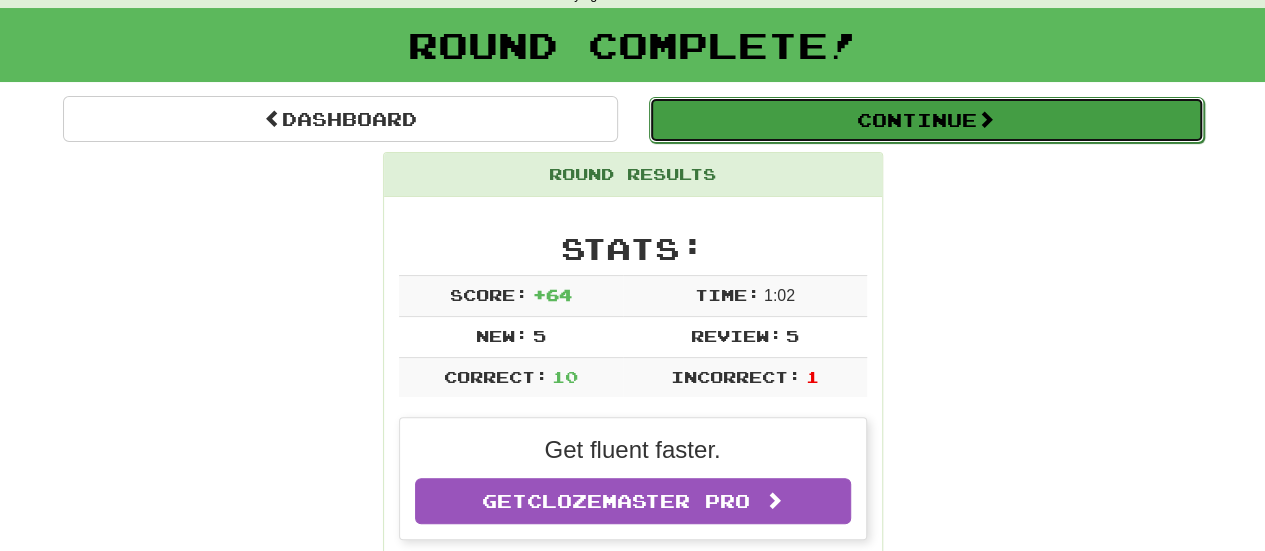 click on "Continue" at bounding box center [926, 120] 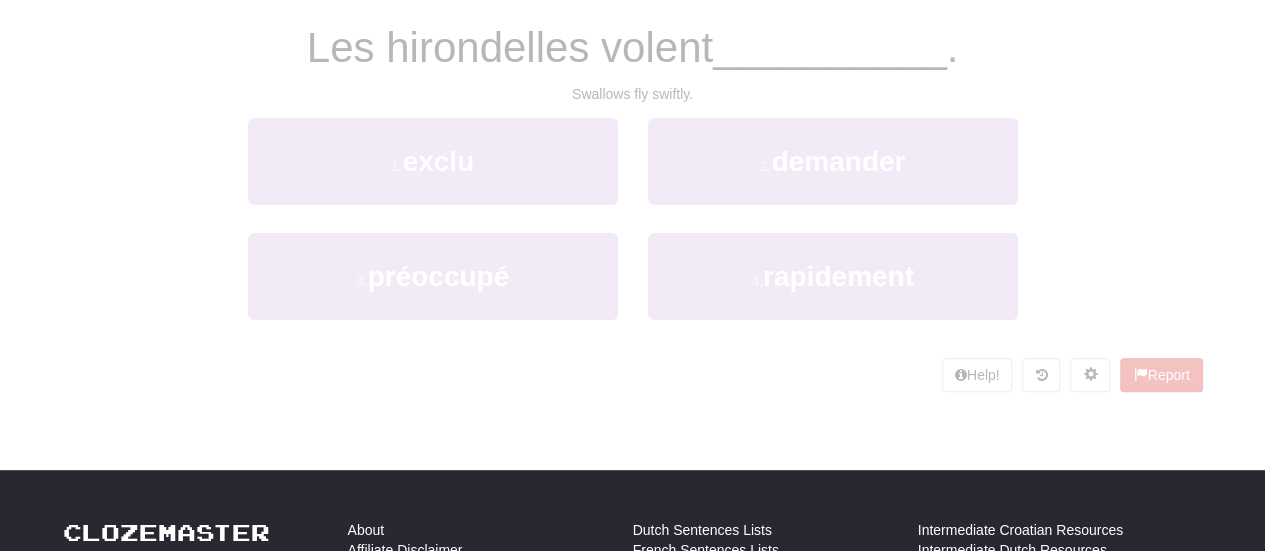 scroll, scrollTop: 100, scrollLeft: 0, axis: vertical 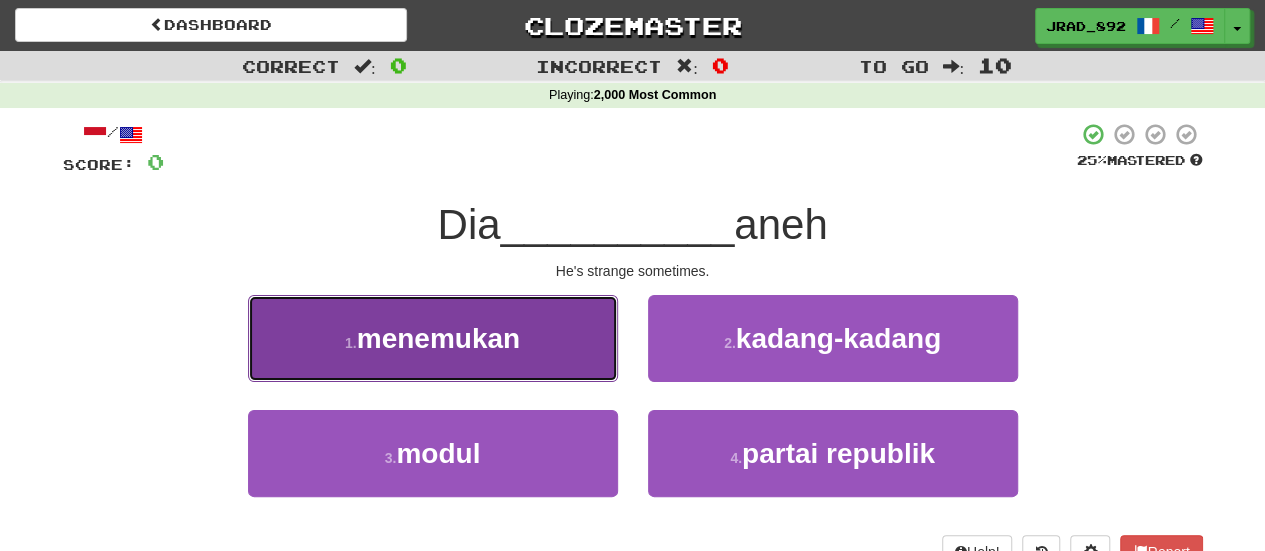 click on "menemukan" at bounding box center (438, 338) 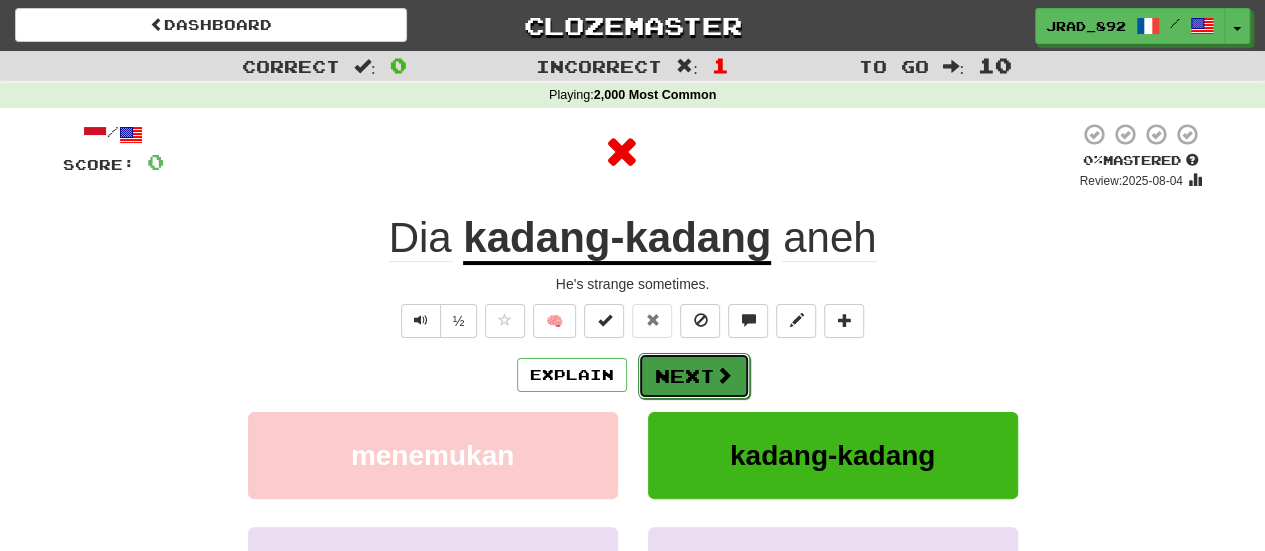 click on "Next" at bounding box center [694, 376] 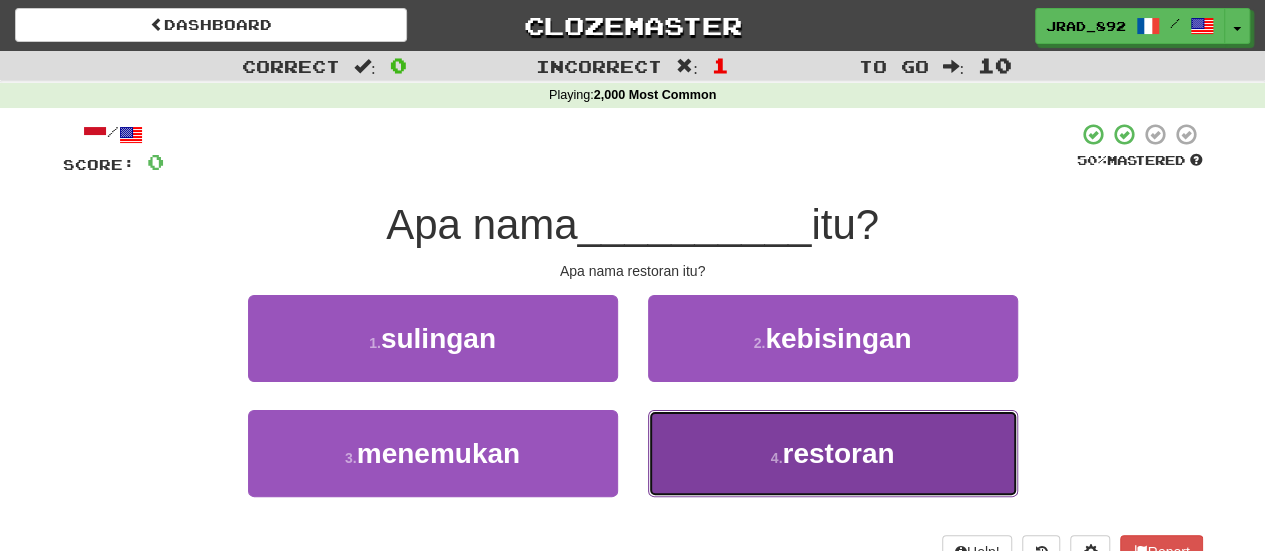 click on "4 .  restoran" at bounding box center [833, 453] 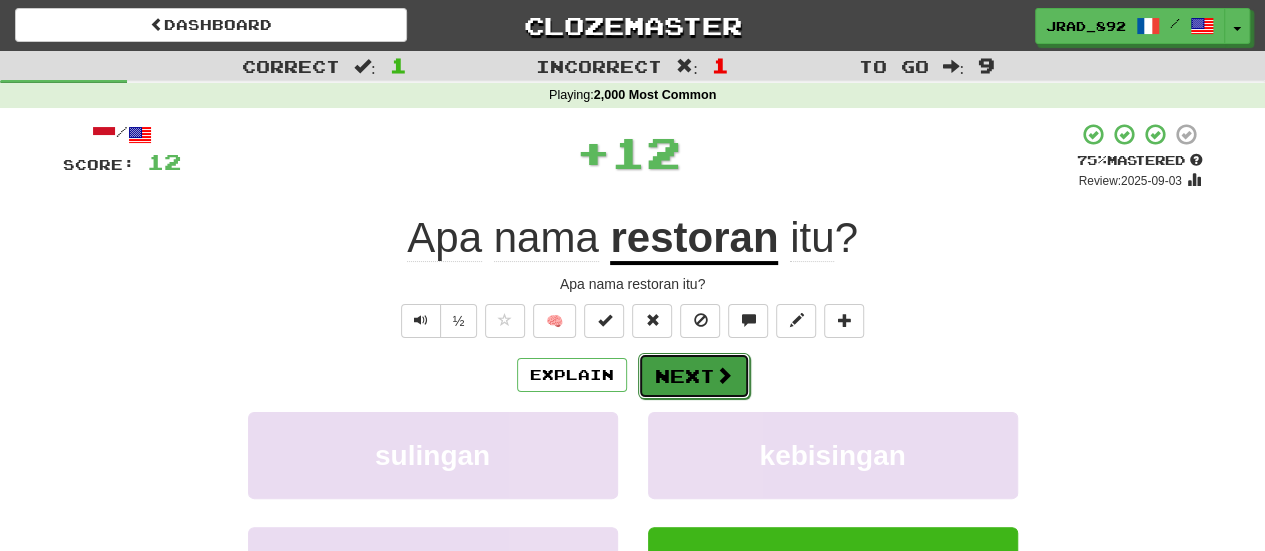 click on "Next" at bounding box center (694, 376) 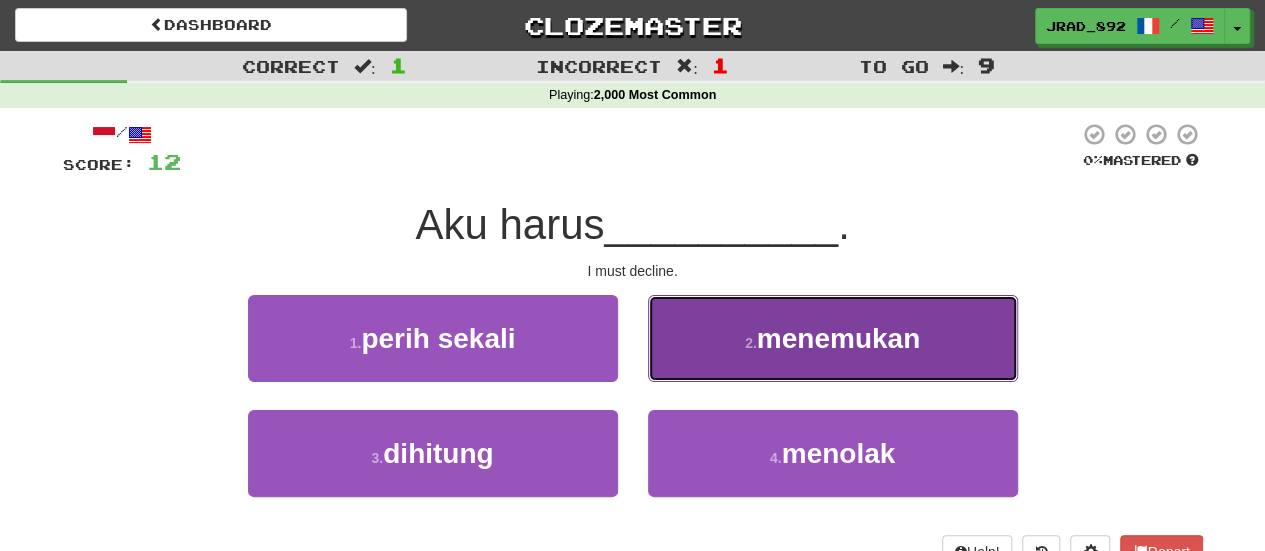 click on "menemukan" at bounding box center [838, 338] 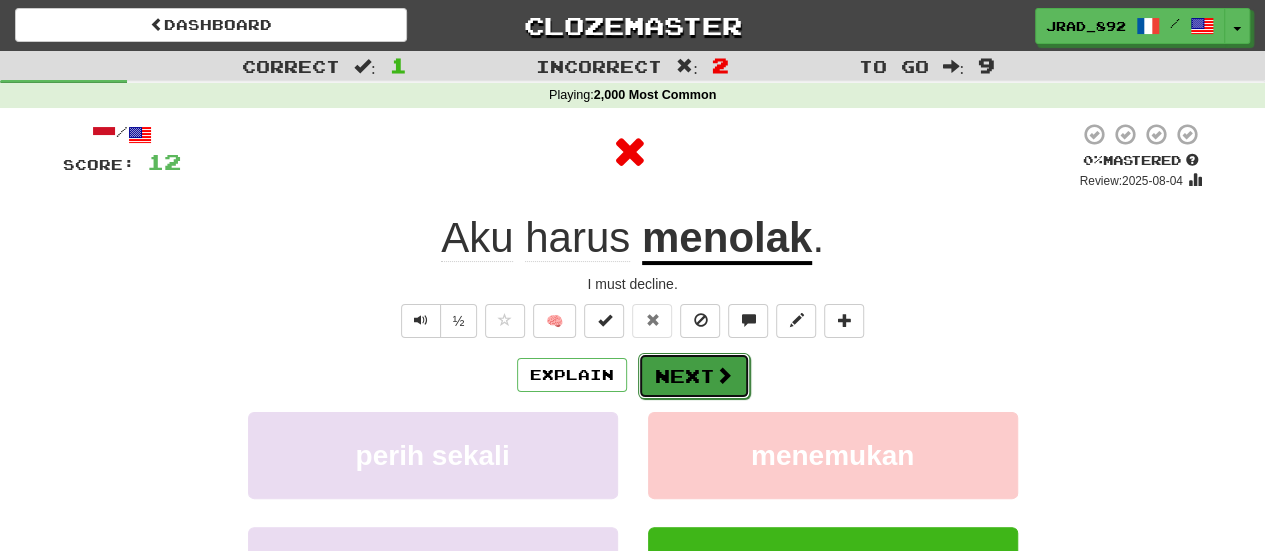 click on "Next" at bounding box center [694, 376] 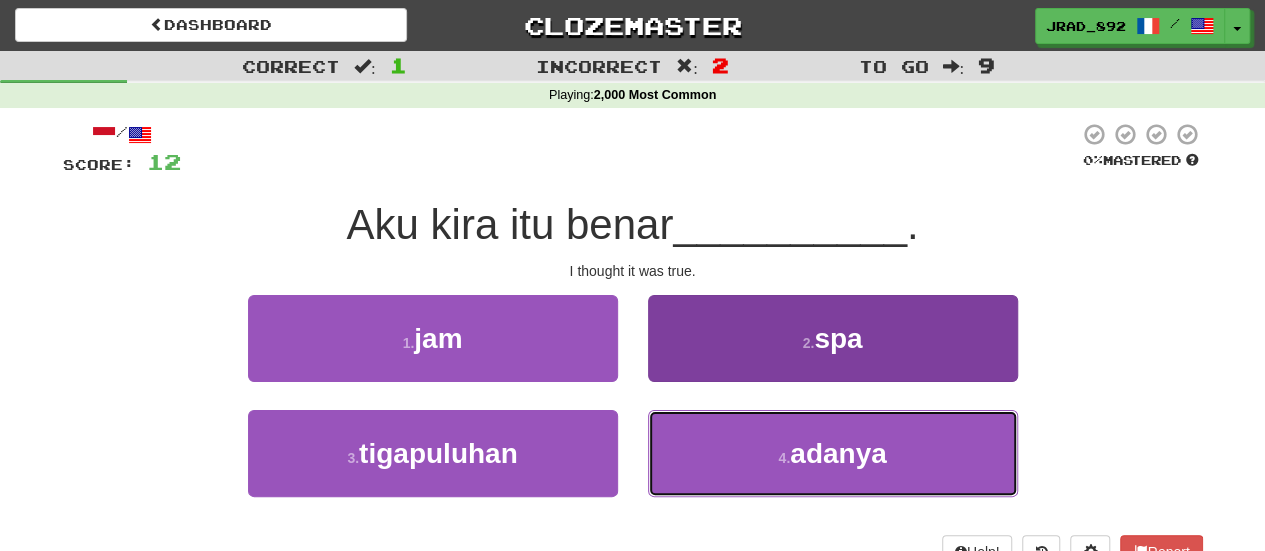click on "4 .  adanya" at bounding box center [833, 453] 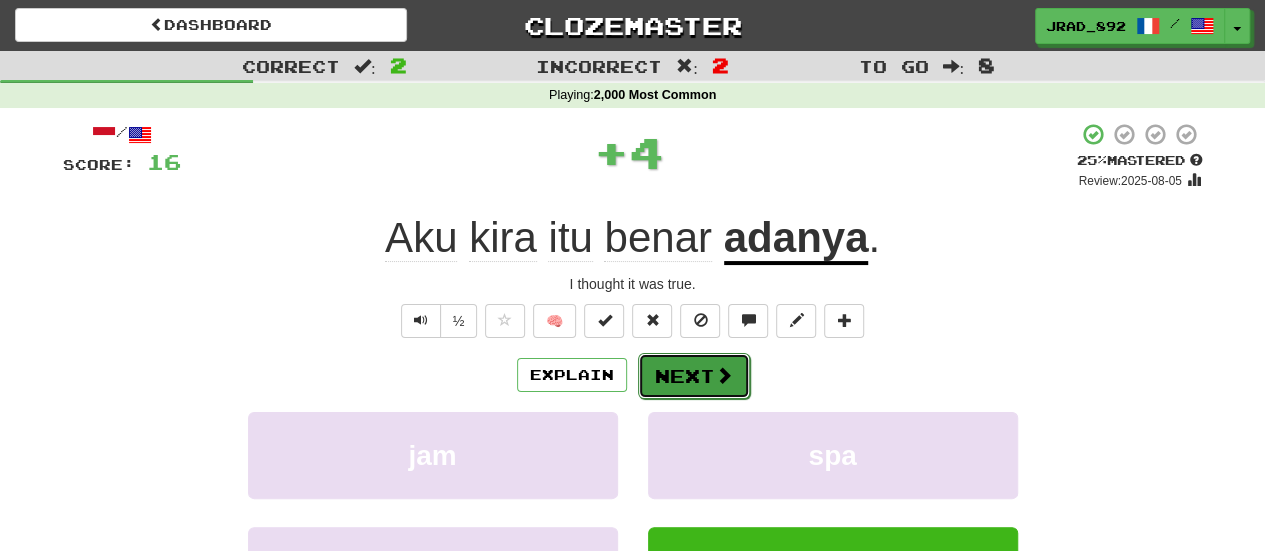 click on "Next" at bounding box center [694, 376] 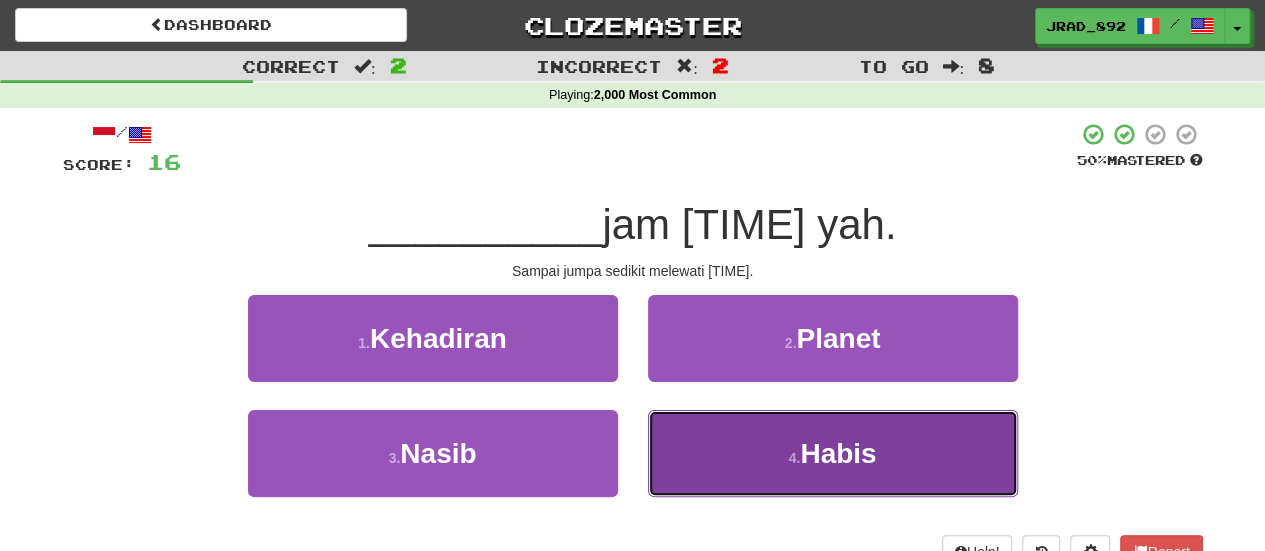 click on "4 .  Habis" at bounding box center (833, 453) 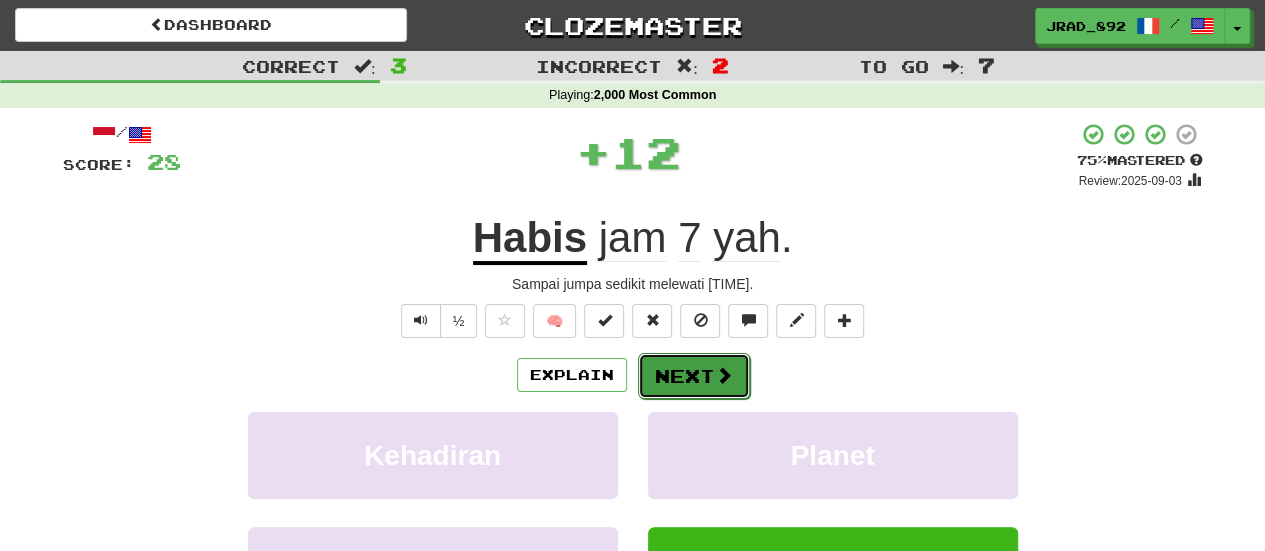 click on "Next" at bounding box center (694, 376) 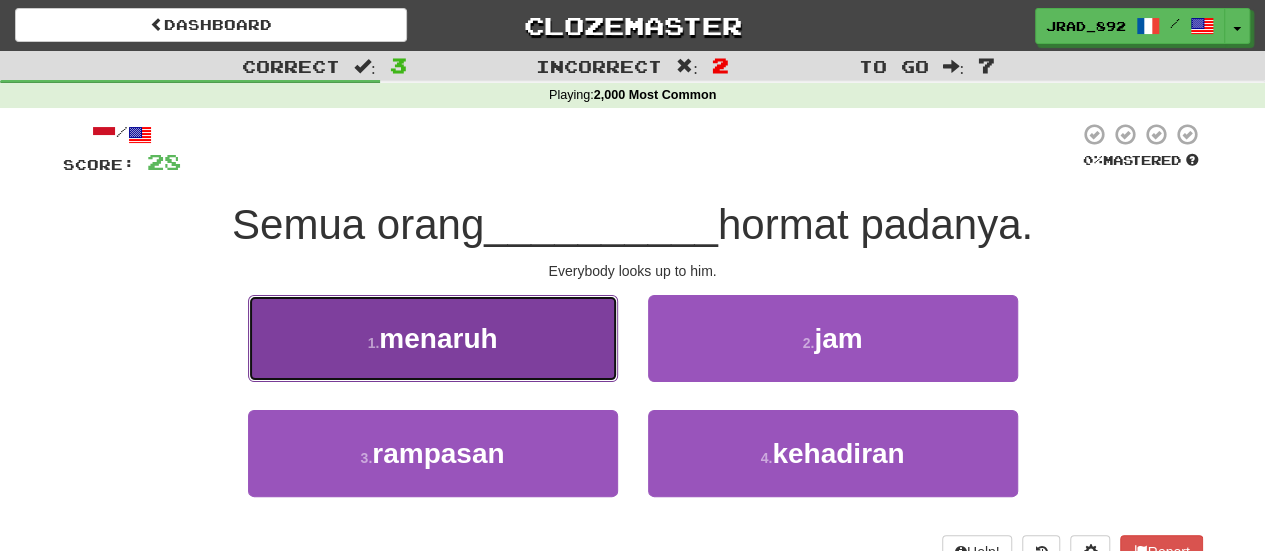 click on "1 .  menaruh" at bounding box center (433, 338) 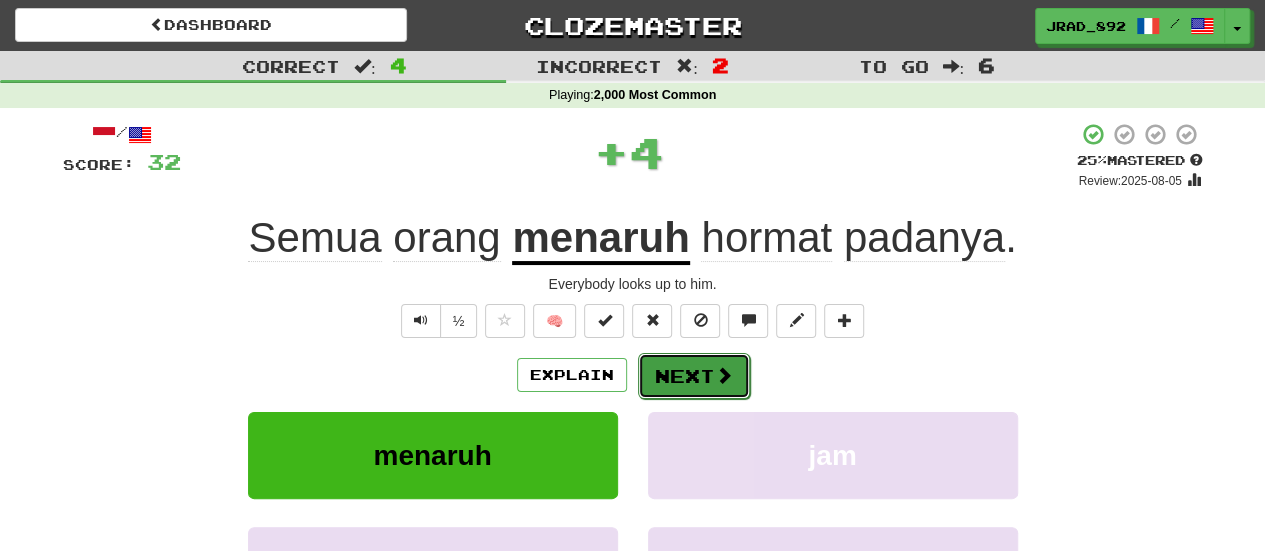 click on "Next" at bounding box center (694, 376) 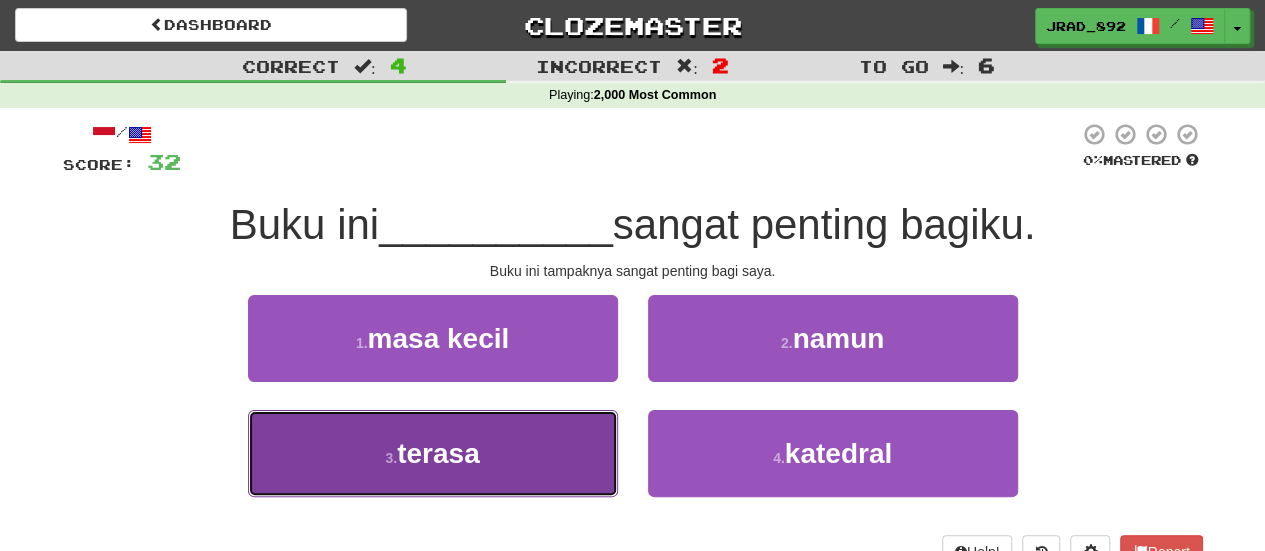 click on "3 .  terasa" at bounding box center [433, 453] 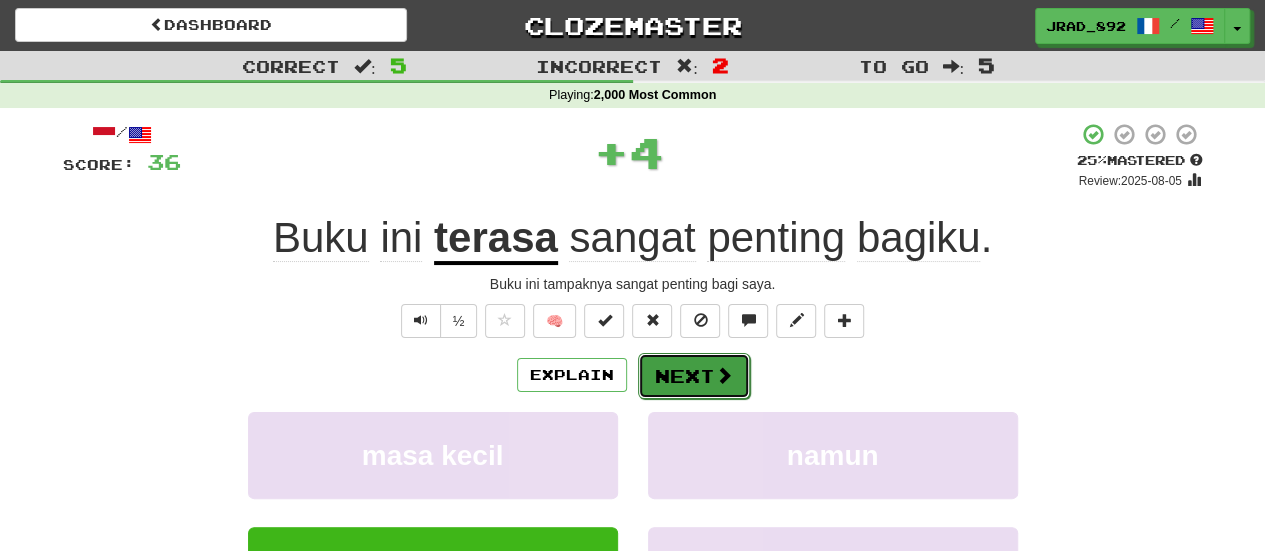 click on "Next" at bounding box center (694, 376) 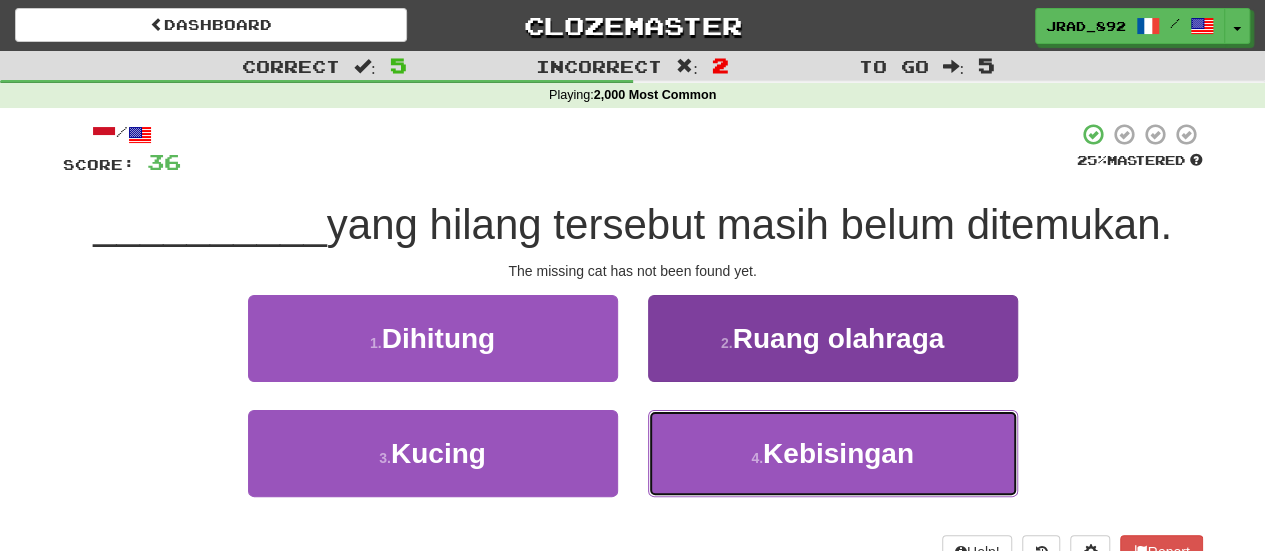 click on "4 .  Kebisingan" at bounding box center (833, 453) 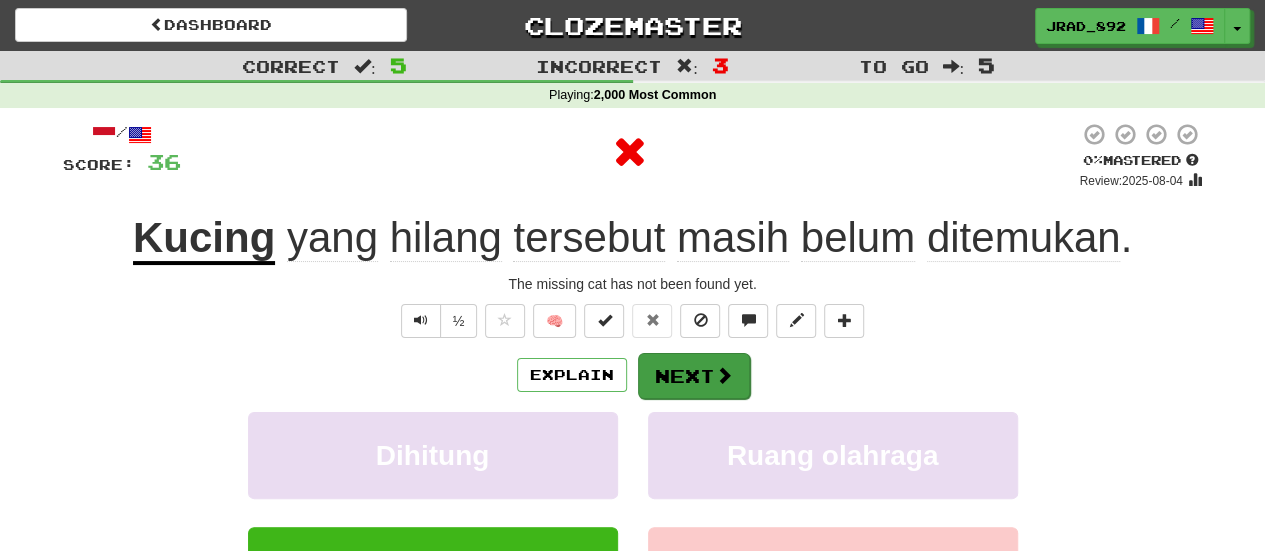 click on "Explain Next" at bounding box center [633, 375] 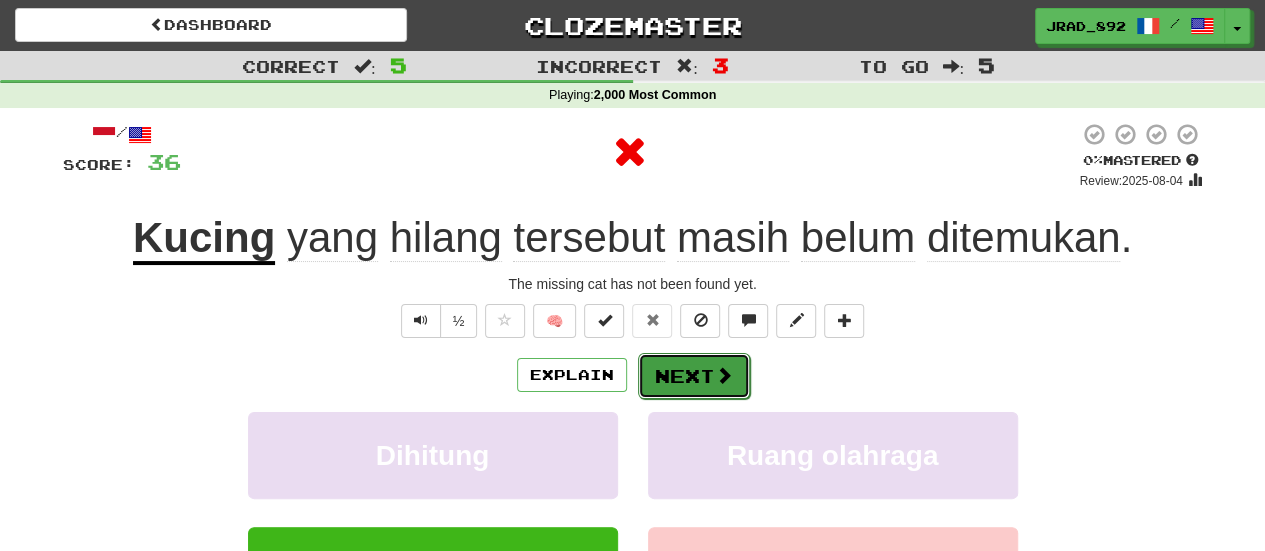 click on "Next" at bounding box center [694, 376] 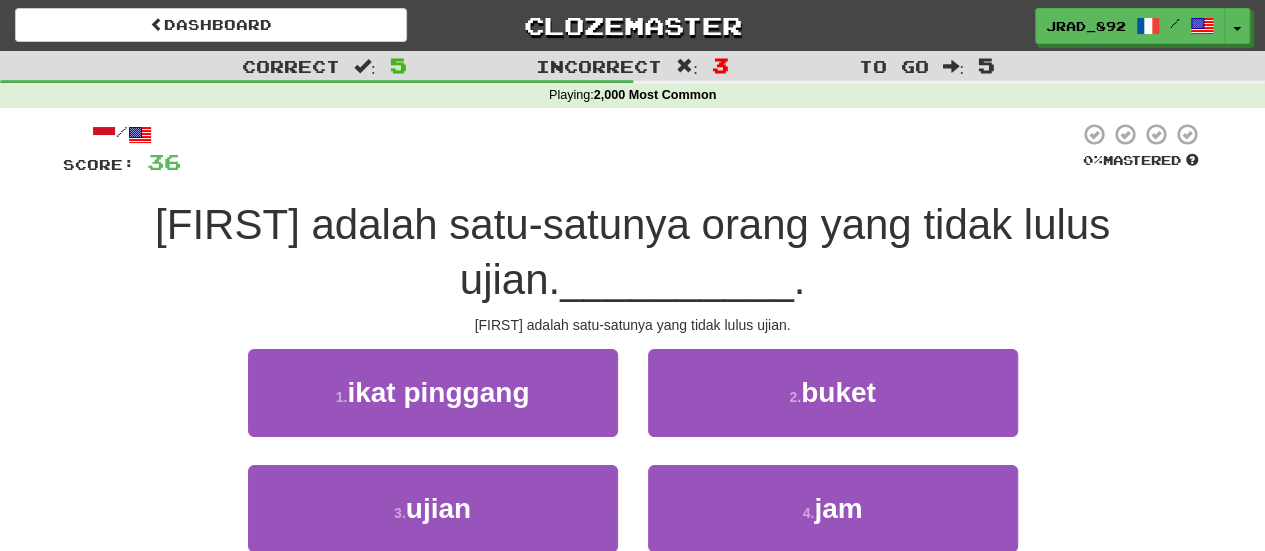 scroll, scrollTop: 100, scrollLeft: 0, axis: vertical 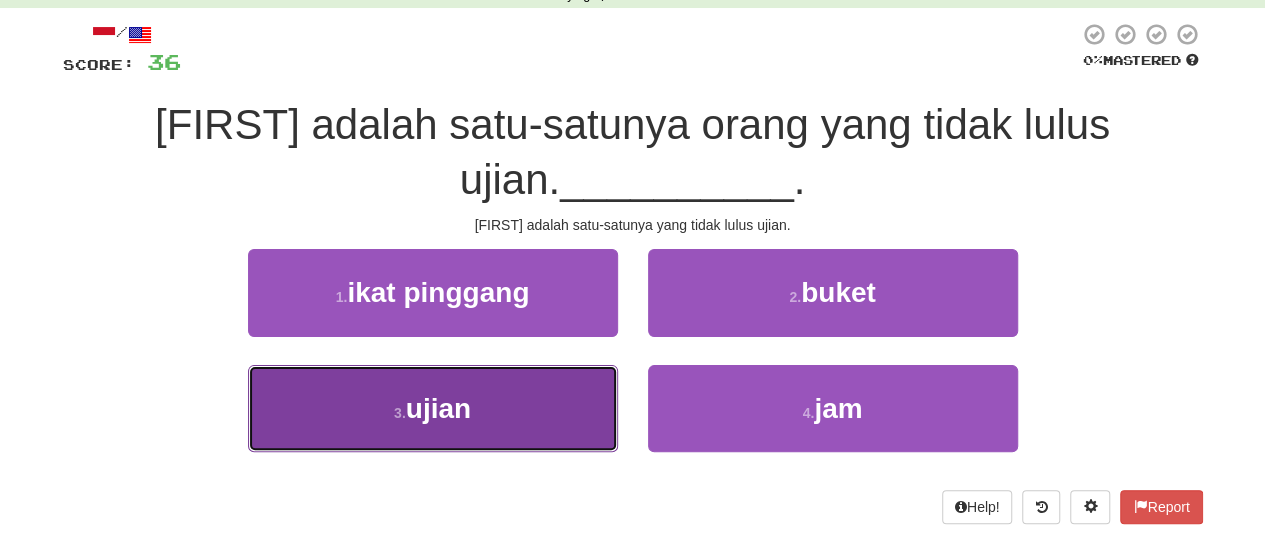 click on "ujian" at bounding box center [438, 408] 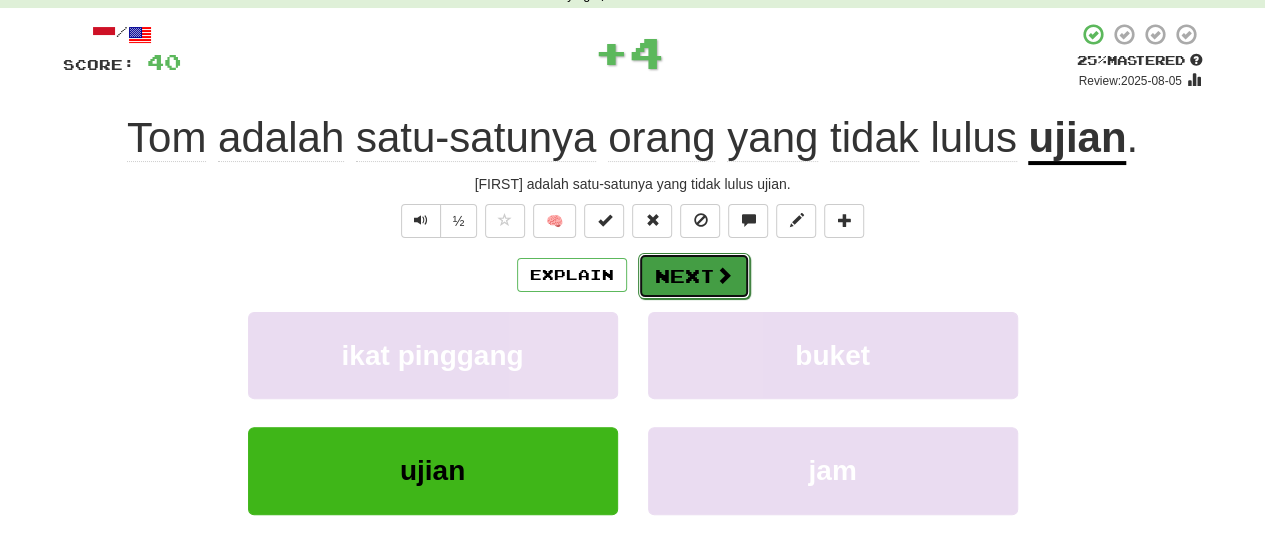 click on "Next" at bounding box center (694, 276) 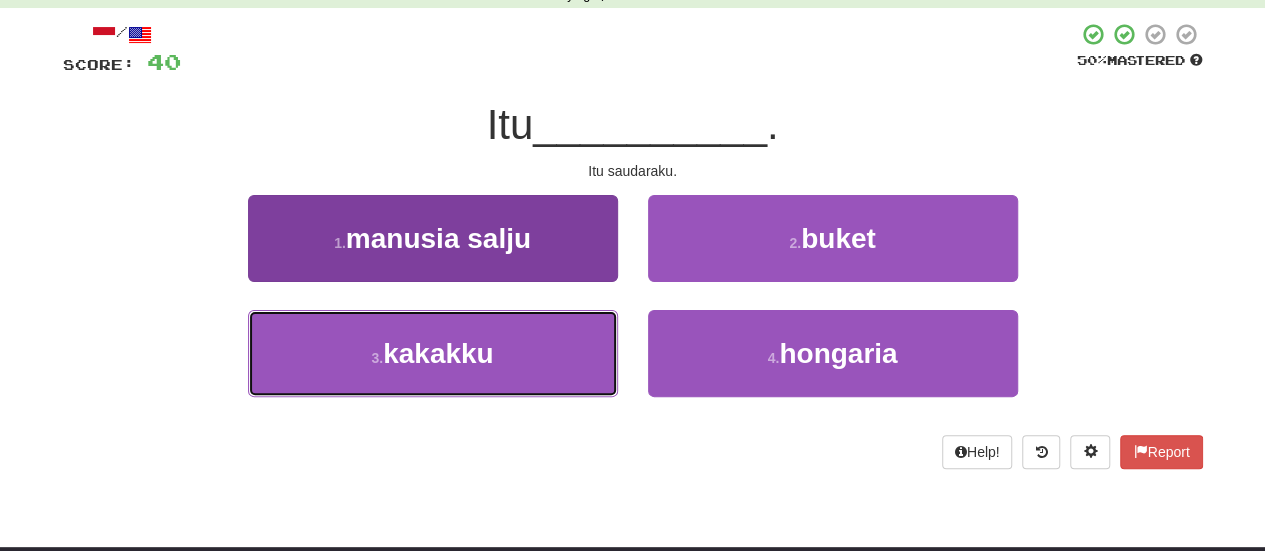 click on "kakakku" at bounding box center [438, 353] 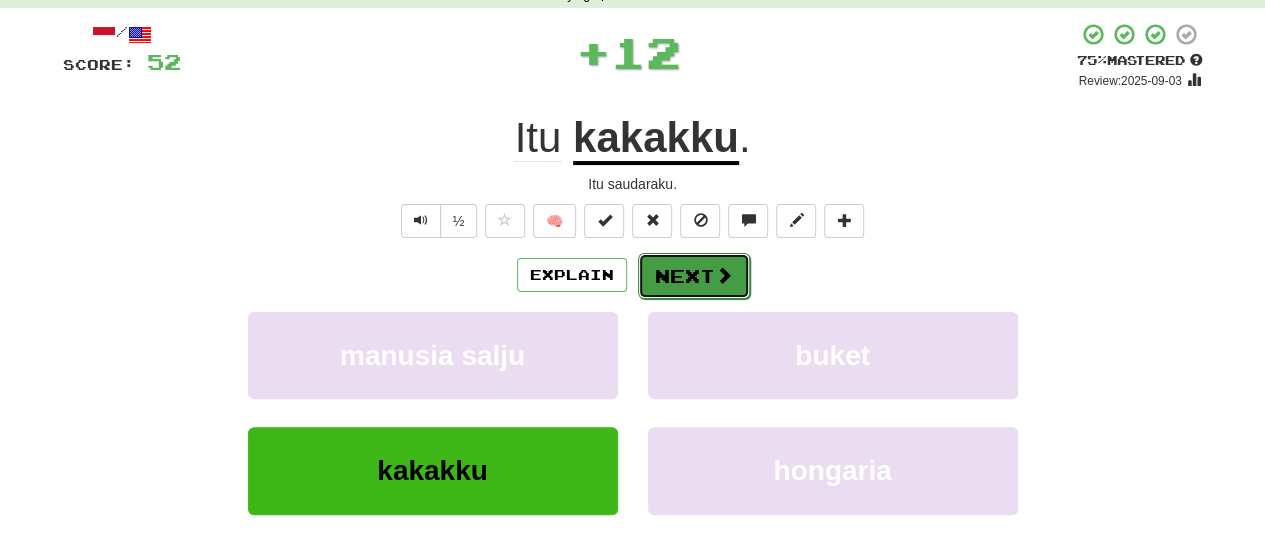 click on "Next" at bounding box center [694, 276] 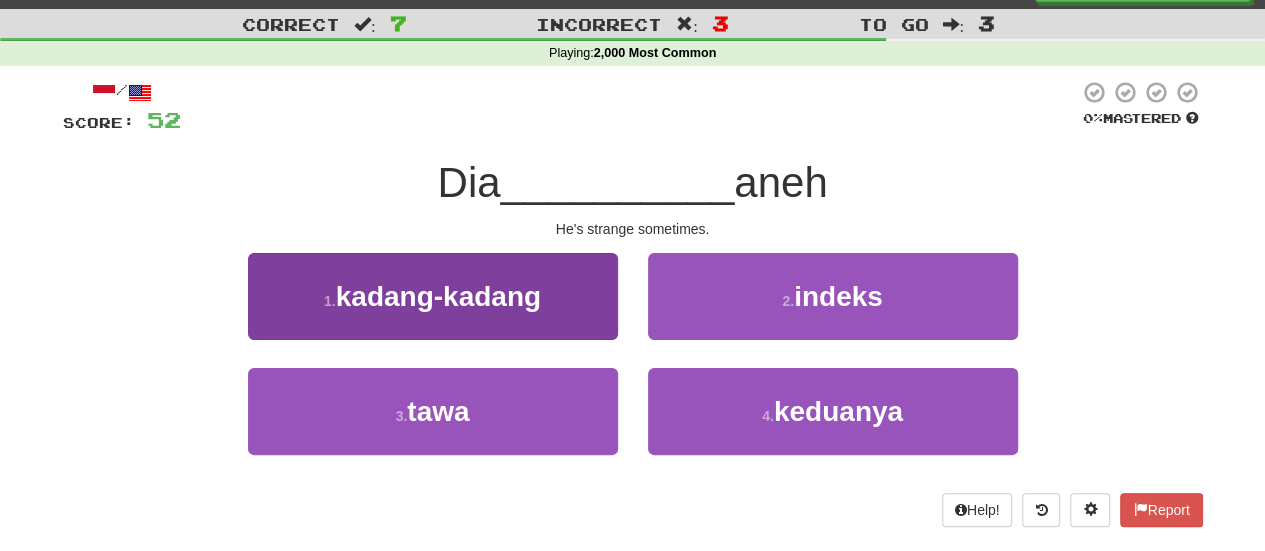 scroll, scrollTop: 0, scrollLeft: 0, axis: both 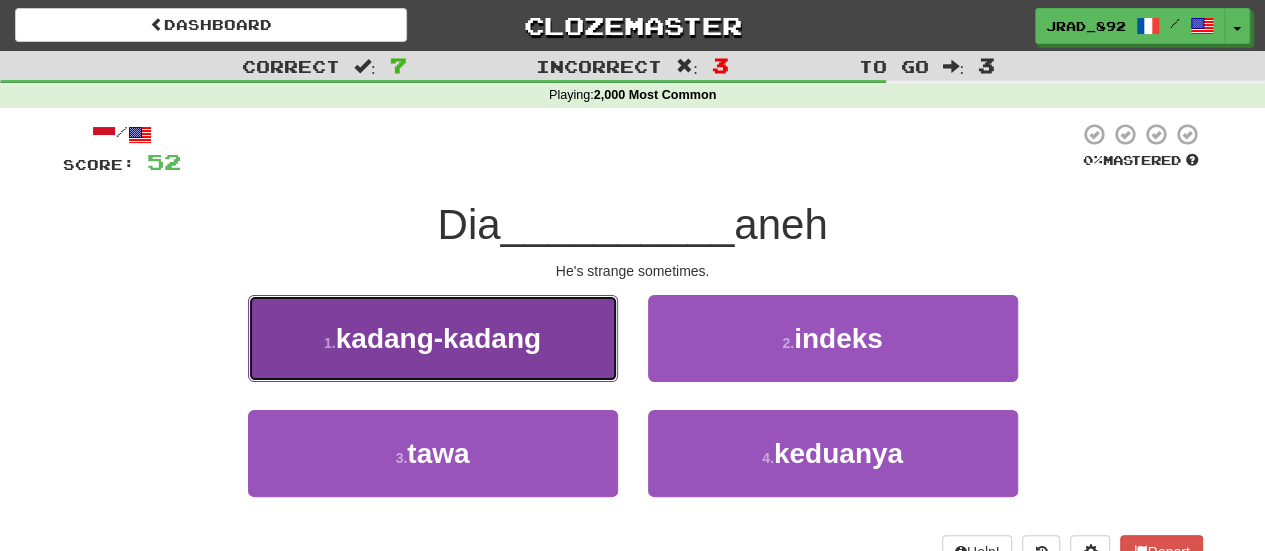 click on "kadang-kadang" at bounding box center (438, 338) 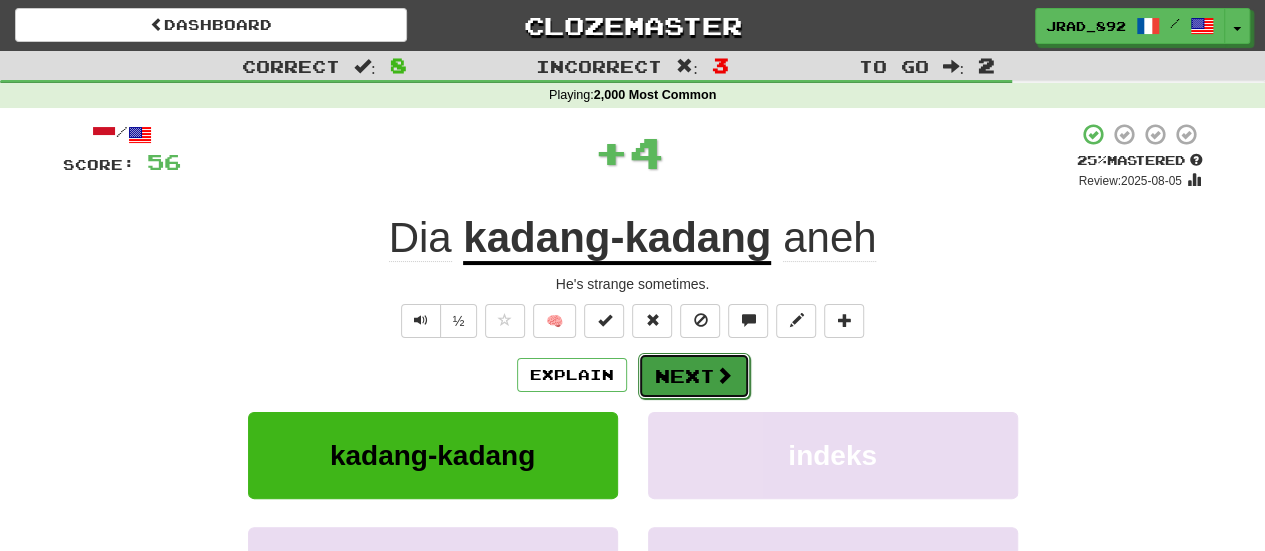 click at bounding box center [724, 375] 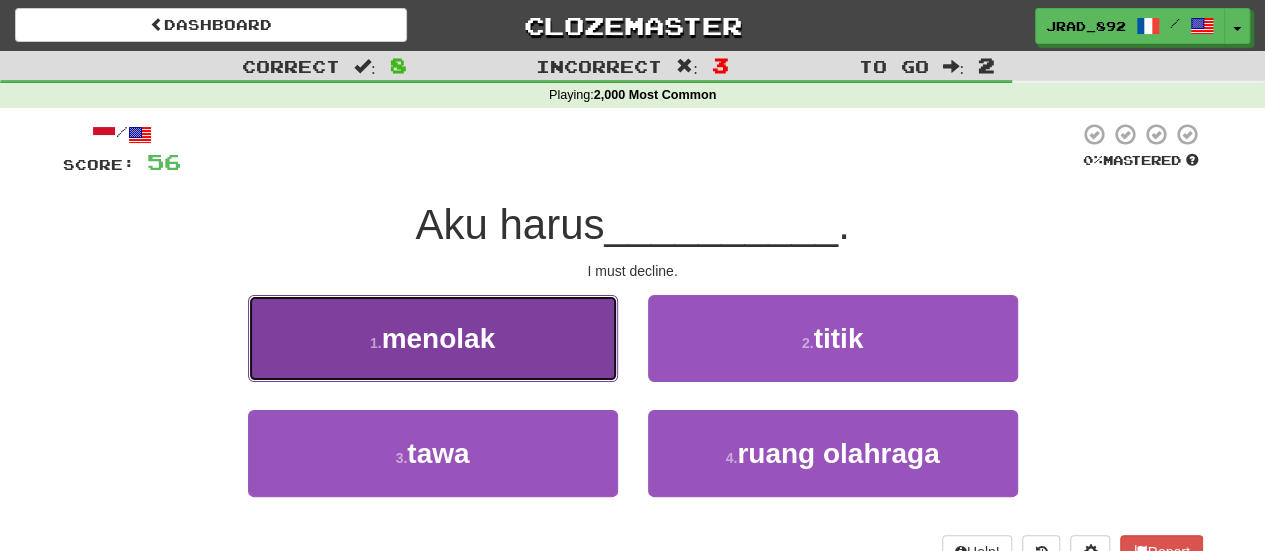 click on "1 .  menolak" at bounding box center [433, 338] 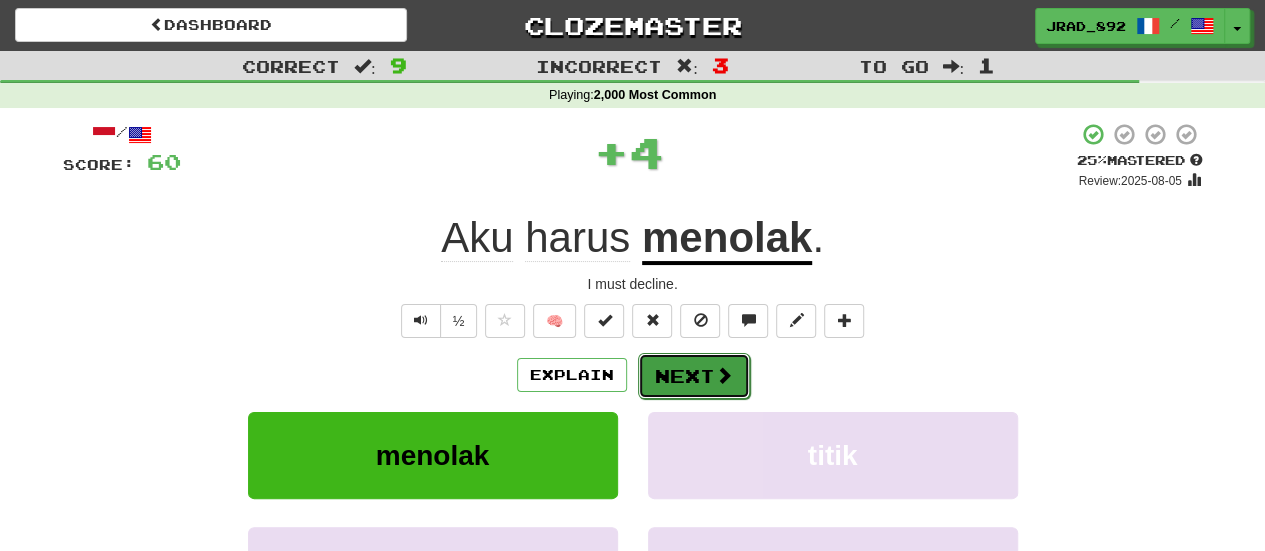 click on "Next" at bounding box center [694, 376] 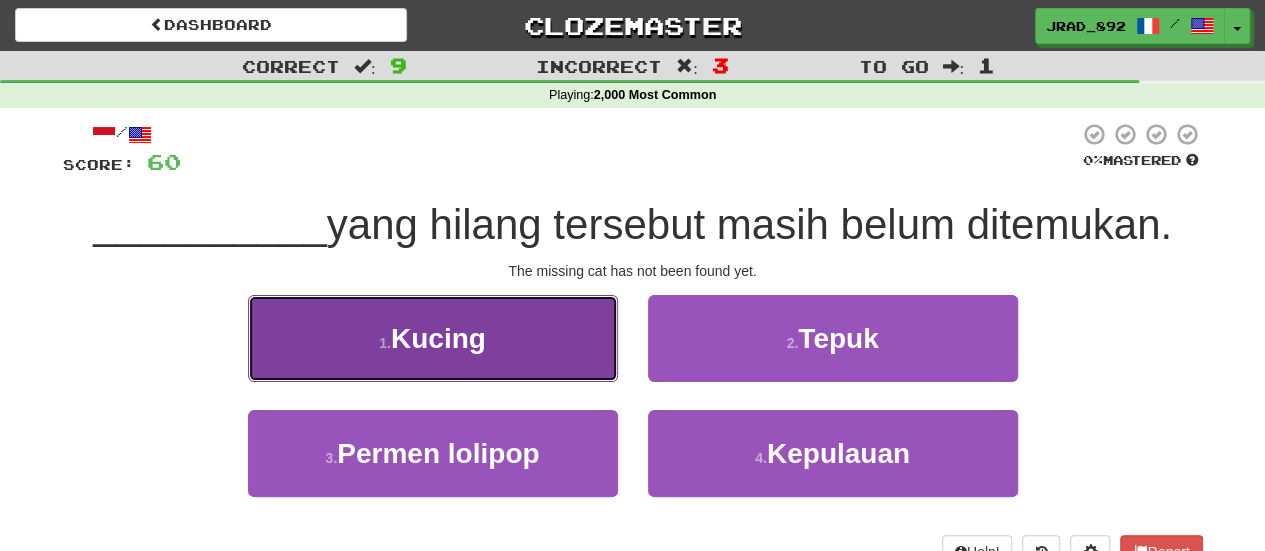 click on "Kucing" at bounding box center [438, 338] 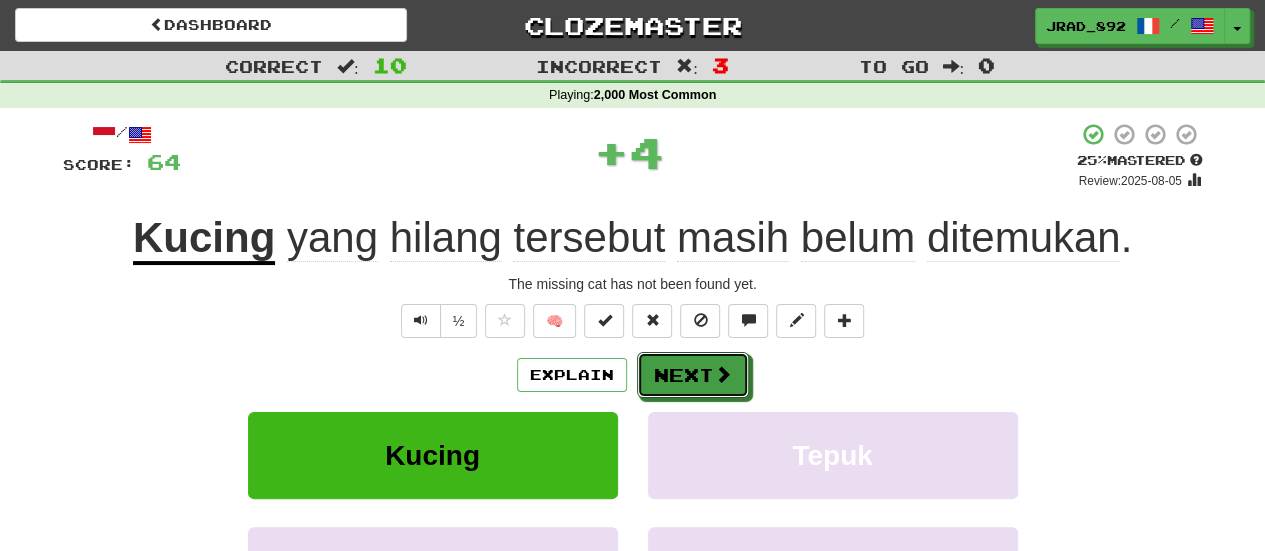 click on "Next" at bounding box center [693, 375] 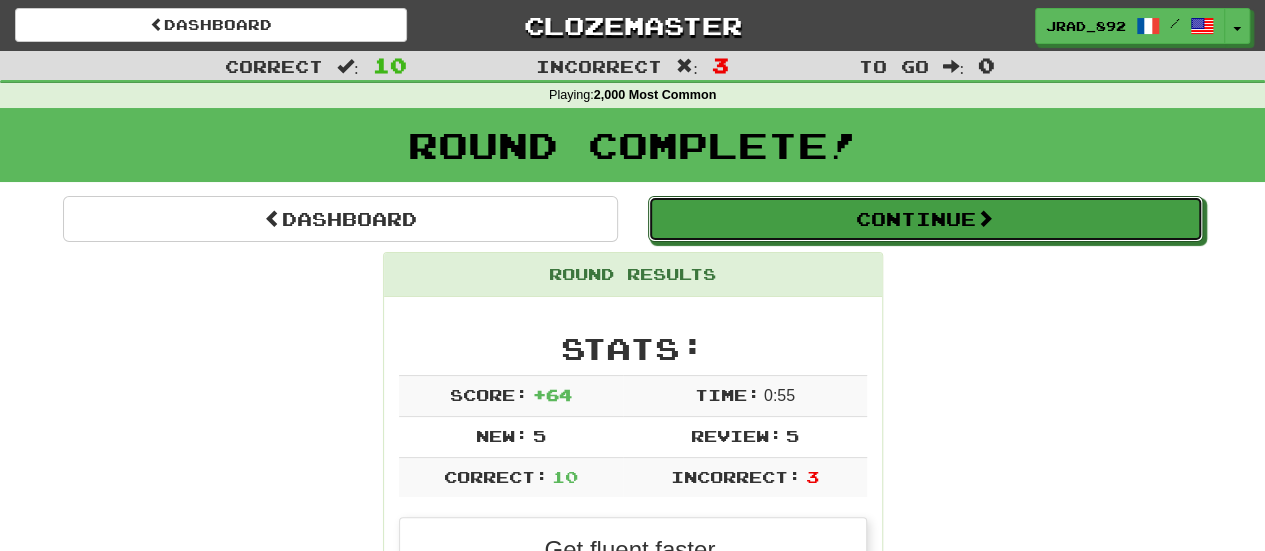 drag, startPoint x: 862, startPoint y: 227, endPoint x: 828, endPoint y: 224, distance: 34.132095 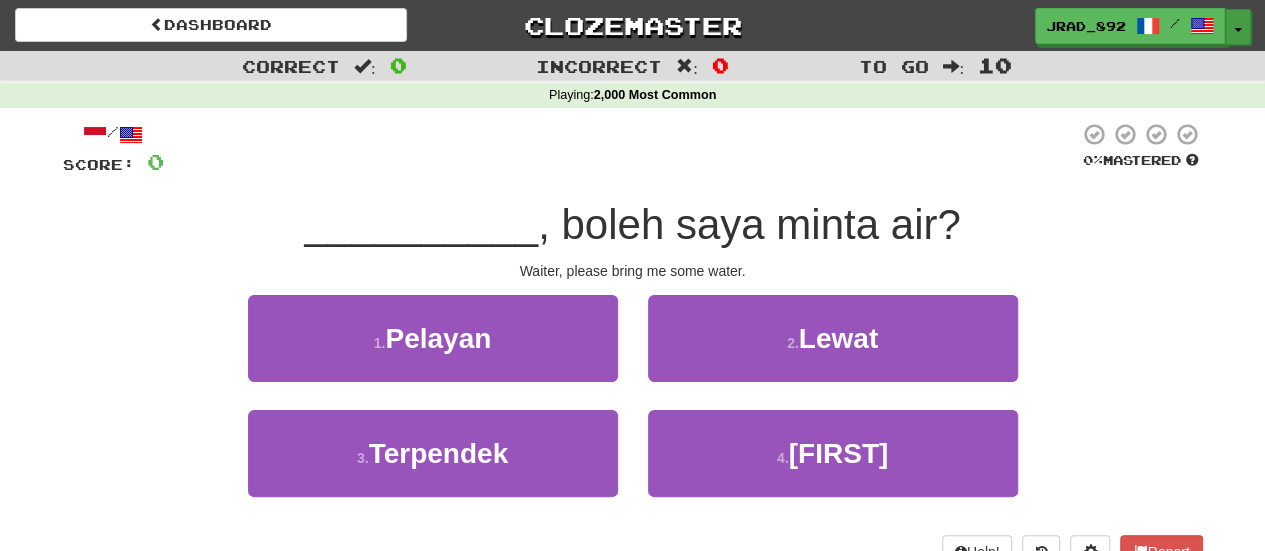 click on "Toggle Dropdown" at bounding box center [1238, 27] 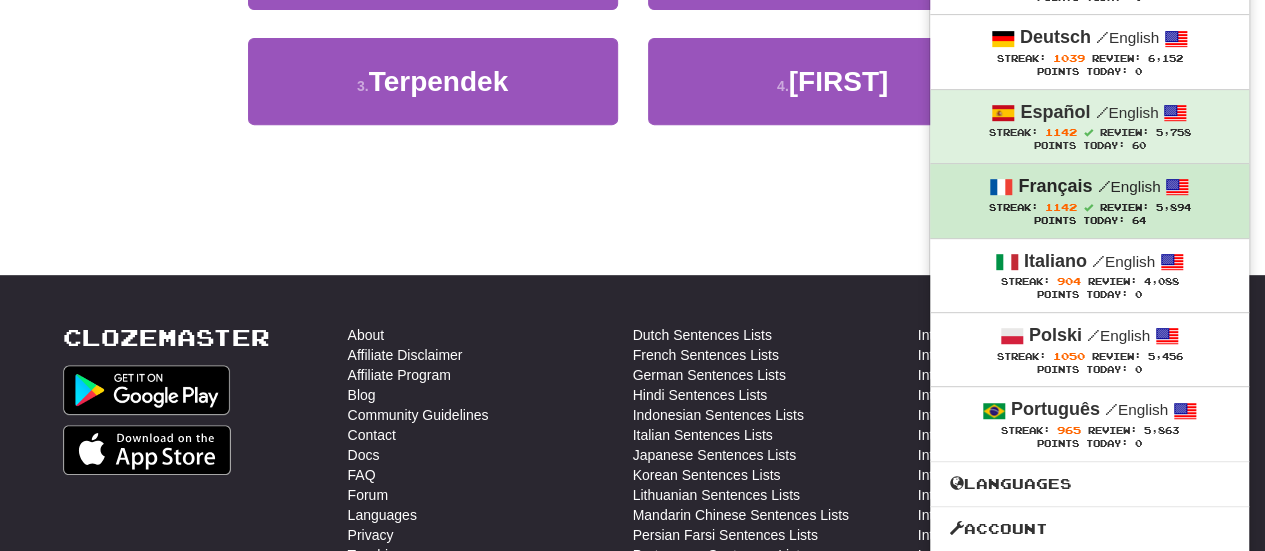 scroll, scrollTop: 400, scrollLeft: 0, axis: vertical 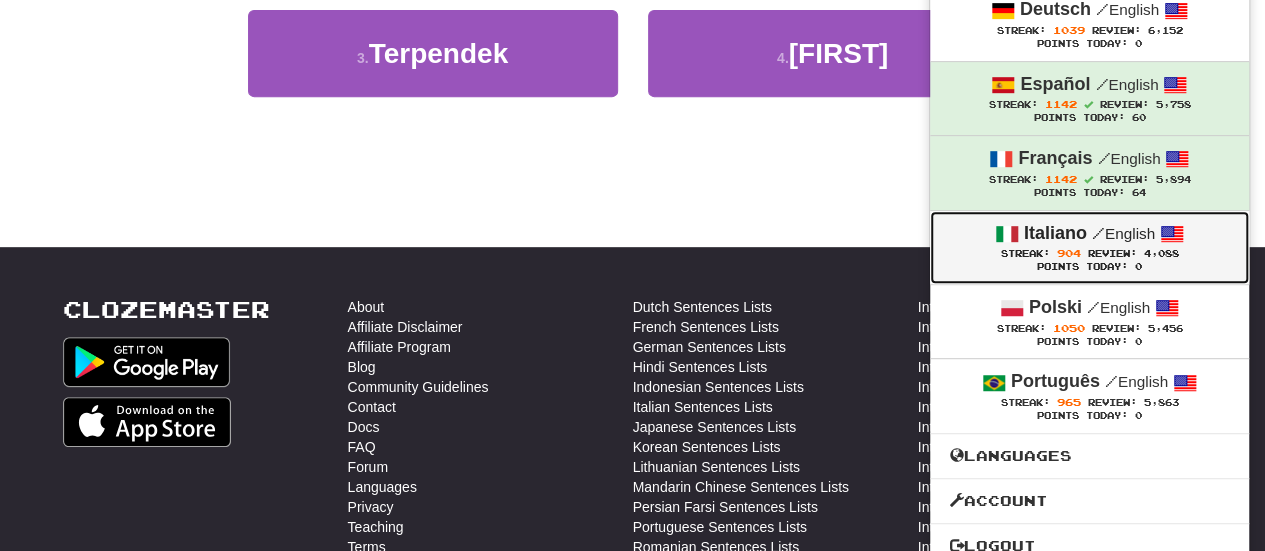 click on "Italiano" at bounding box center [1055, 233] 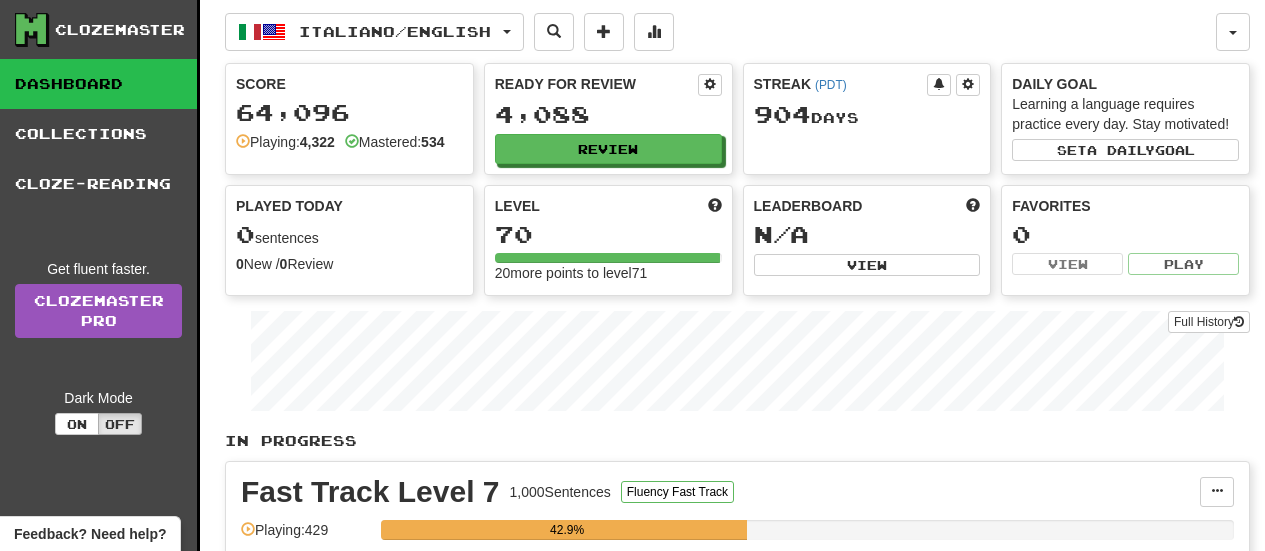 scroll, scrollTop: 0, scrollLeft: 0, axis: both 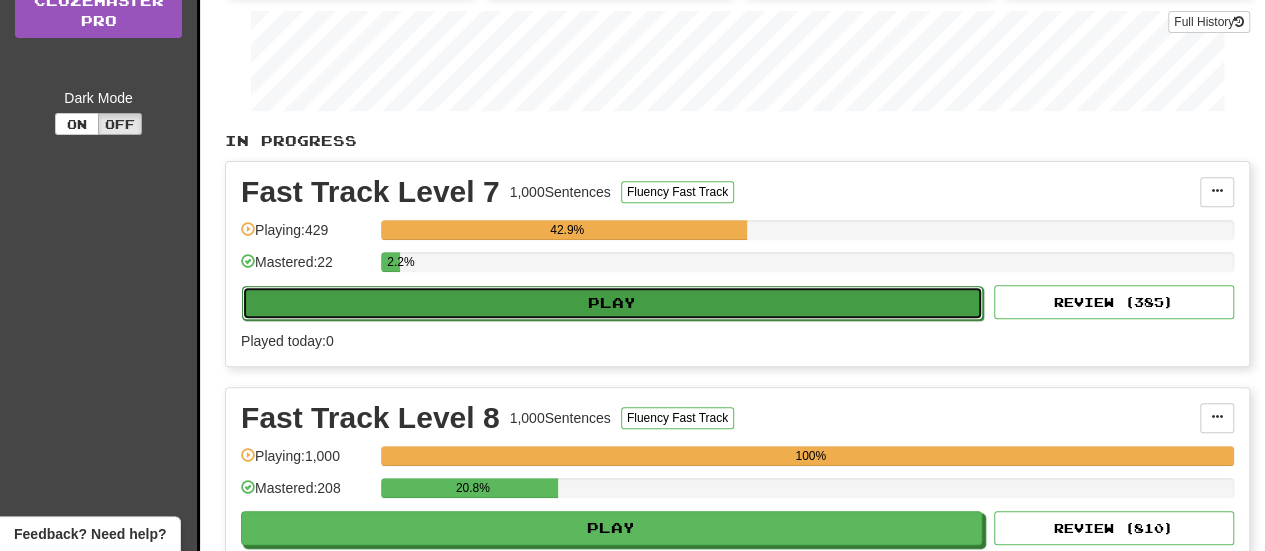 click on "Play" at bounding box center [612, 303] 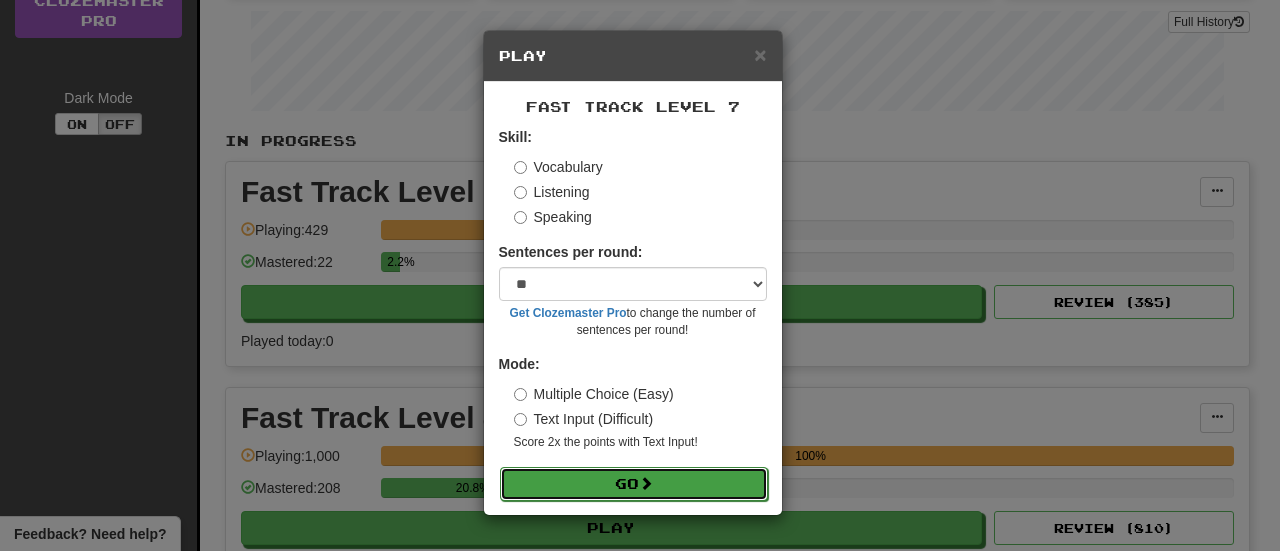 click on "Go" at bounding box center [634, 484] 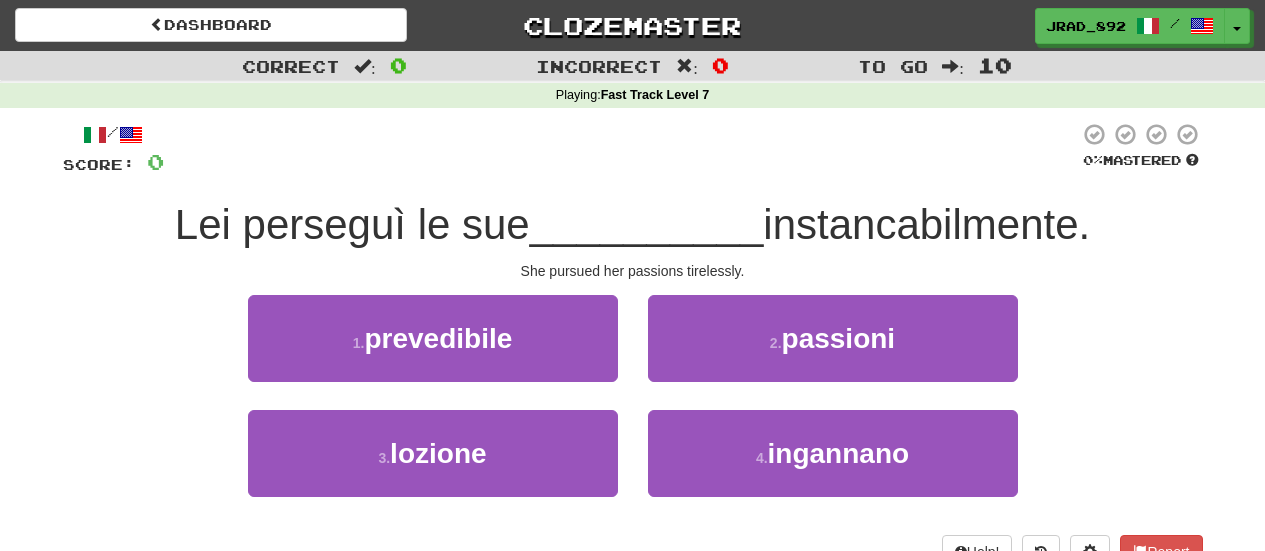 scroll, scrollTop: 0, scrollLeft: 0, axis: both 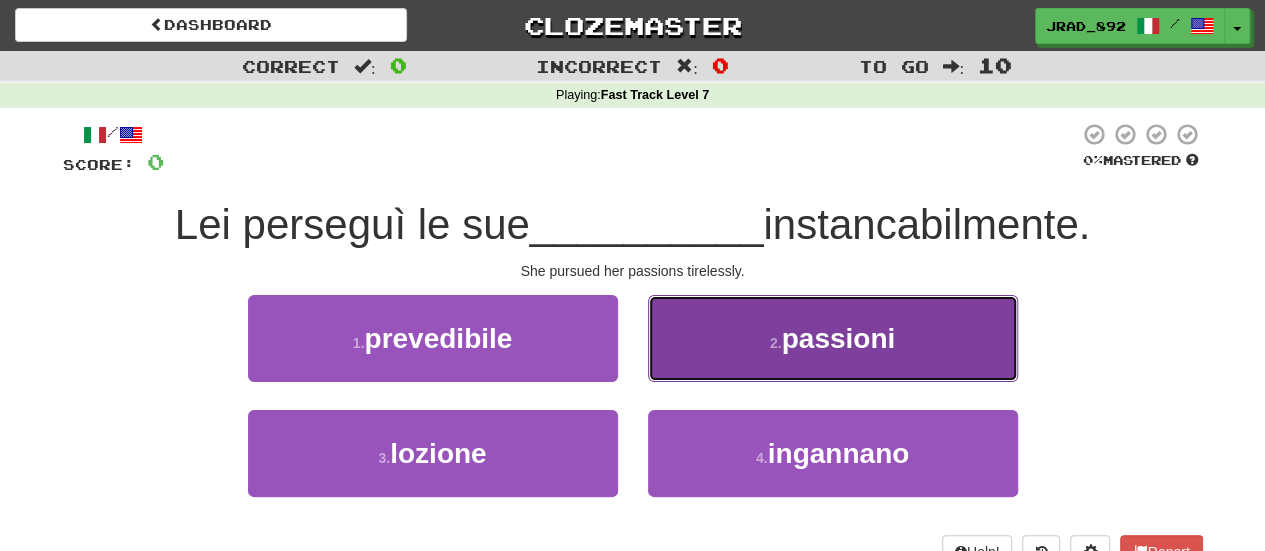 click on "[NUMBER] .  passioni" at bounding box center (833, 338) 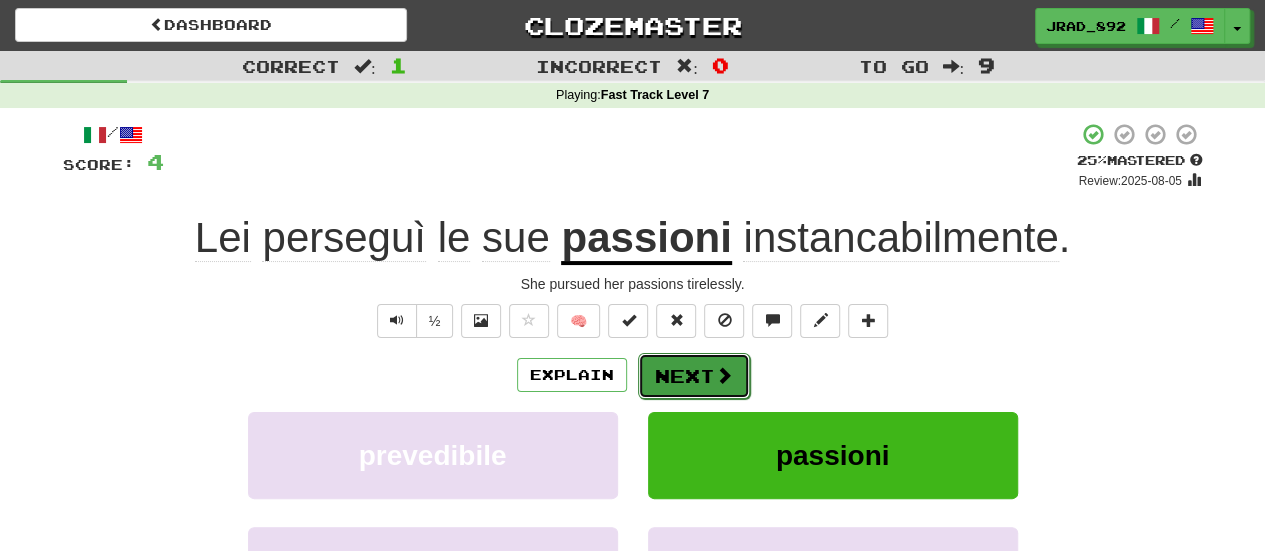 click on "Next" at bounding box center (694, 376) 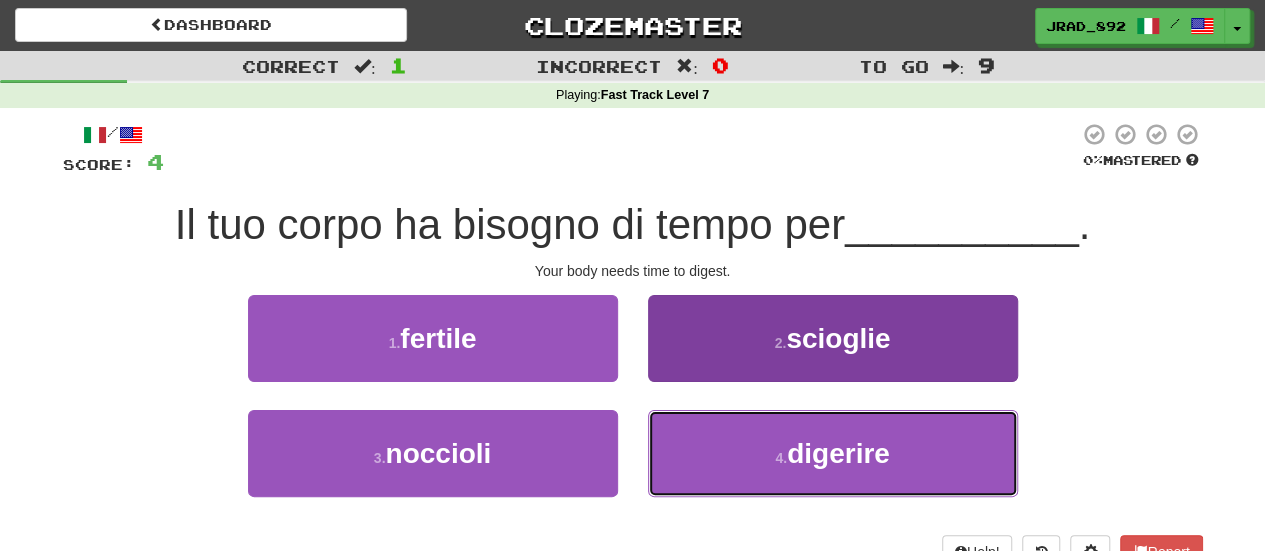 click on "4 .  digerire" at bounding box center (833, 453) 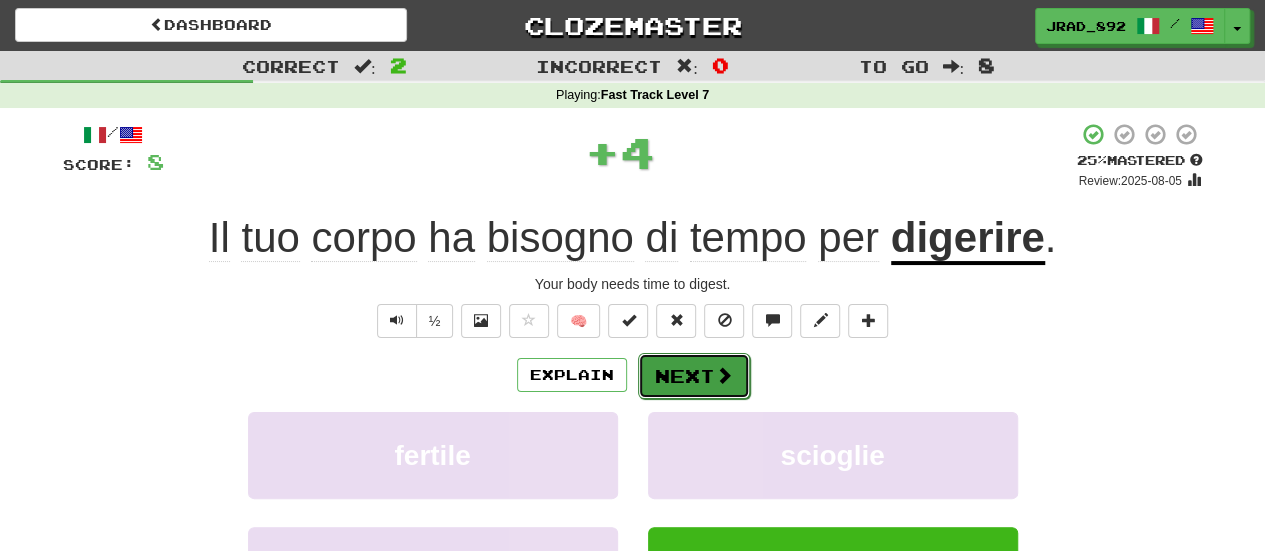 click on "Next" at bounding box center (694, 376) 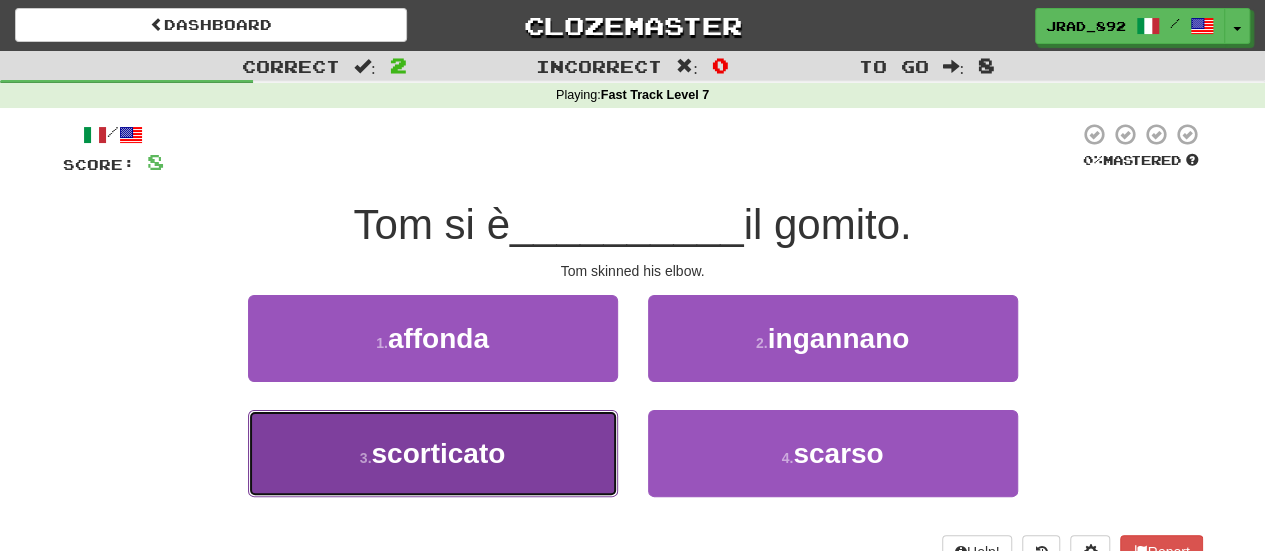 click on "scorticato" at bounding box center [438, 453] 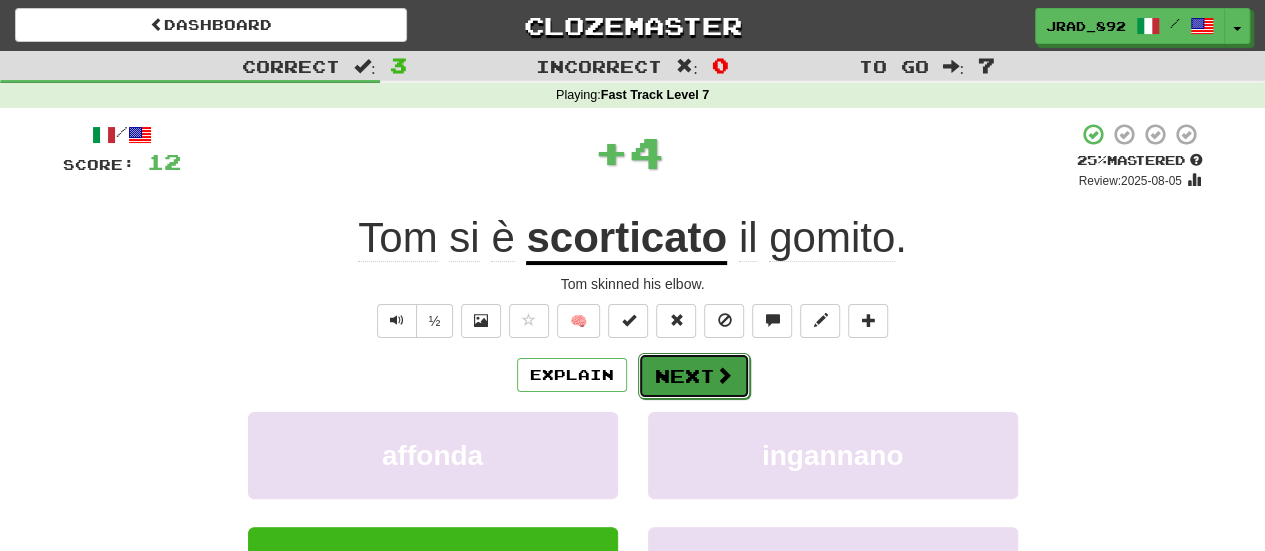 click on "Next" at bounding box center (694, 376) 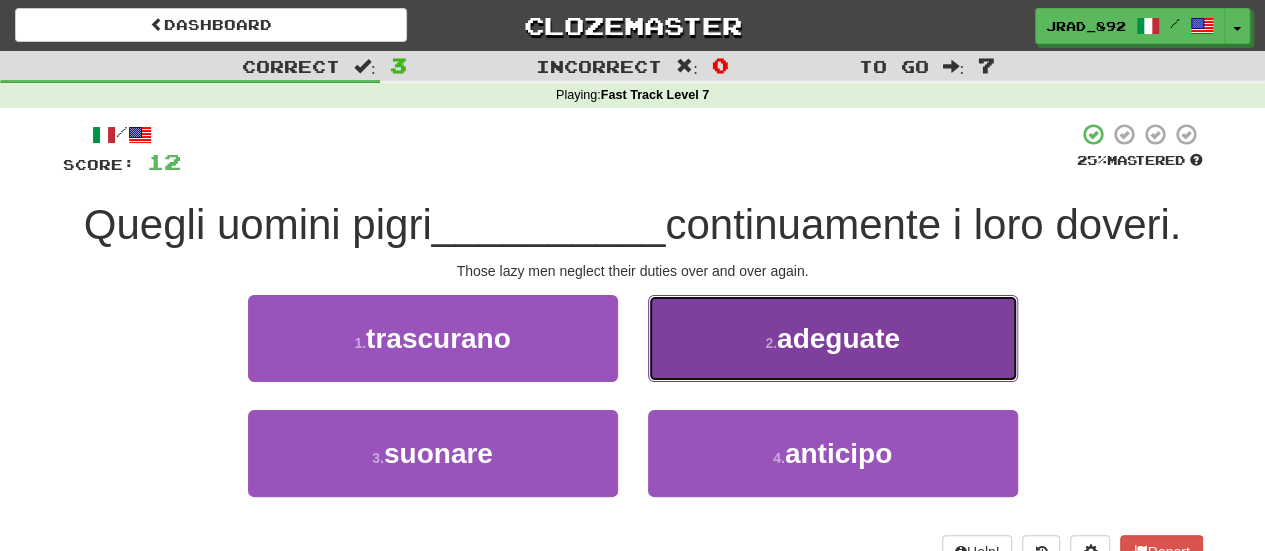 click on "adeguate" at bounding box center (838, 338) 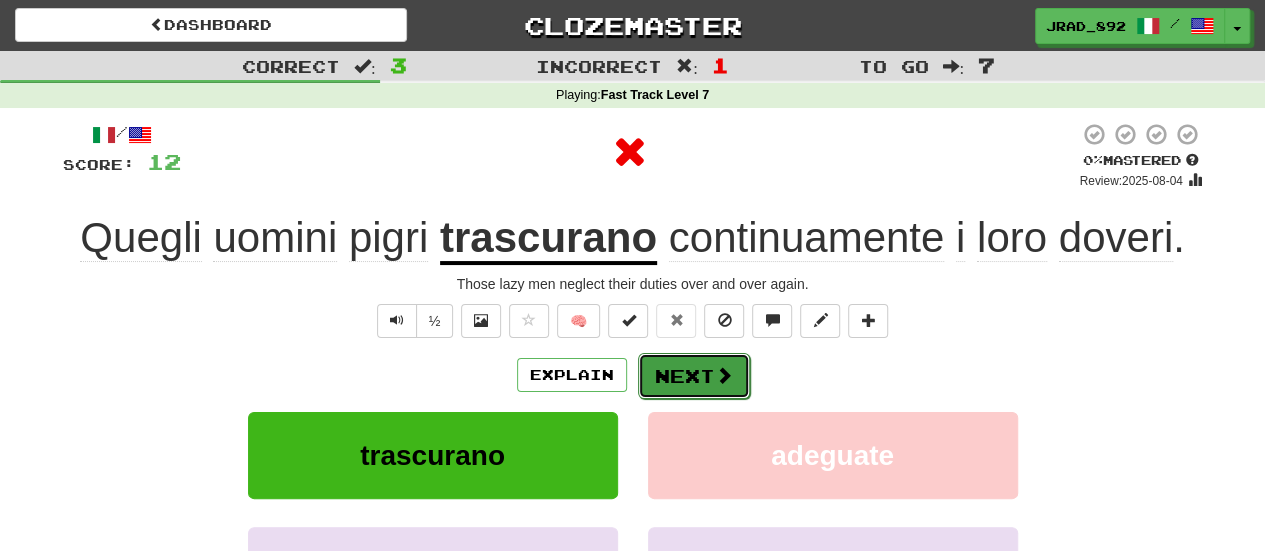 click on "Next" at bounding box center (694, 376) 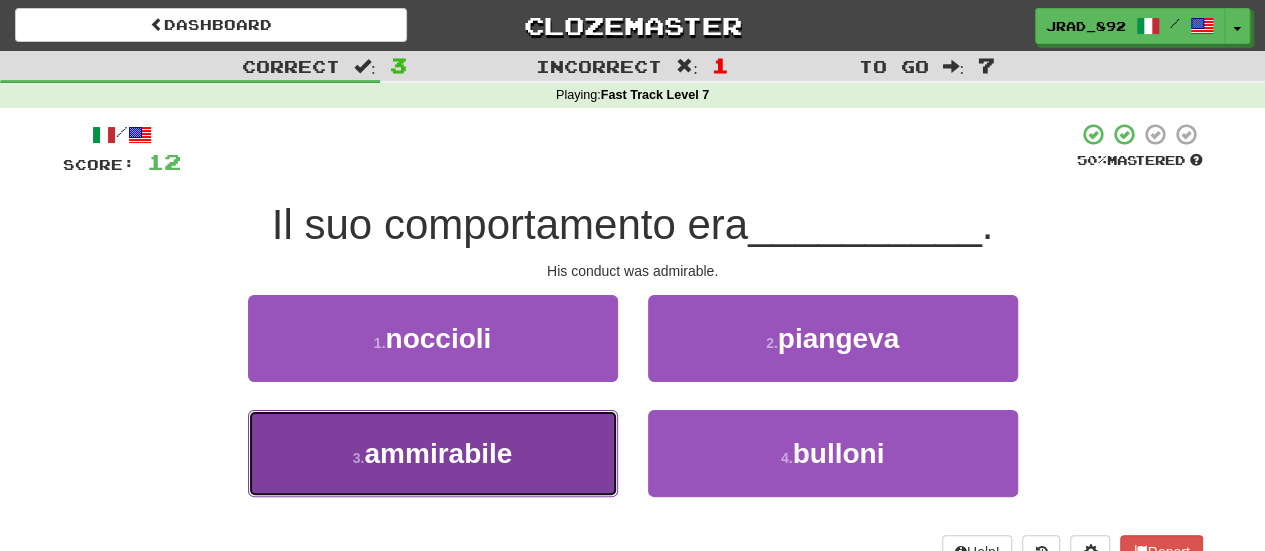 click on "3 .  ammirabile" at bounding box center (433, 453) 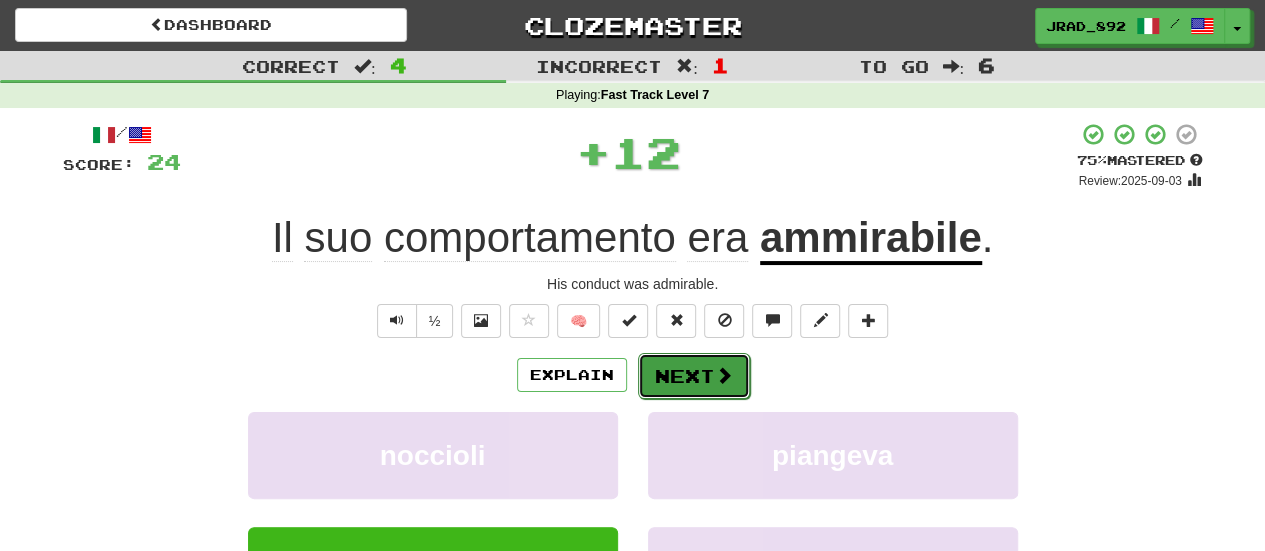 click on "Next" at bounding box center (694, 376) 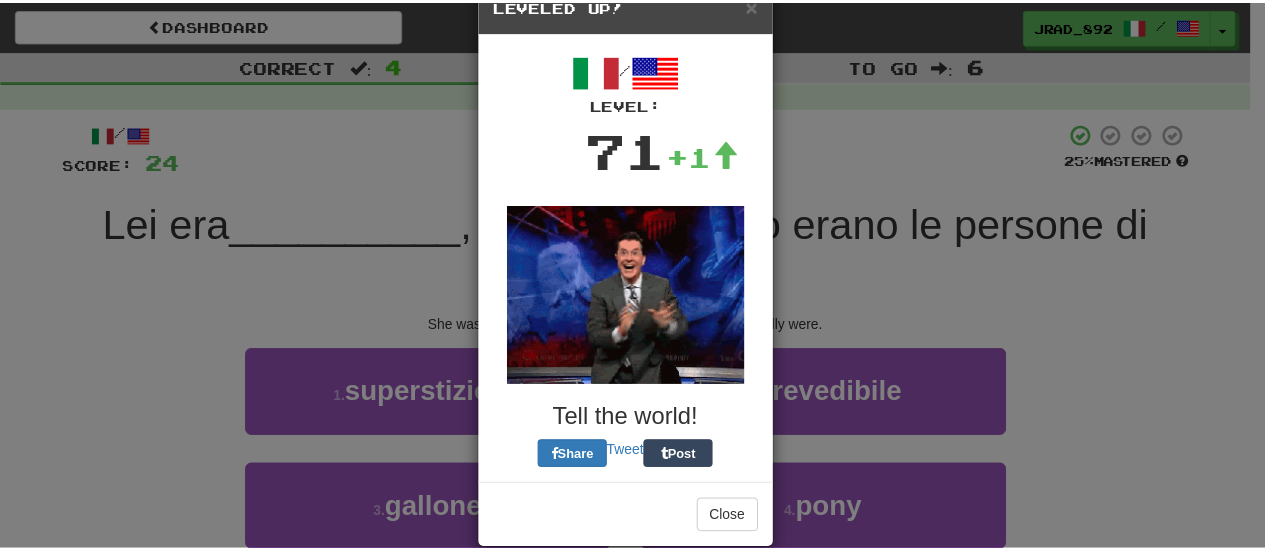 scroll, scrollTop: 77, scrollLeft: 0, axis: vertical 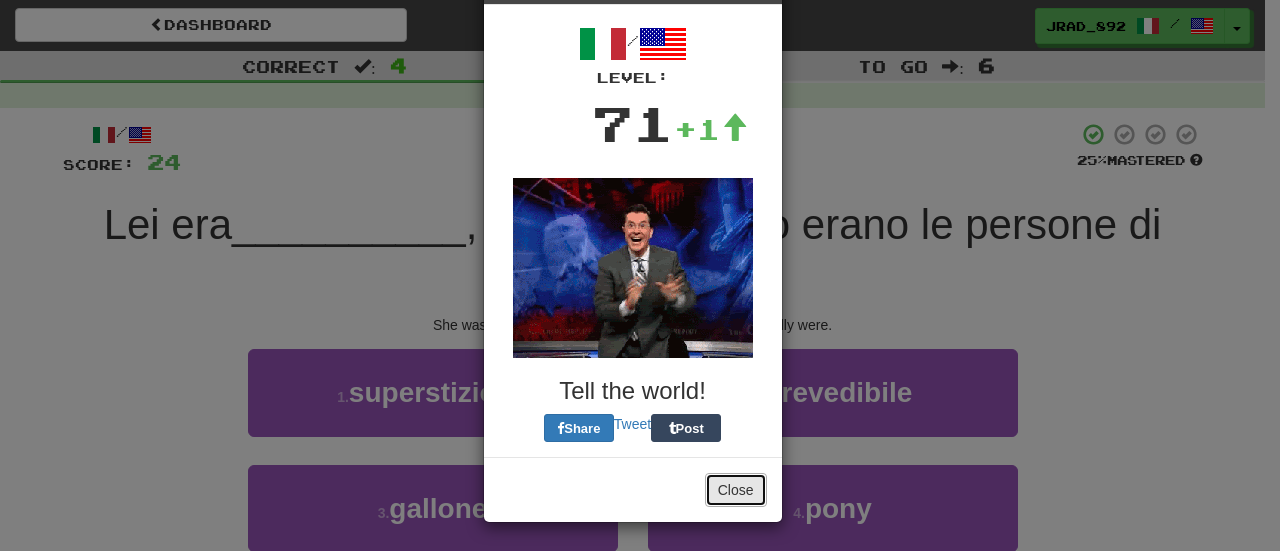 click on "Close" at bounding box center [736, 490] 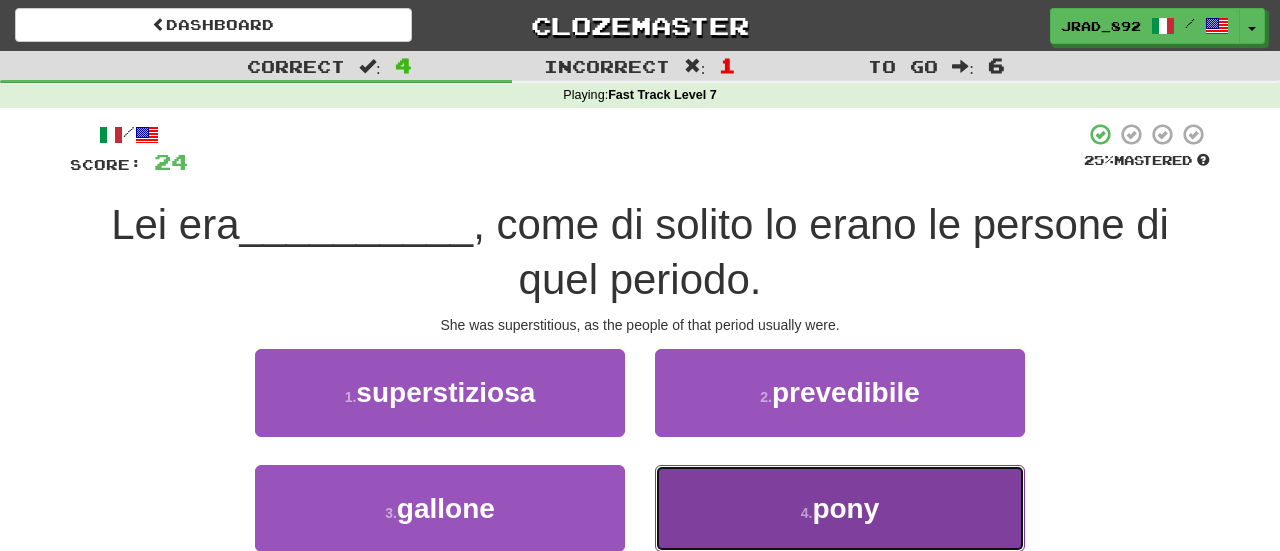 click on "4 .  pony" at bounding box center [840, 508] 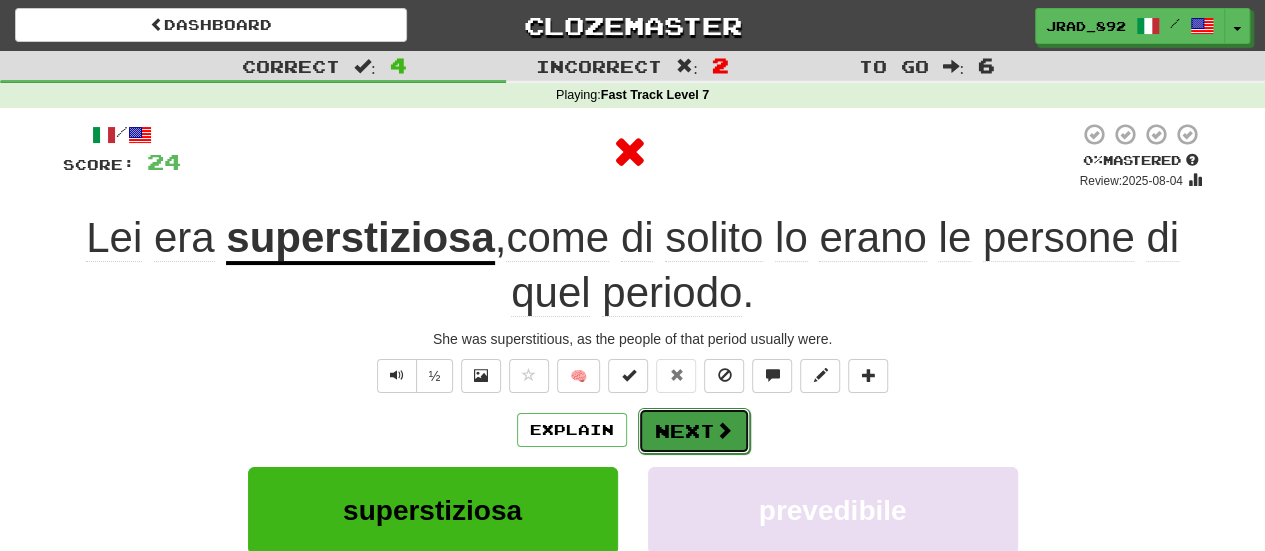 click on "Next" at bounding box center (694, 431) 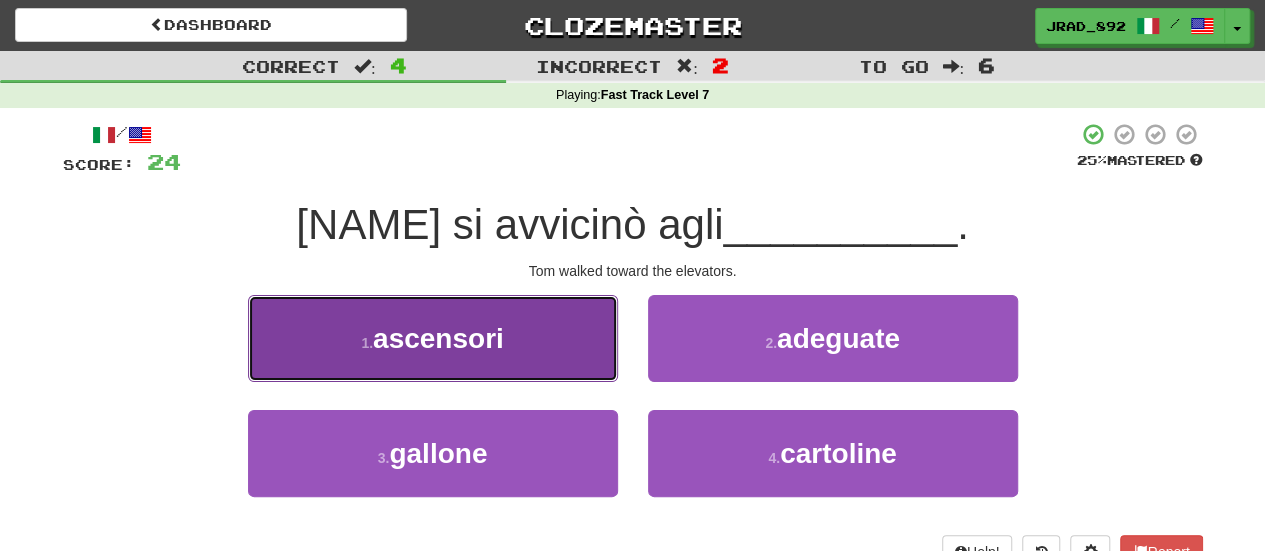 click on "ascensori" at bounding box center (438, 338) 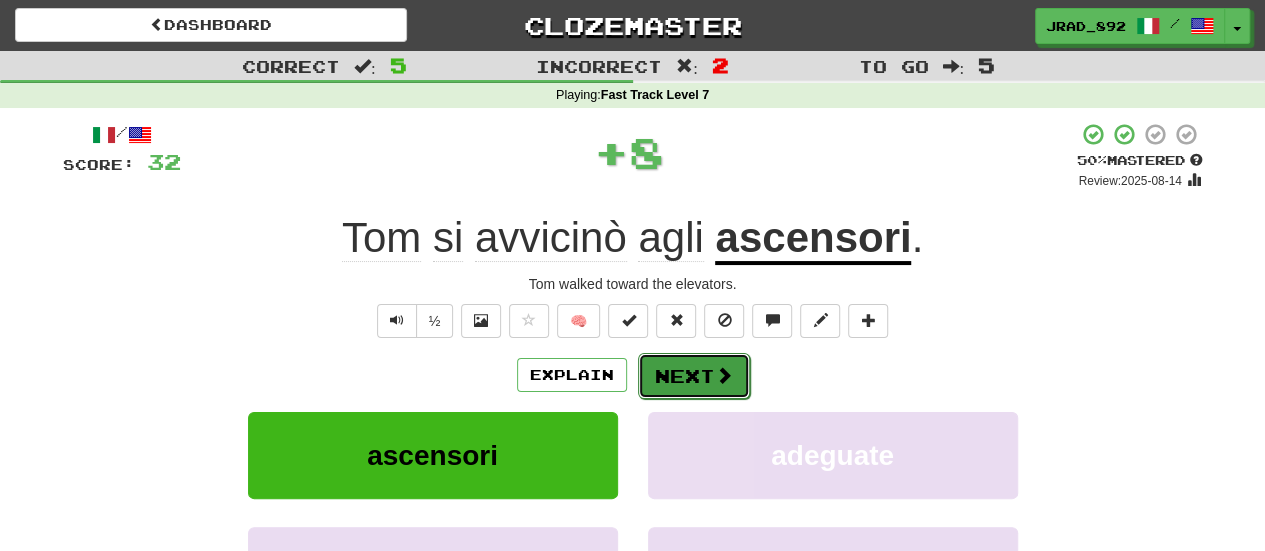 click on "Next" at bounding box center (694, 376) 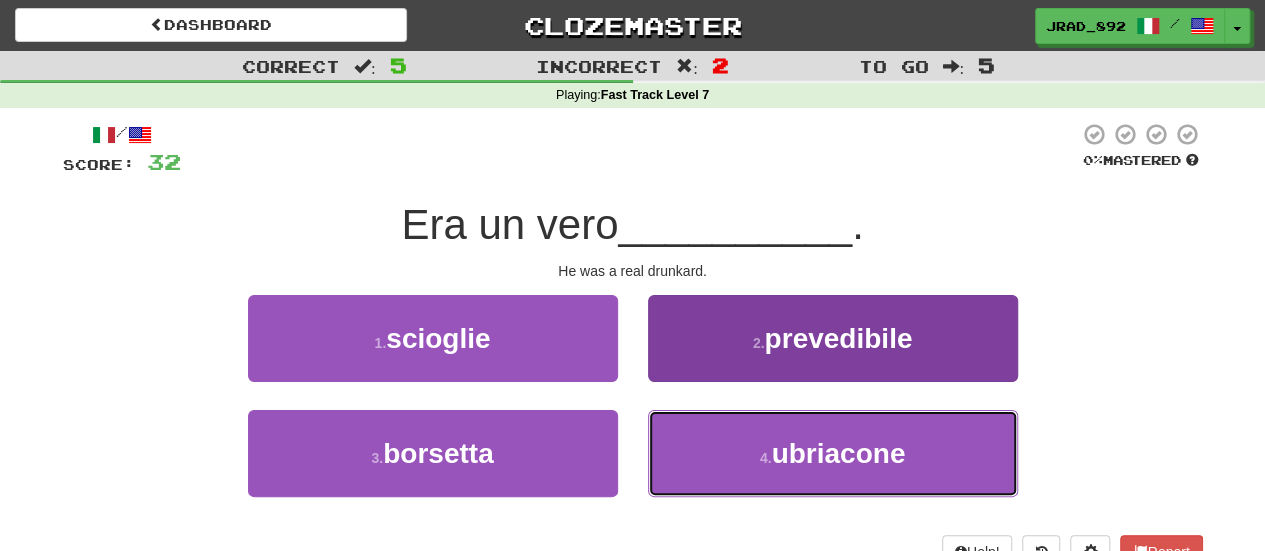 drag, startPoint x: 773, startPoint y: 467, endPoint x: 757, endPoint y: 461, distance: 17.088007 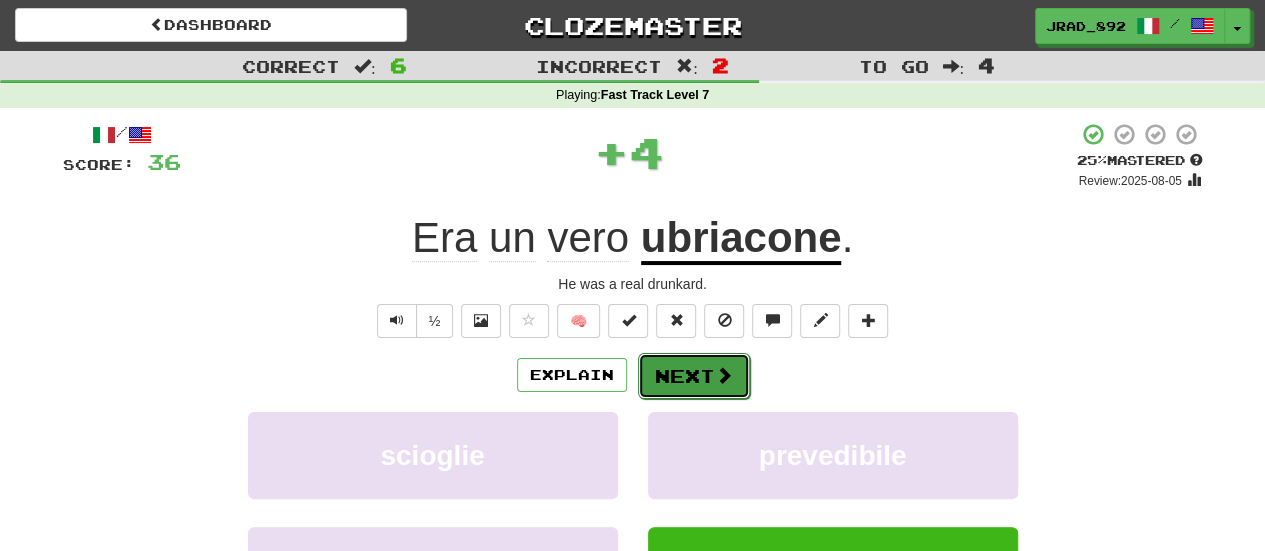 click on "Next" at bounding box center [694, 376] 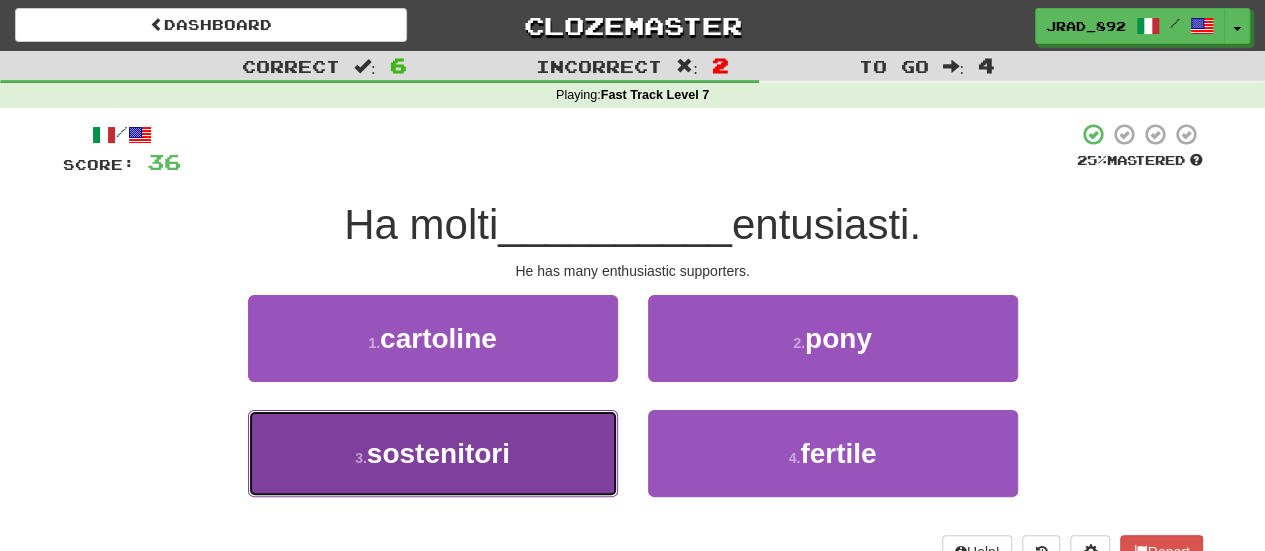 click on "3 .  sostenitori" at bounding box center (433, 453) 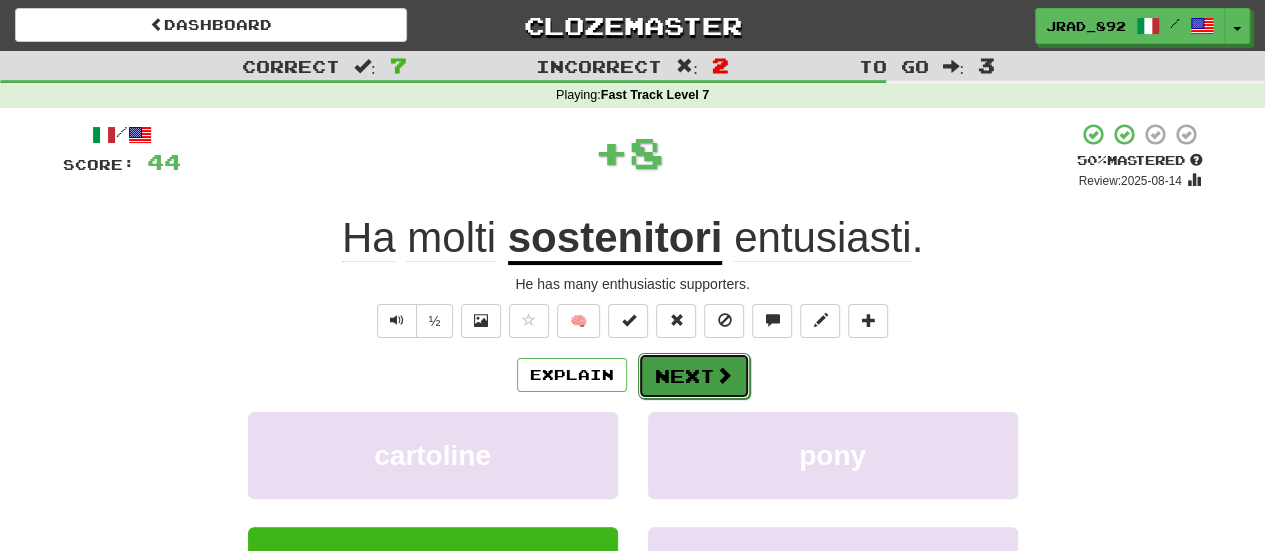 click on "Next" at bounding box center [694, 376] 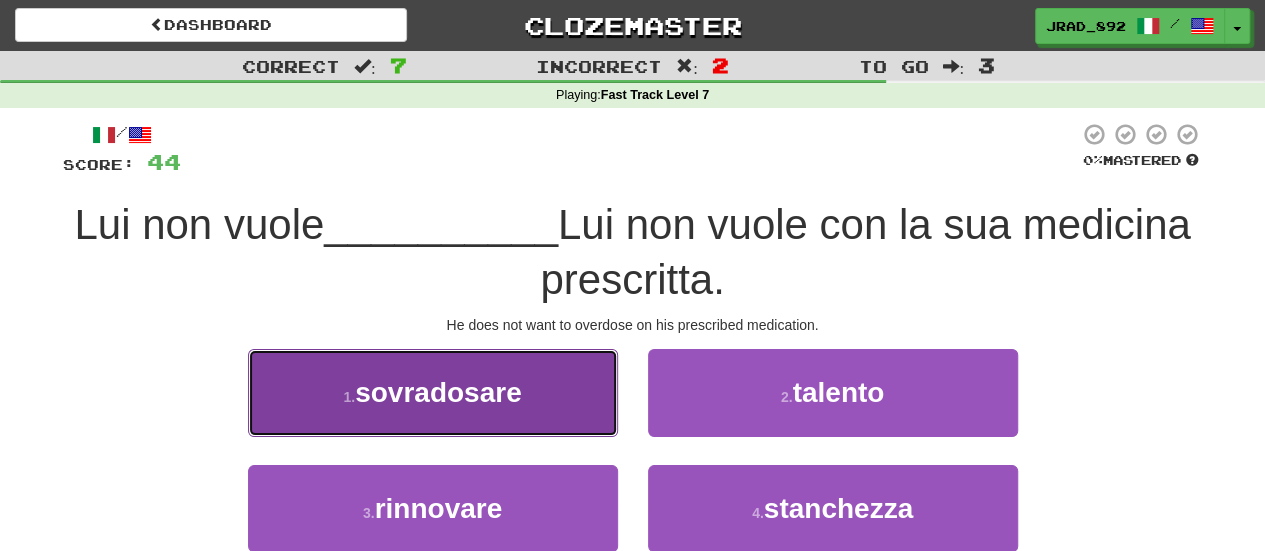click on "sovradosare" at bounding box center (438, 392) 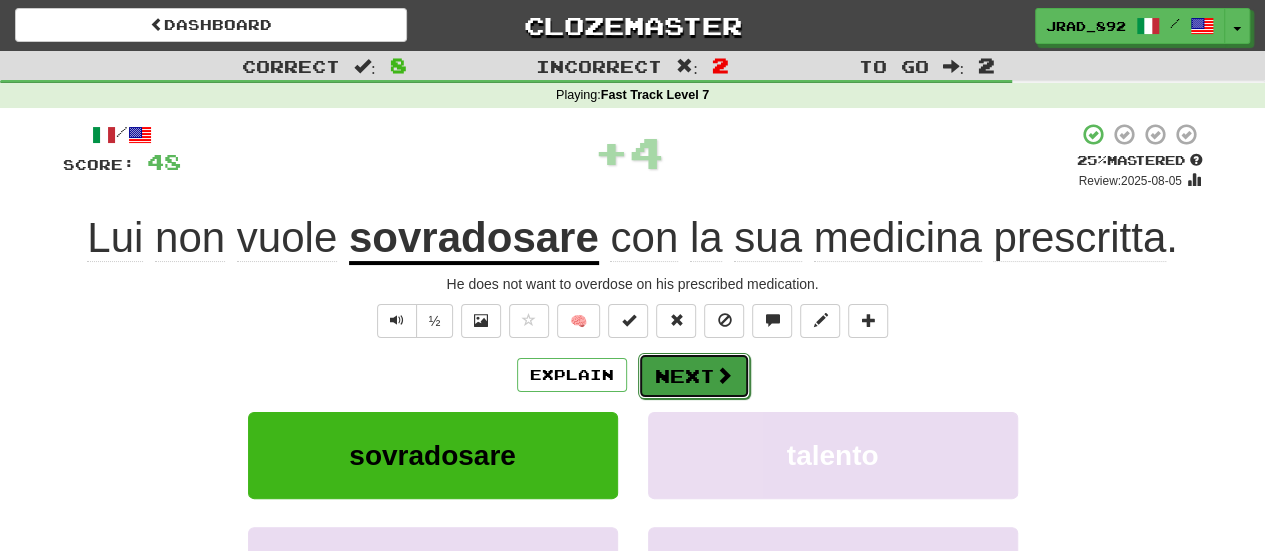 click on "Next" at bounding box center [694, 376] 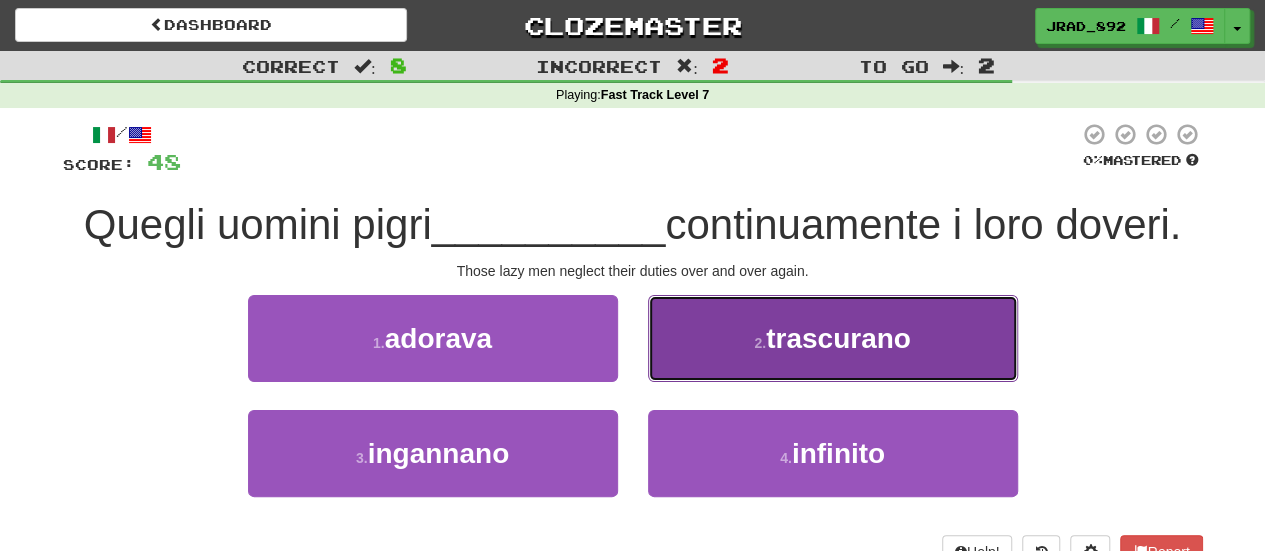 click on "2 ." at bounding box center (760, 343) 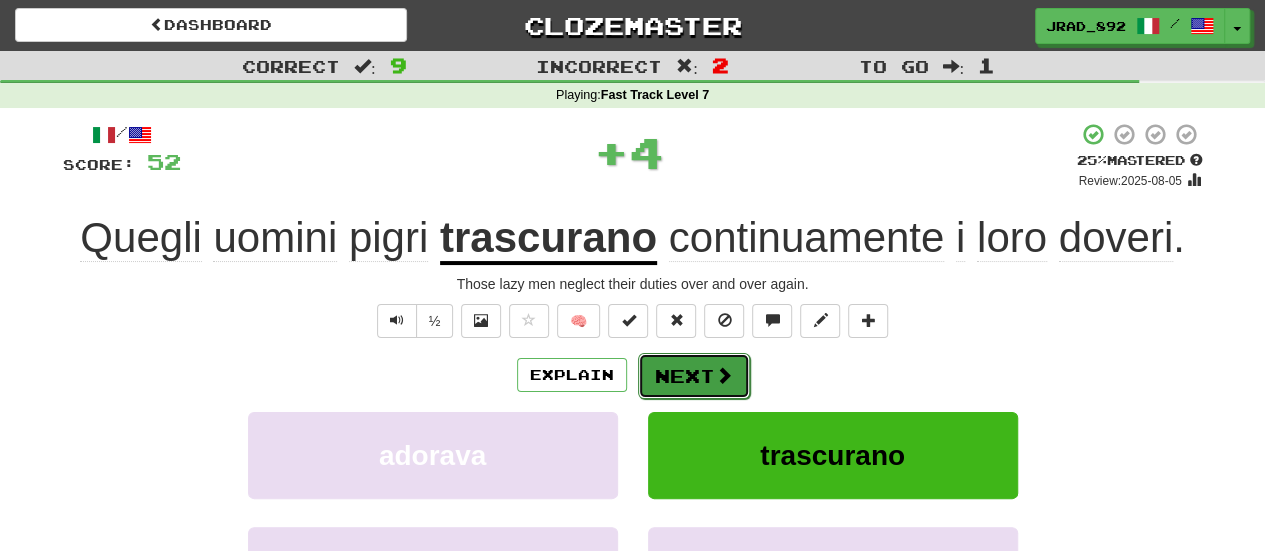 click on "Next" at bounding box center (694, 376) 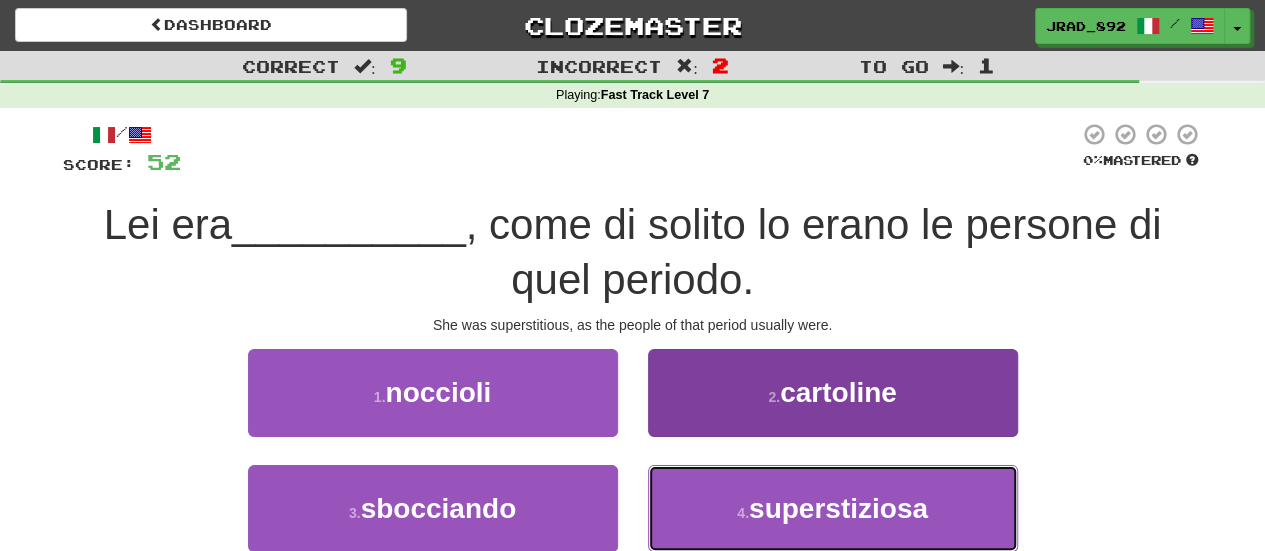 click on "4 .  superstiziosa" at bounding box center [833, 508] 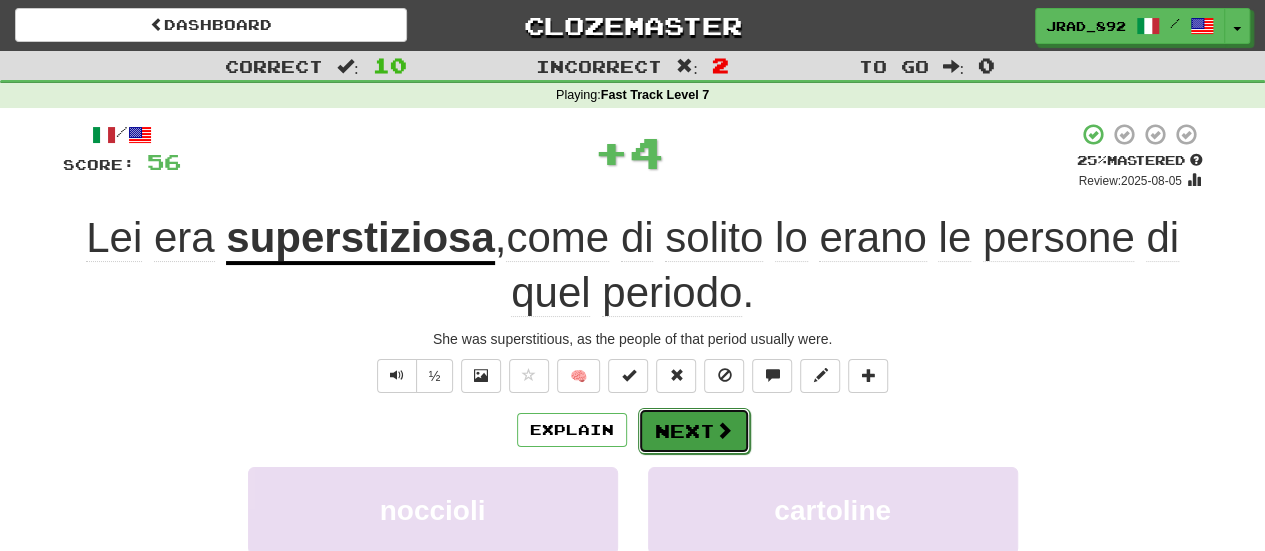 click on "Next" at bounding box center (694, 431) 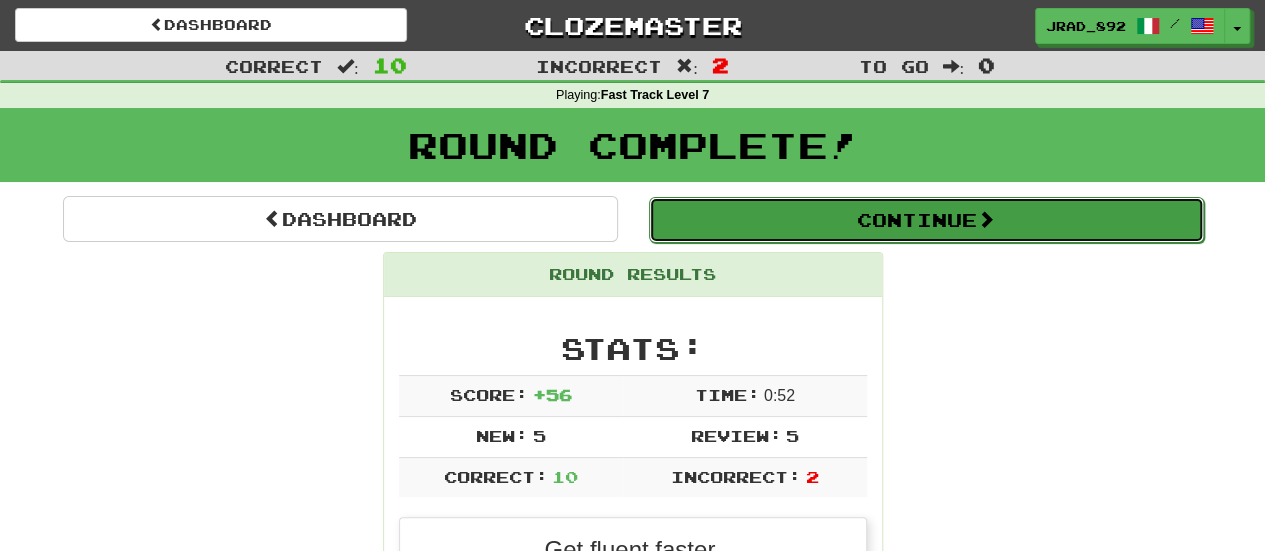 click on "Continue" at bounding box center [926, 220] 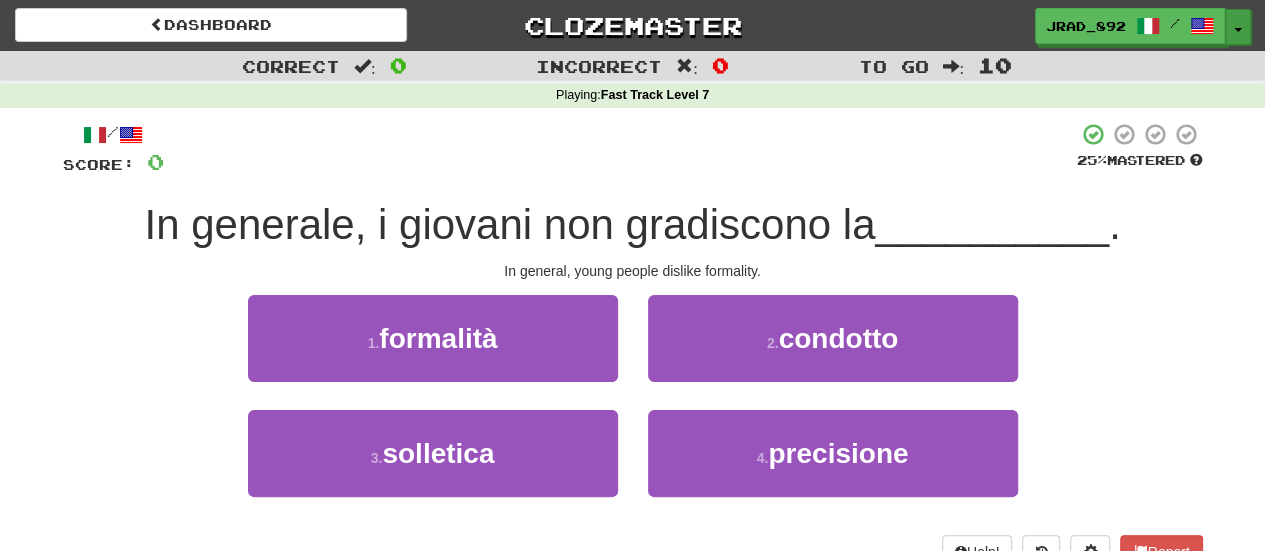 click on "Toggle Dropdown" at bounding box center [1238, 27] 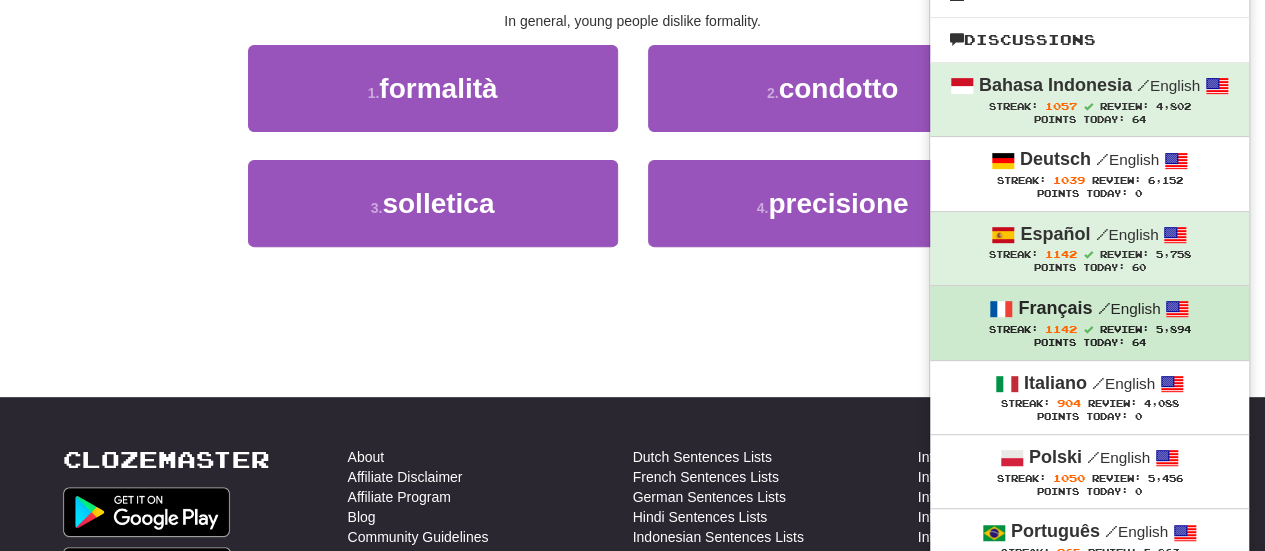 scroll, scrollTop: 300, scrollLeft: 0, axis: vertical 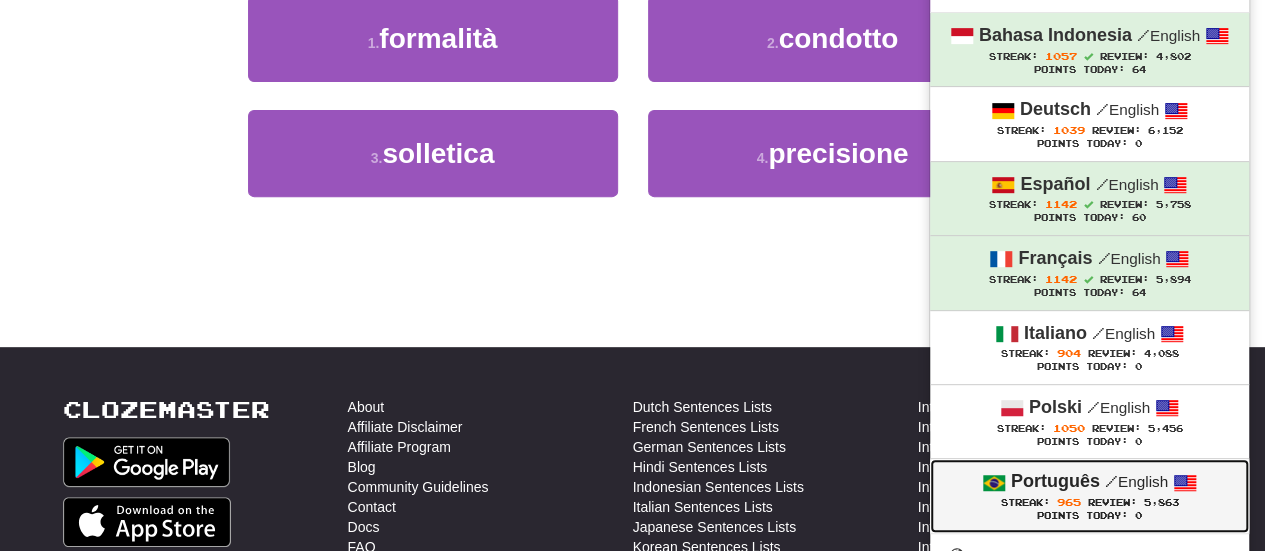click on "Português" at bounding box center [1055, 481] 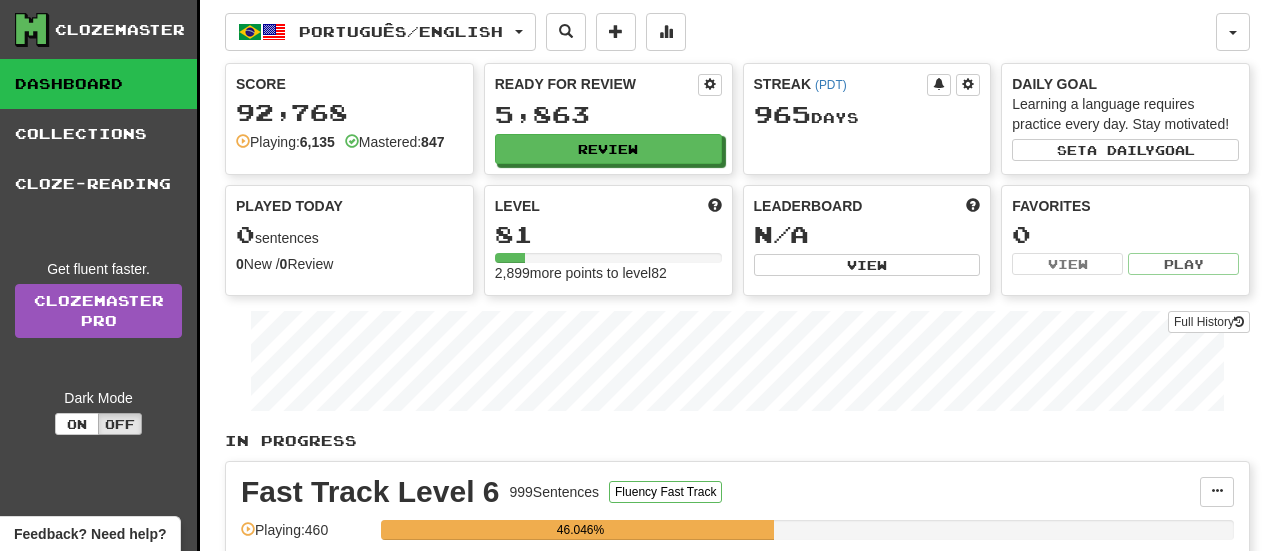 scroll, scrollTop: 0, scrollLeft: 0, axis: both 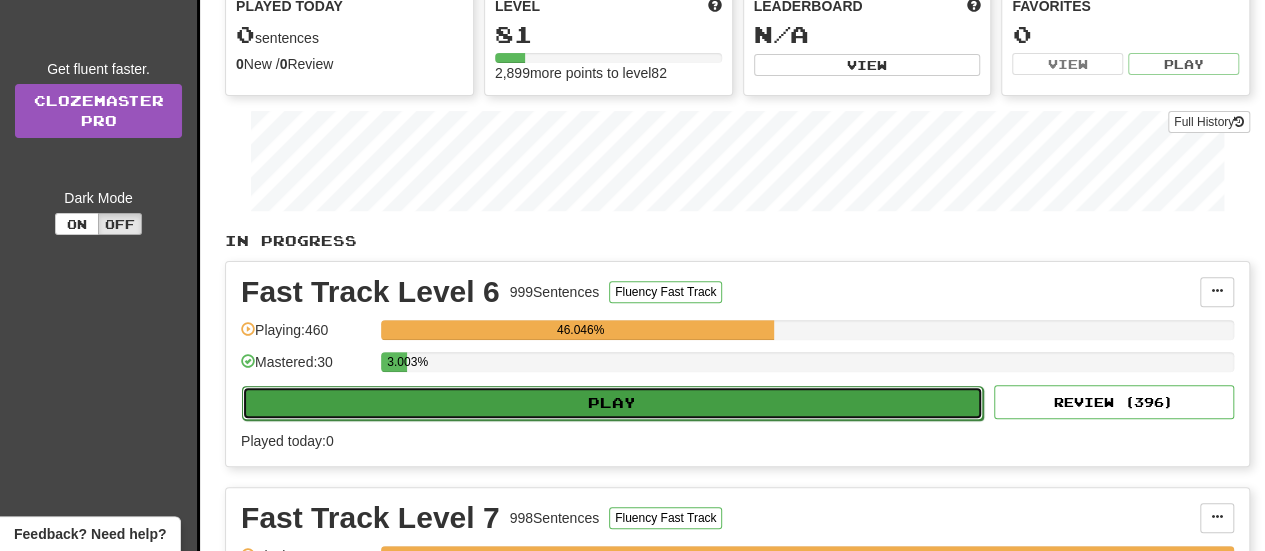 click on "Play" at bounding box center (612, 403) 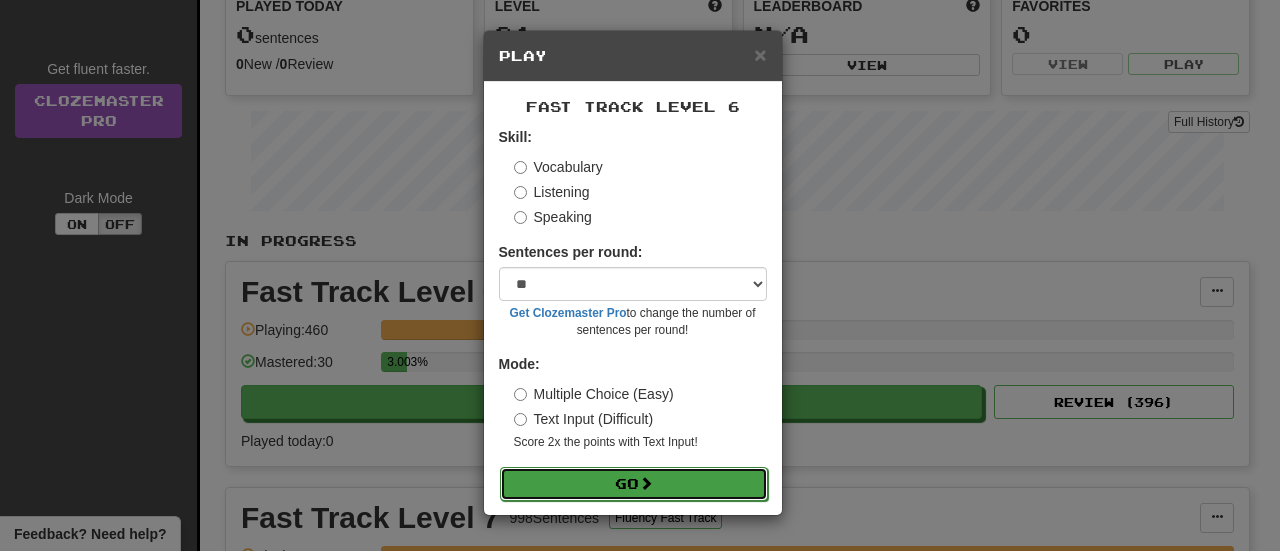 click on "Go" at bounding box center [634, 484] 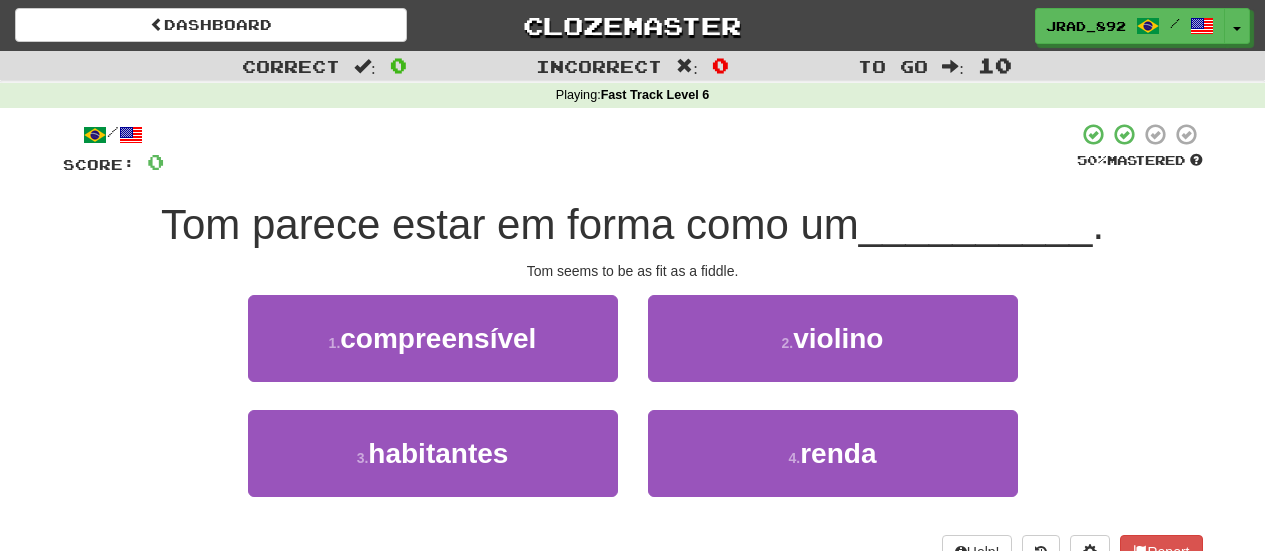 scroll, scrollTop: 0, scrollLeft: 0, axis: both 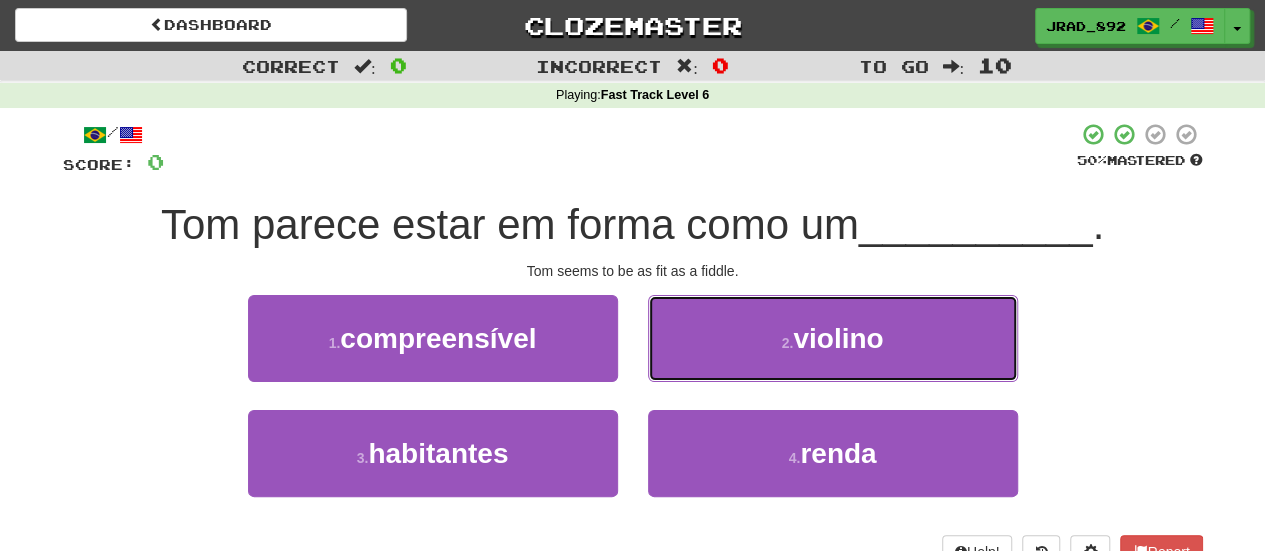 click on "2 .  violino" at bounding box center [833, 338] 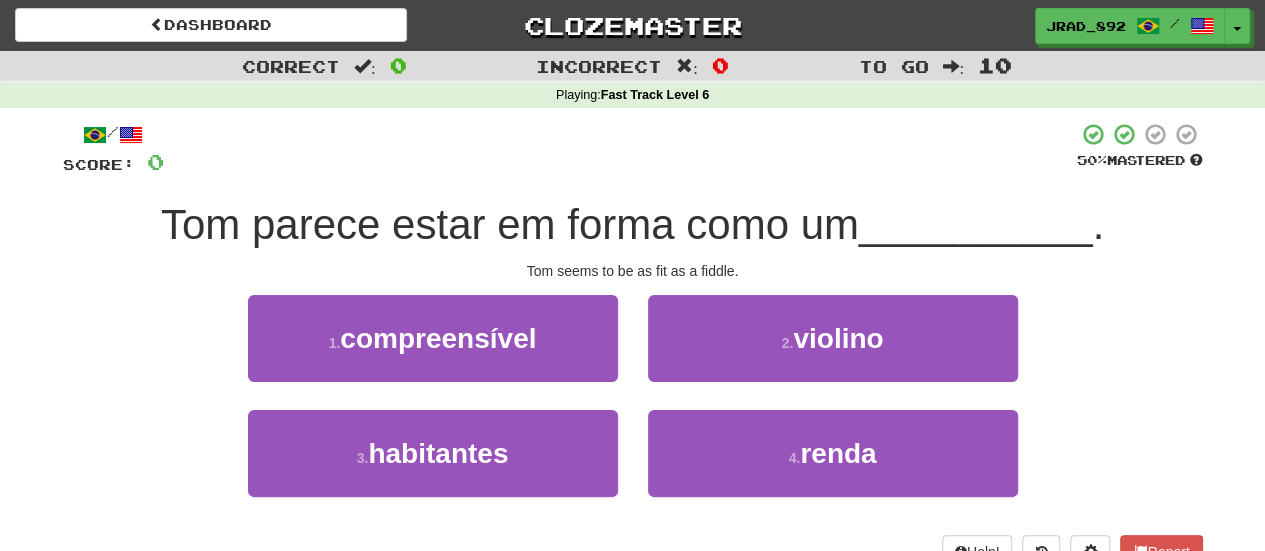 click on "/  Score:   0 50 %  Mastered Tom parece estar em forma como um  __________ . Tom seems to be as fit as a fiddle. 1 .  compreensível 2 .  violino 3 .  habitantes 4 .  renda  Help!  Report" at bounding box center (633, 345) 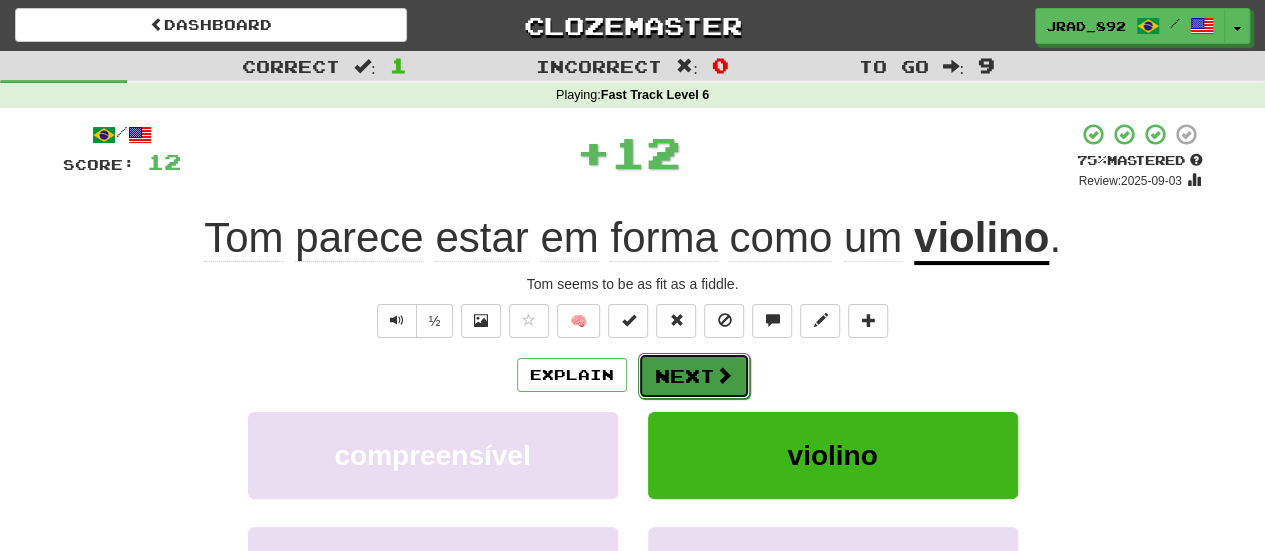 click on "Next" at bounding box center (694, 376) 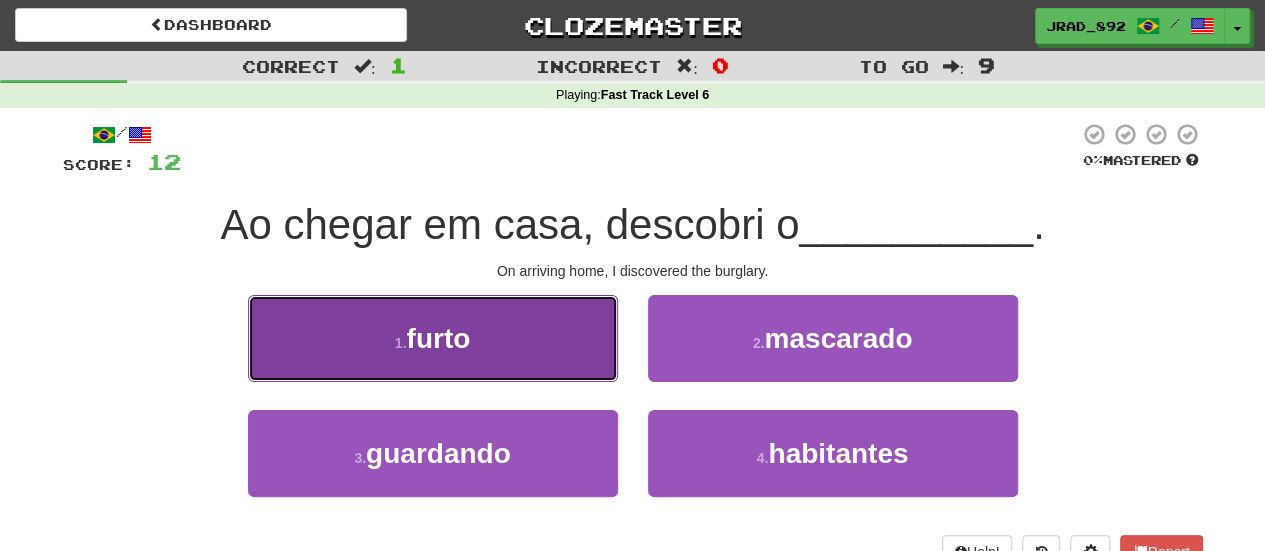 click on "1 .  furto" at bounding box center [433, 338] 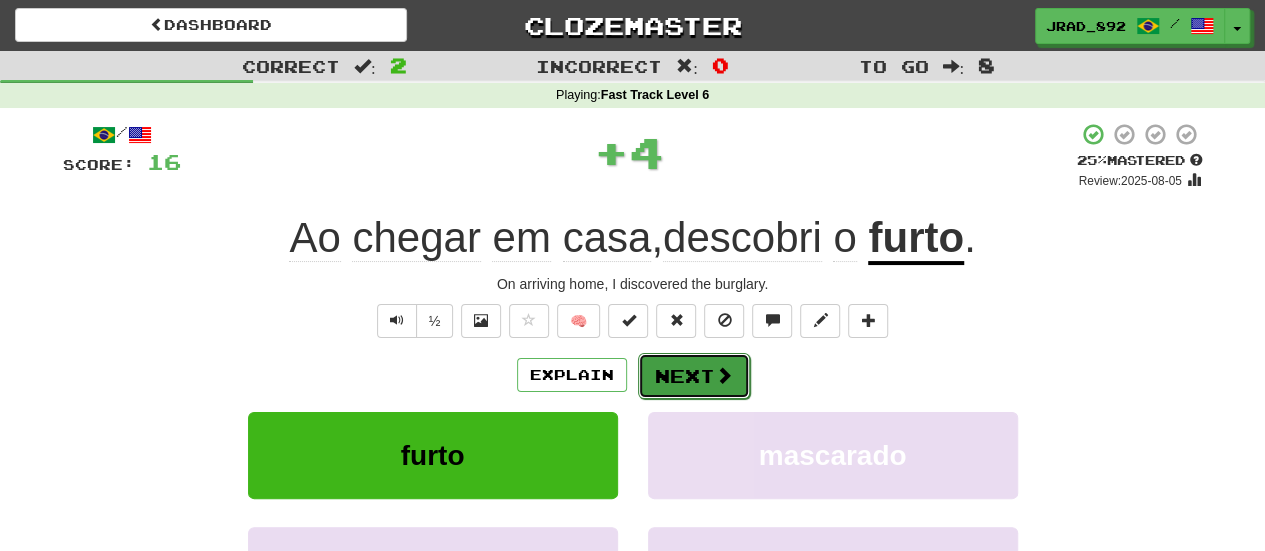 click on "Next" at bounding box center (694, 376) 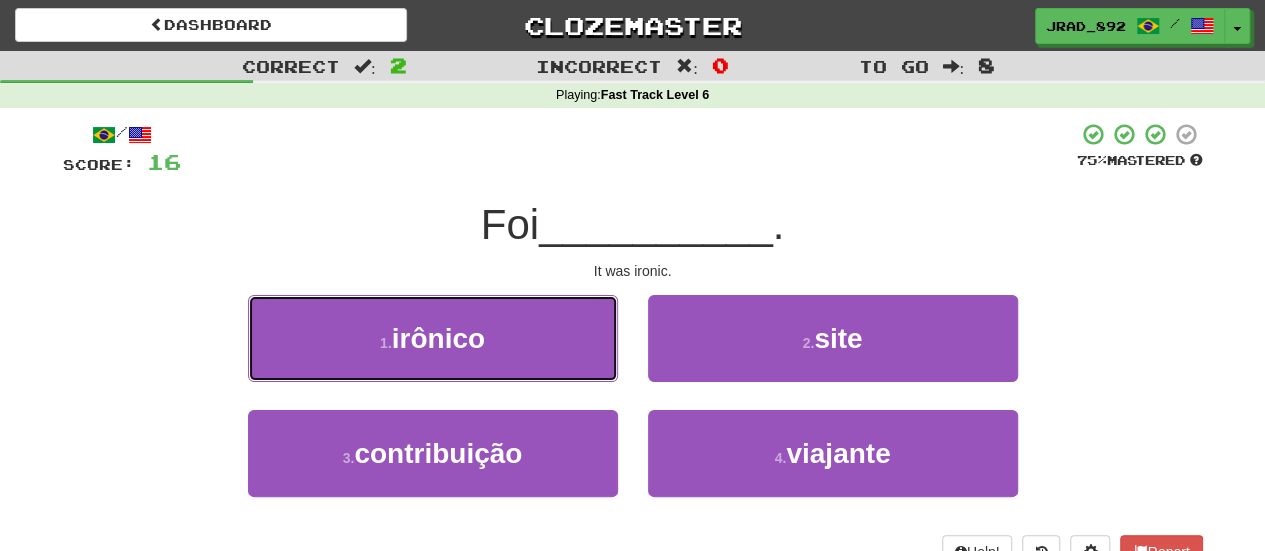 click on "1 .  irônico" at bounding box center (433, 338) 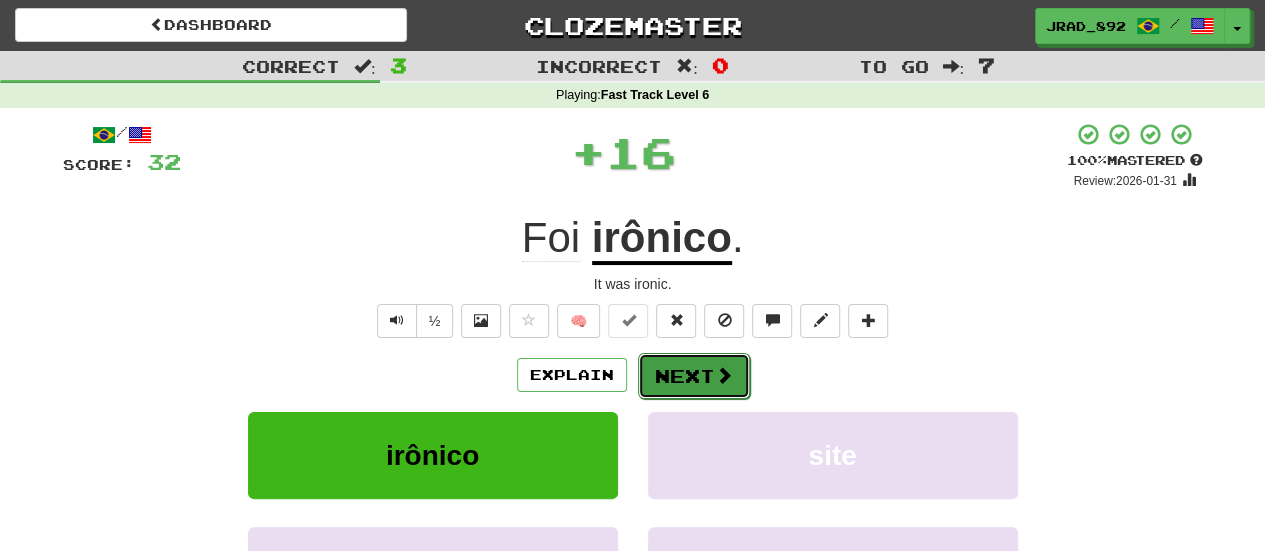 click on "Next" at bounding box center [694, 376] 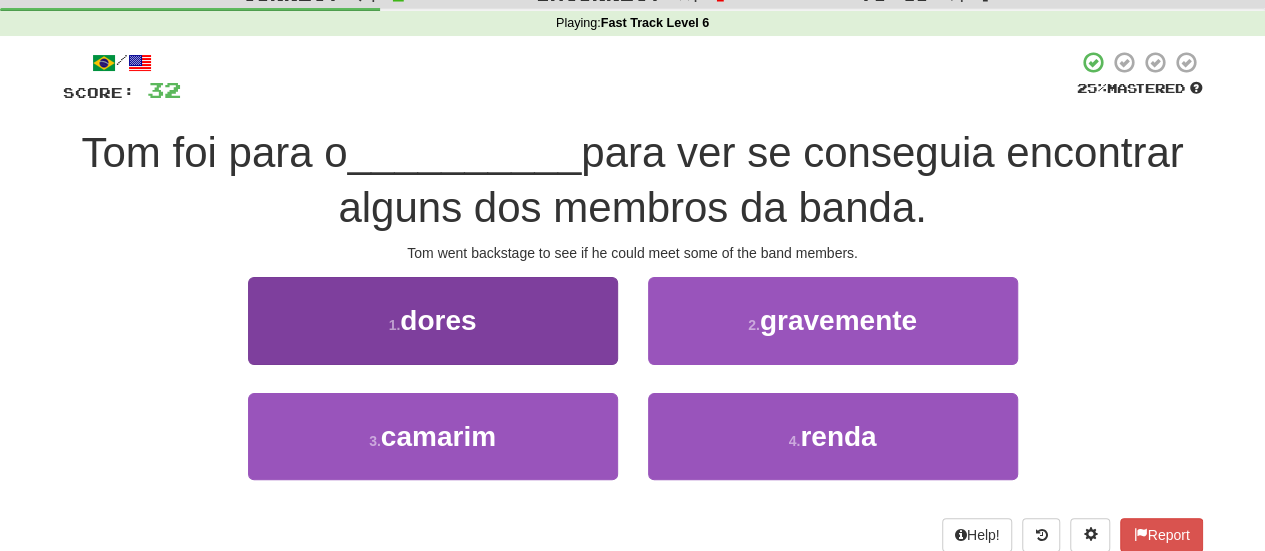scroll, scrollTop: 100, scrollLeft: 0, axis: vertical 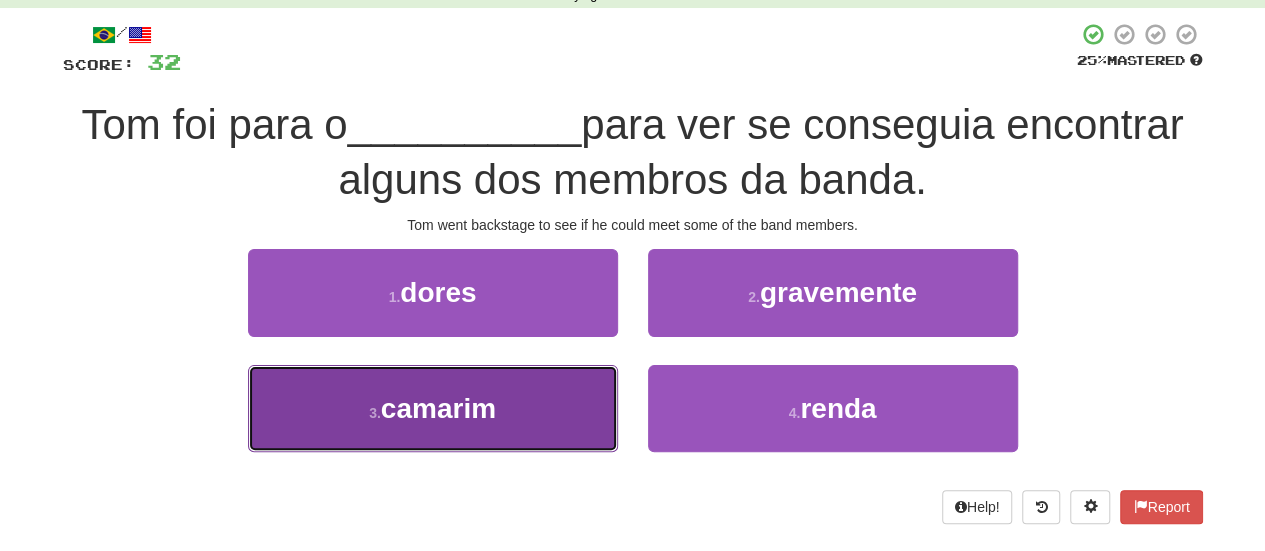 click on "camarim" at bounding box center (438, 408) 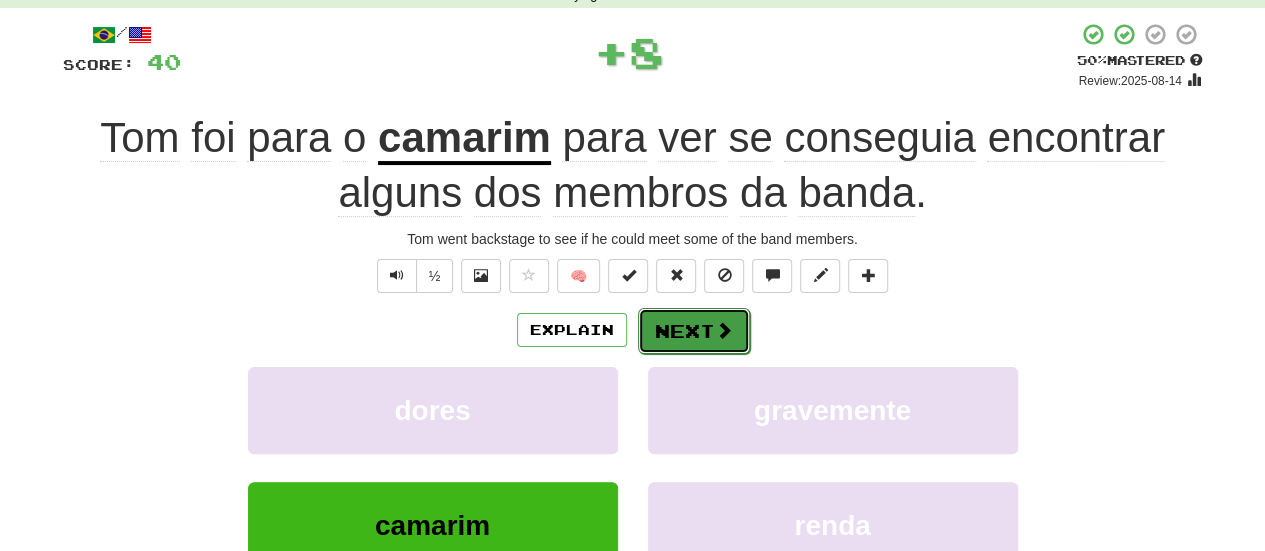 click at bounding box center [724, 330] 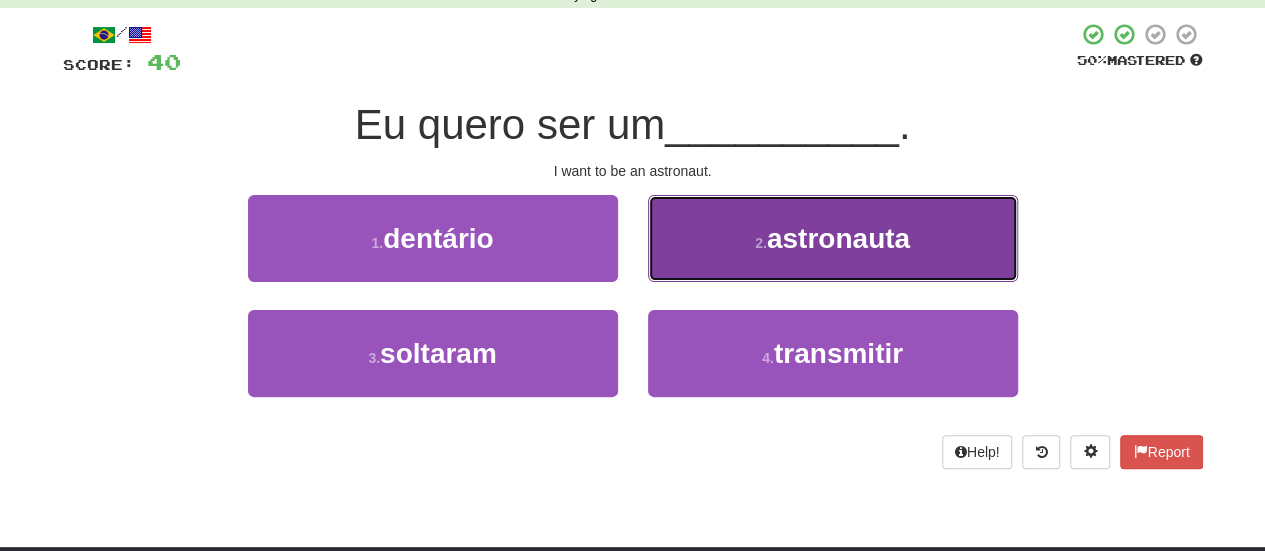 click on "2 .  astronauta" at bounding box center (833, 238) 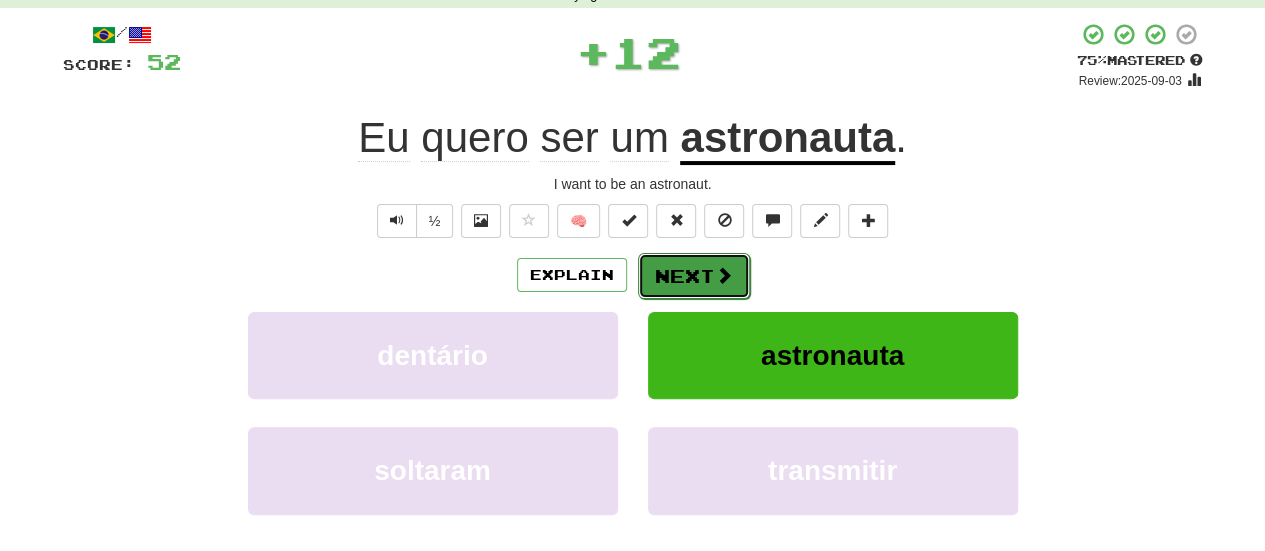 click on "Next" at bounding box center [694, 276] 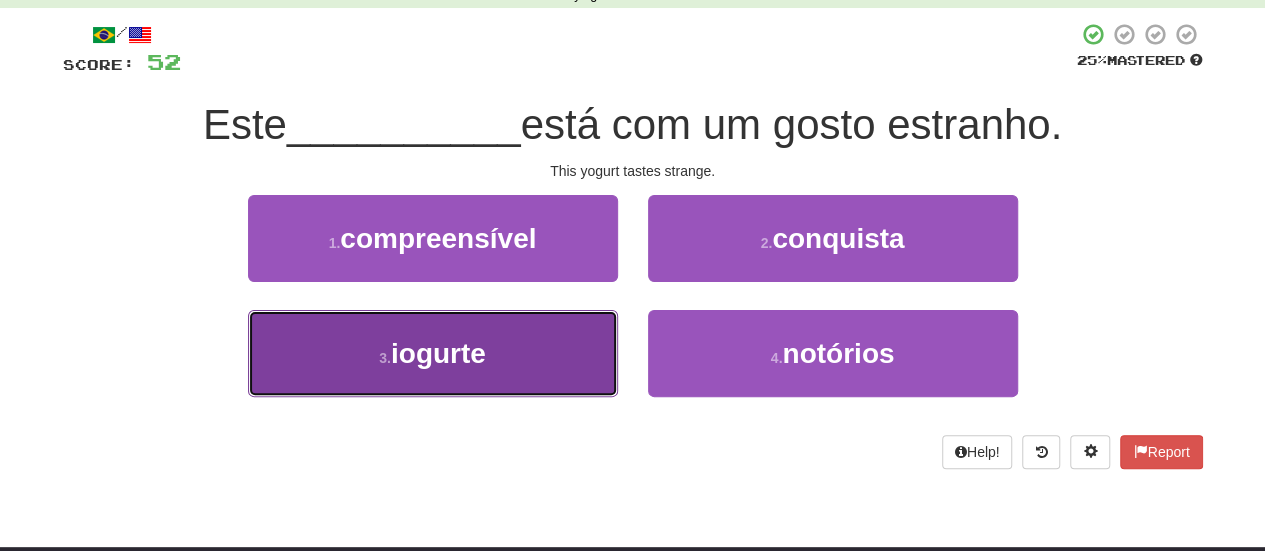 click on "iogurte" at bounding box center [438, 353] 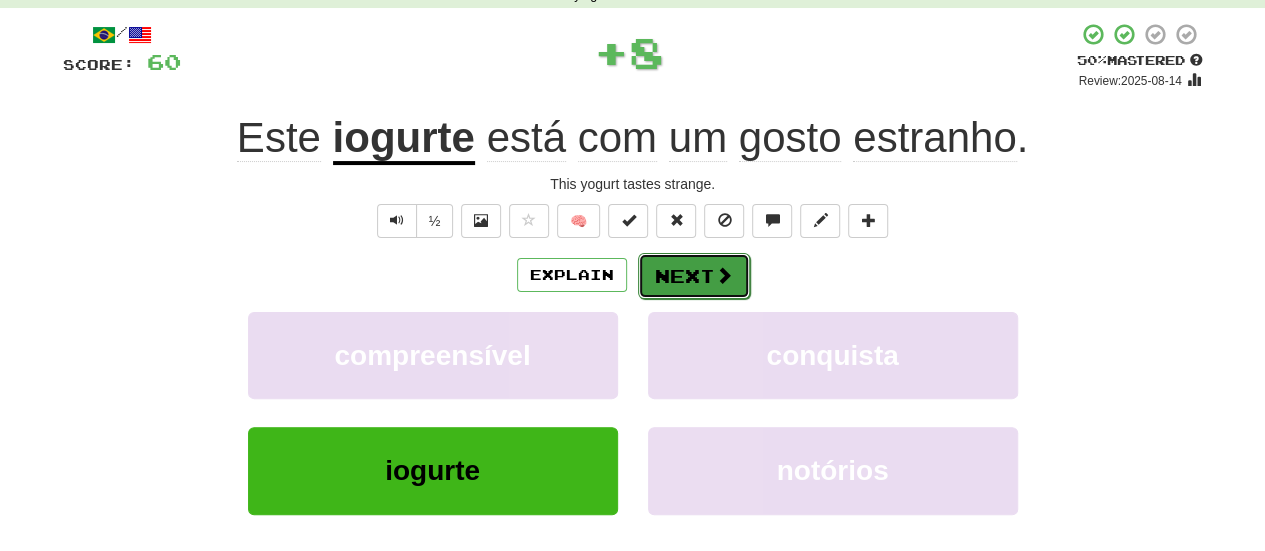 click on "Next" at bounding box center [694, 276] 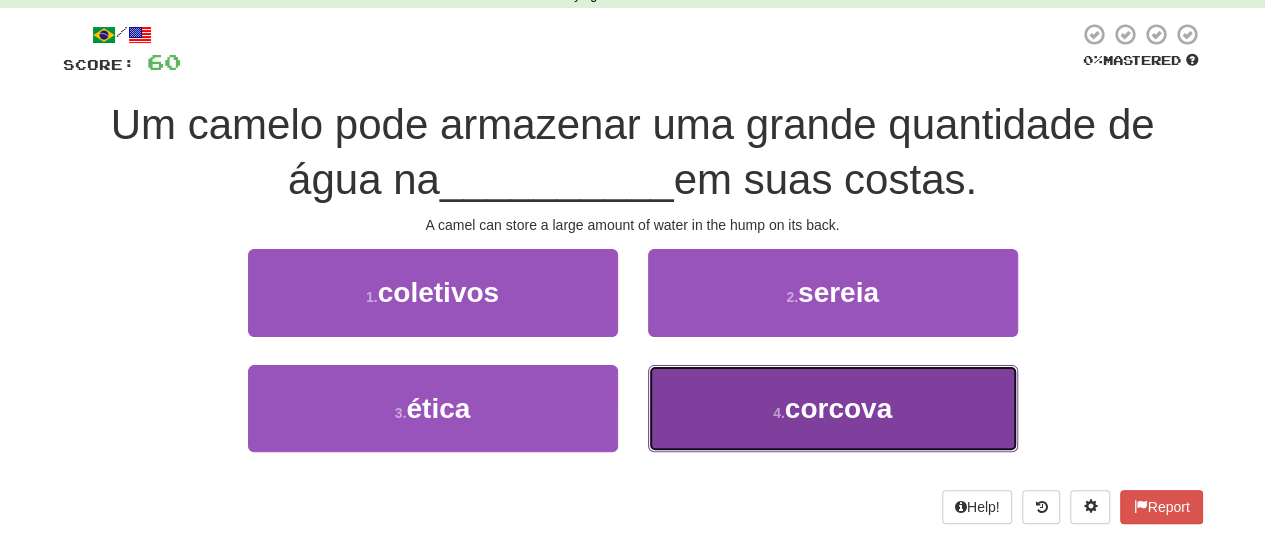 click on "corcova" at bounding box center [838, 408] 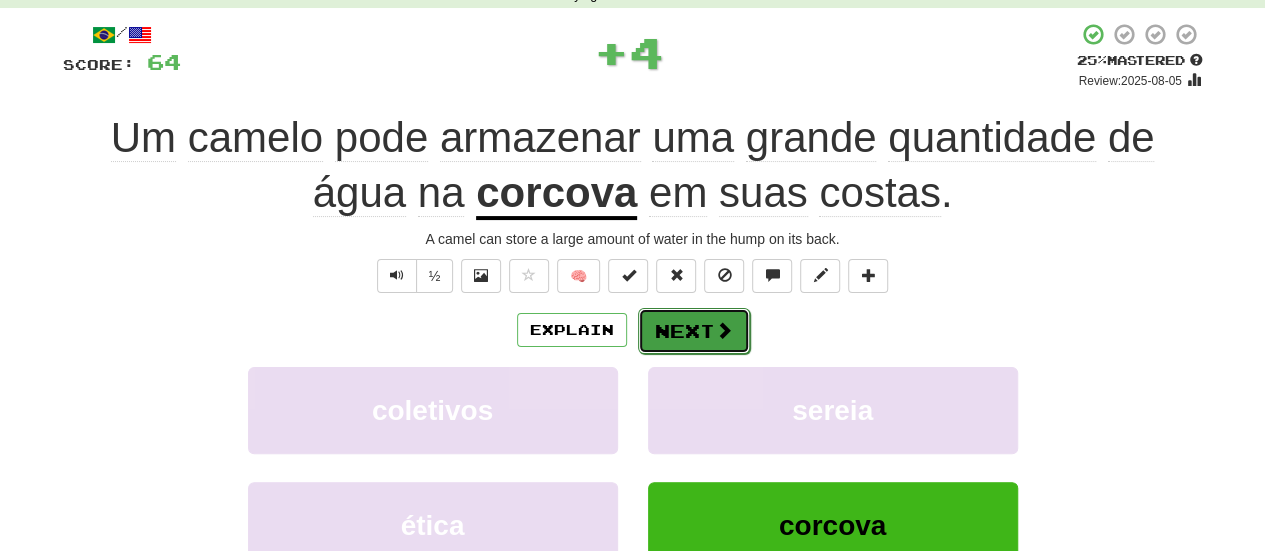 click on "Next" at bounding box center [694, 331] 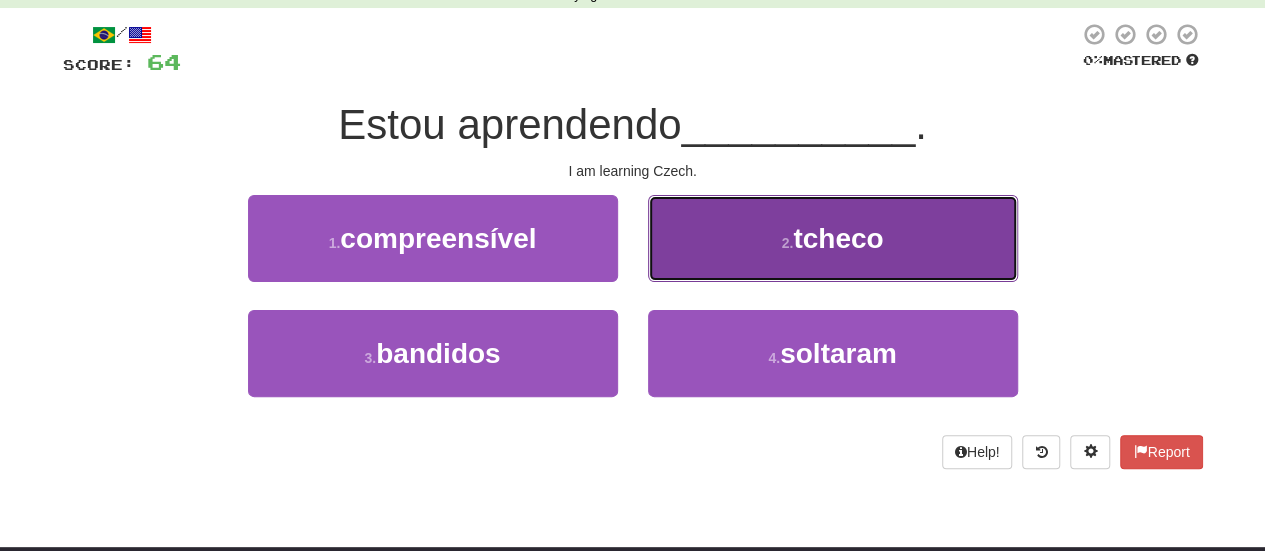 click on "2 .  tcheco" at bounding box center (833, 238) 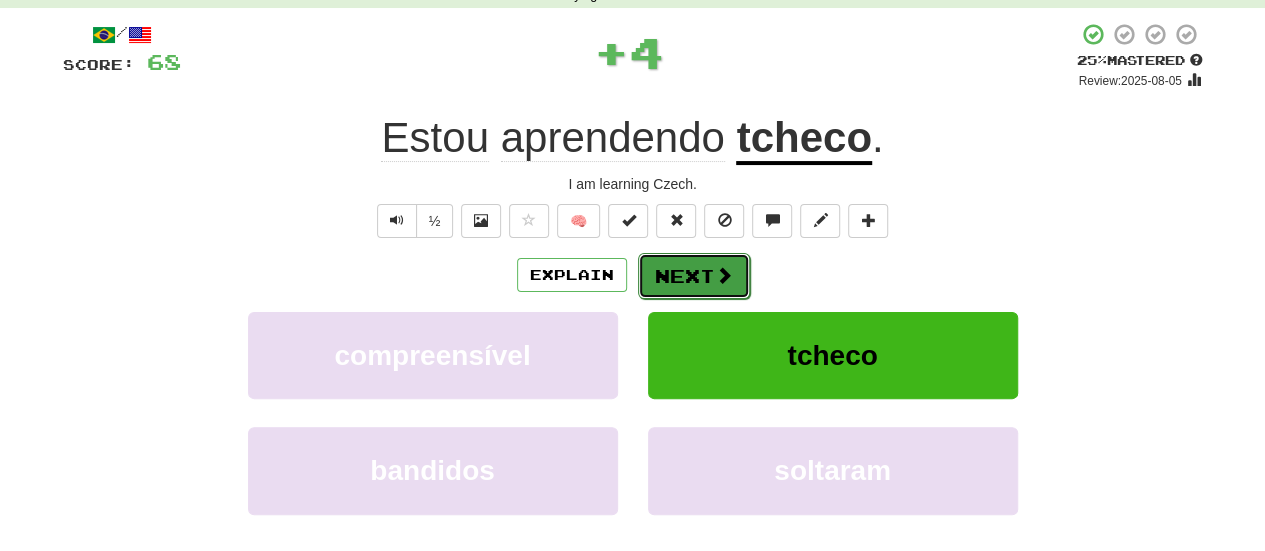 click on "Next" at bounding box center [694, 276] 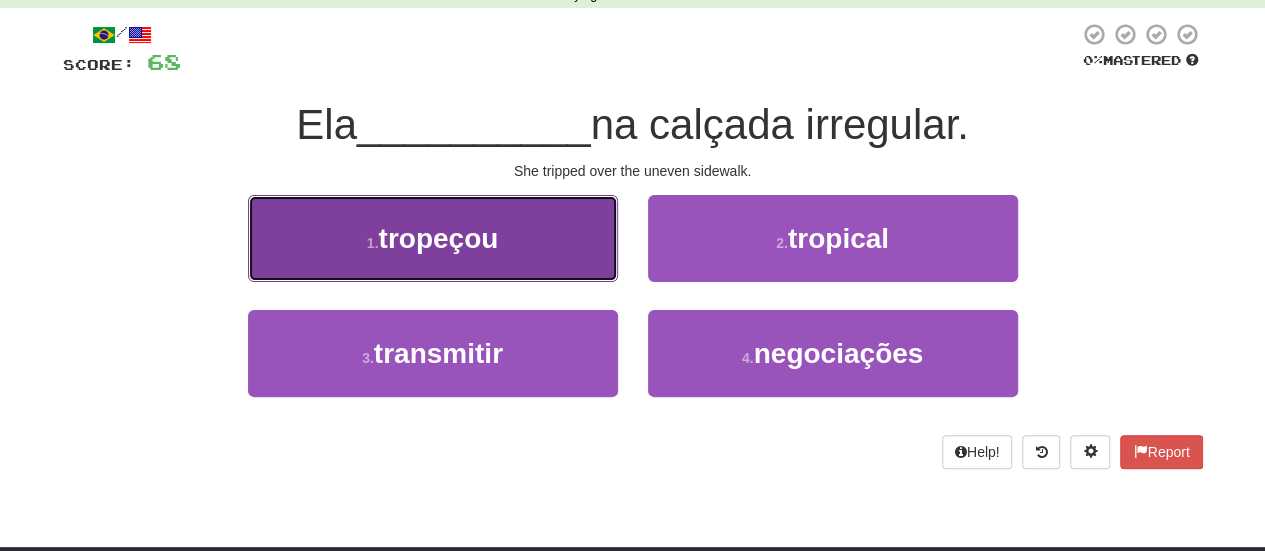 click on "1 .  tropeçou" at bounding box center [433, 238] 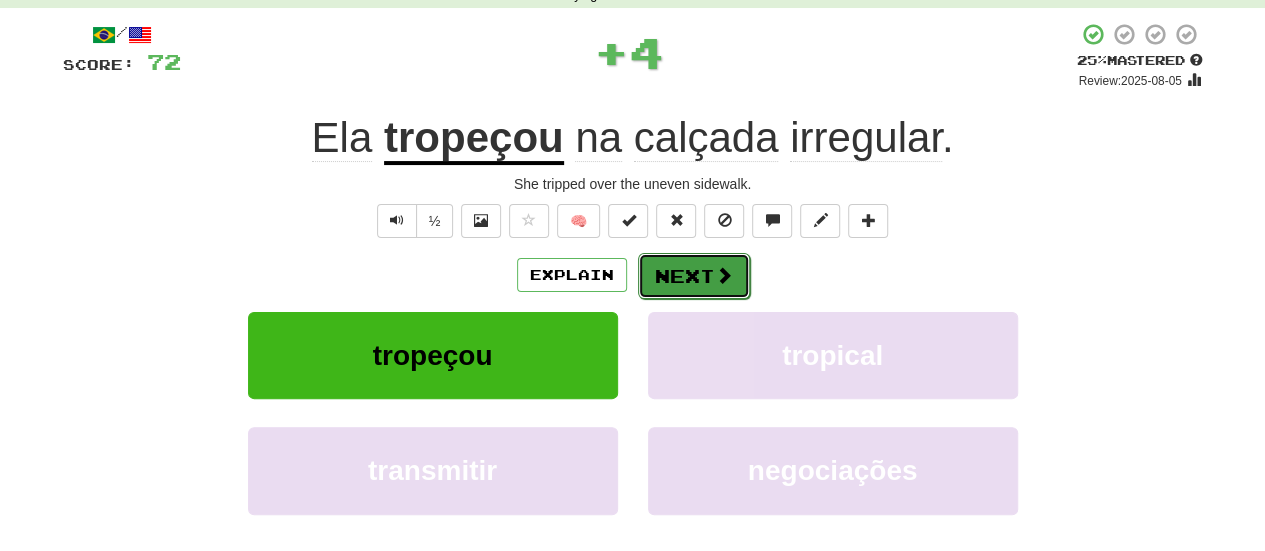 click at bounding box center (724, 275) 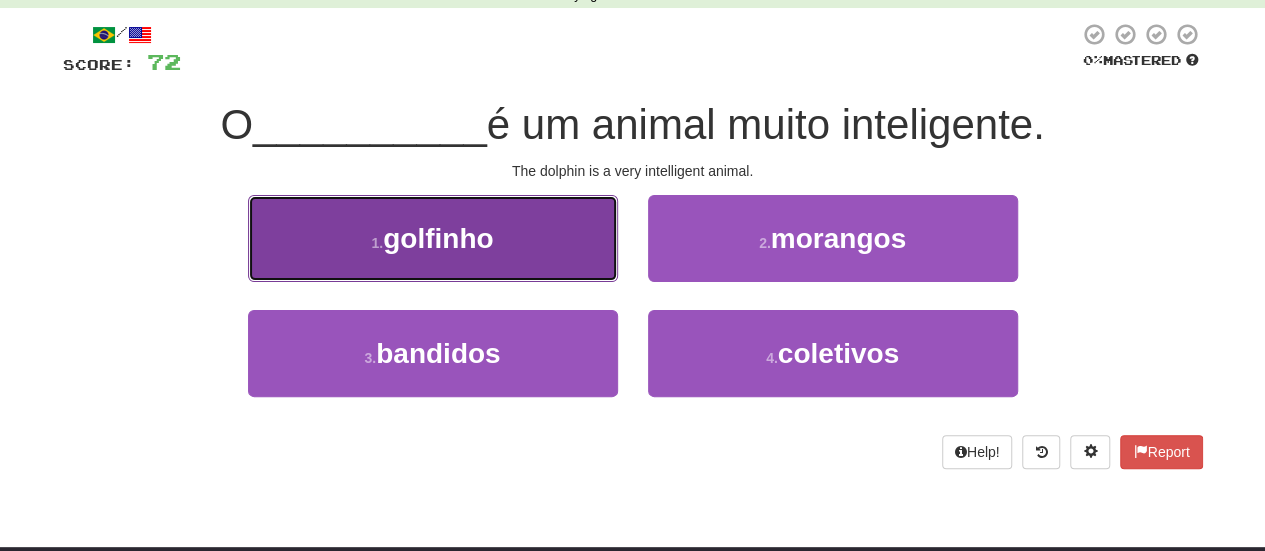 click on "golfinho" at bounding box center (438, 238) 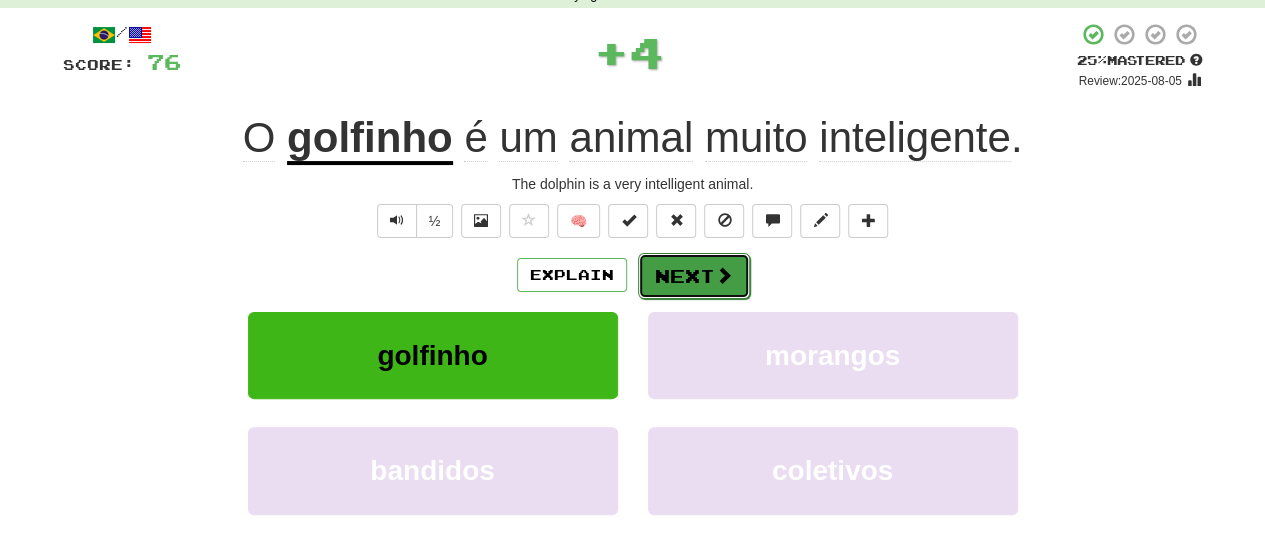 click on "Next" at bounding box center [694, 276] 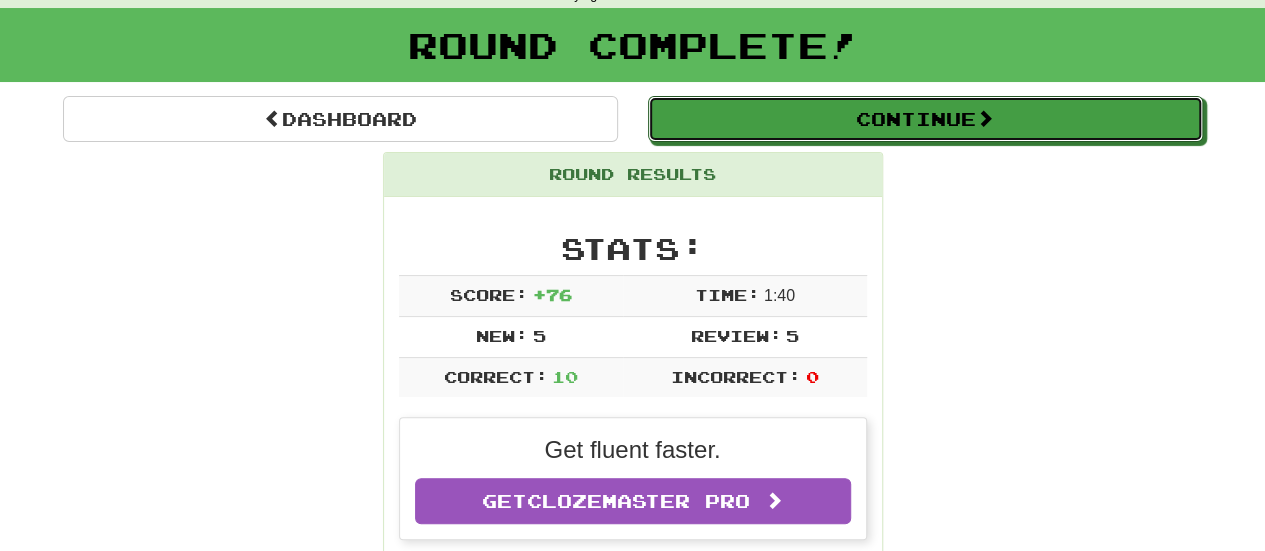 click on "Continue" at bounding box center (925, 119) 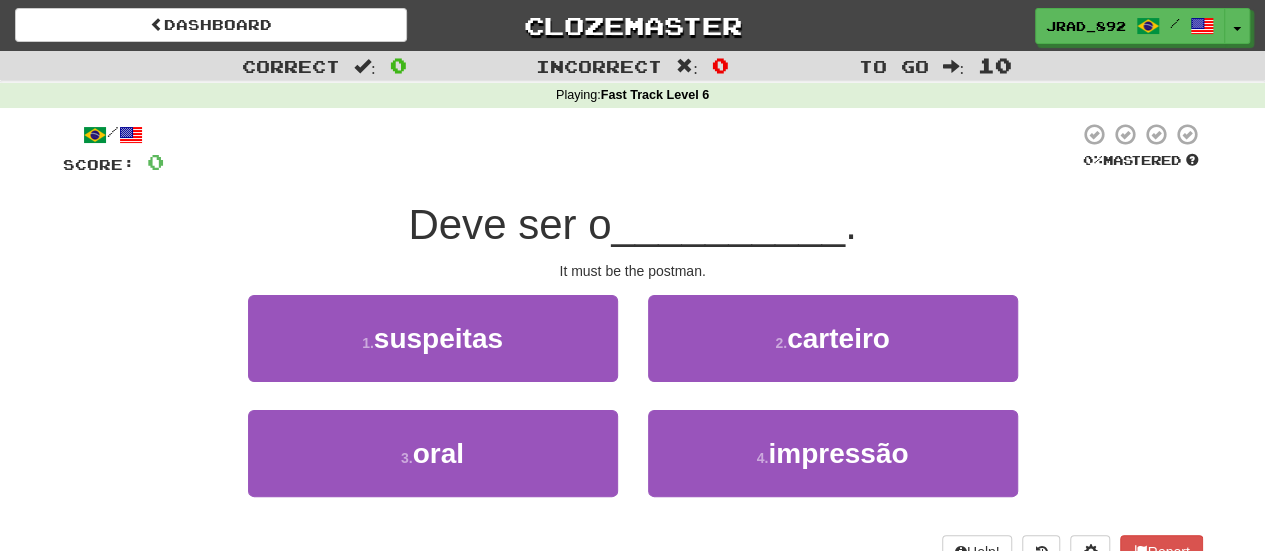 scroll, scrollTop: 0, scrollLeft: 0, axis: both 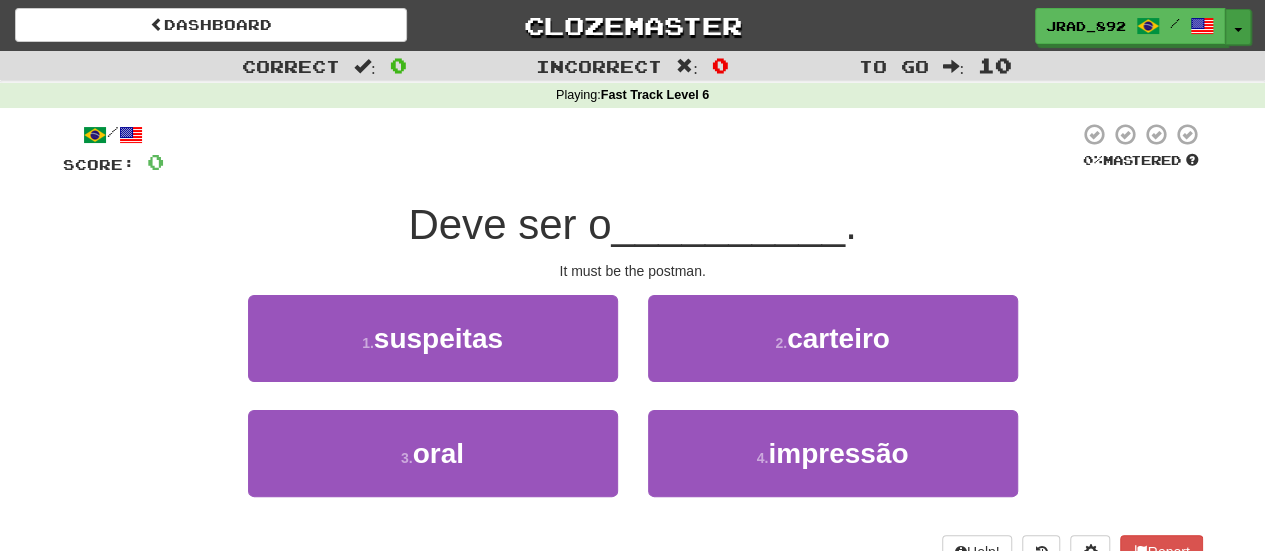 click on "Toggle Dropdown" at bounding box center [1238, 27] 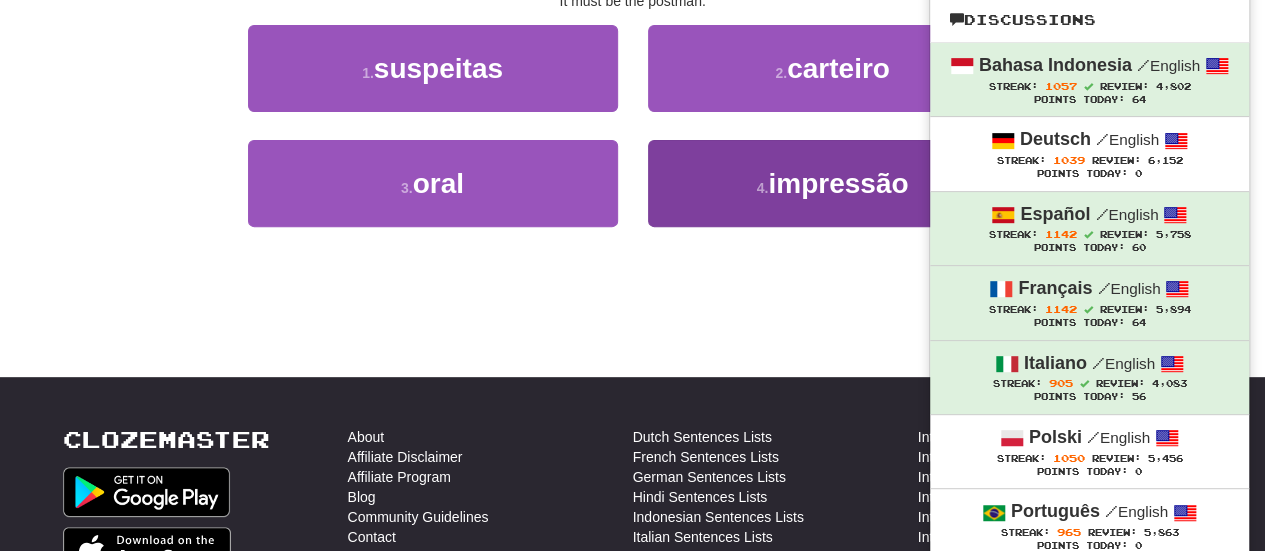 scroll, scrollTop: 200, scrollLeft: 0, axis: vertical 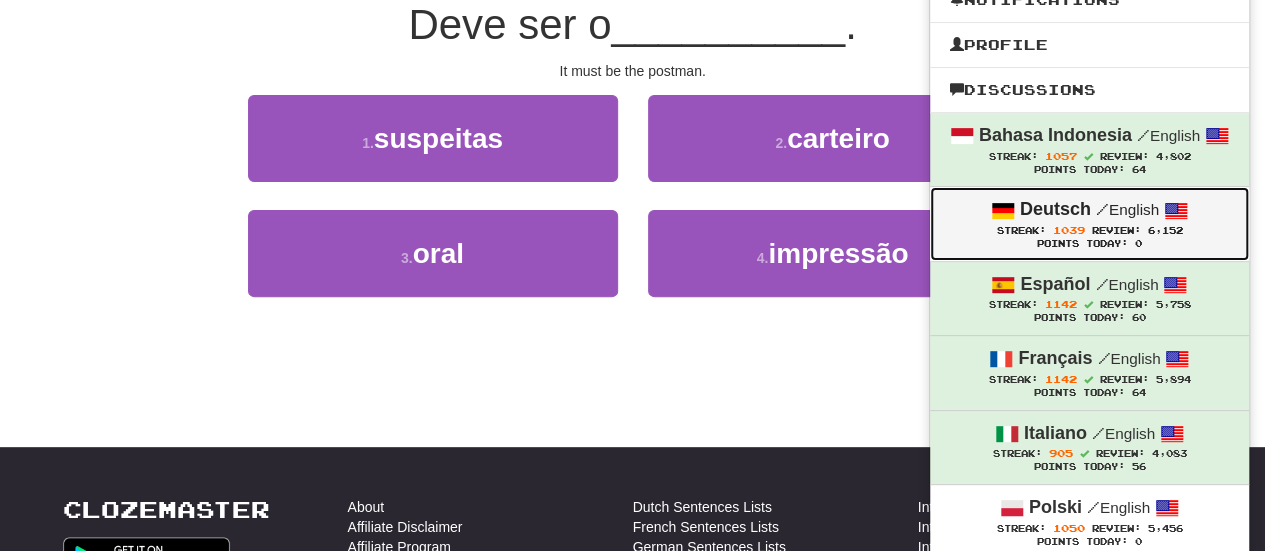 click on "Deutsch
/
English" at bounding box center [1089, 210] 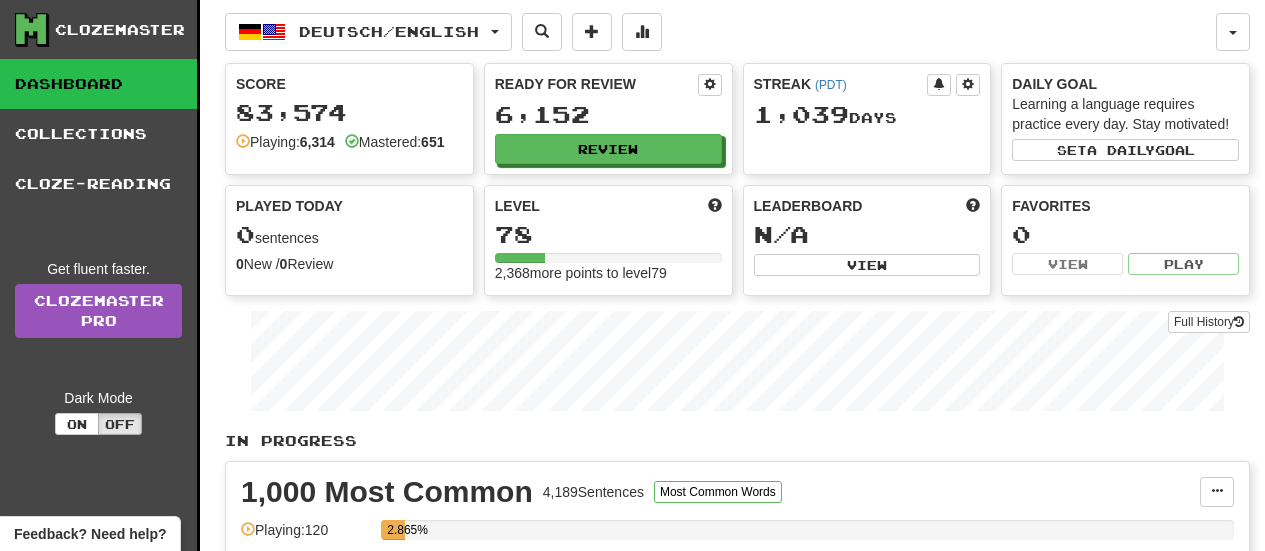 scroll, scrollTop: 0, scrollLeft: 0, axis: both 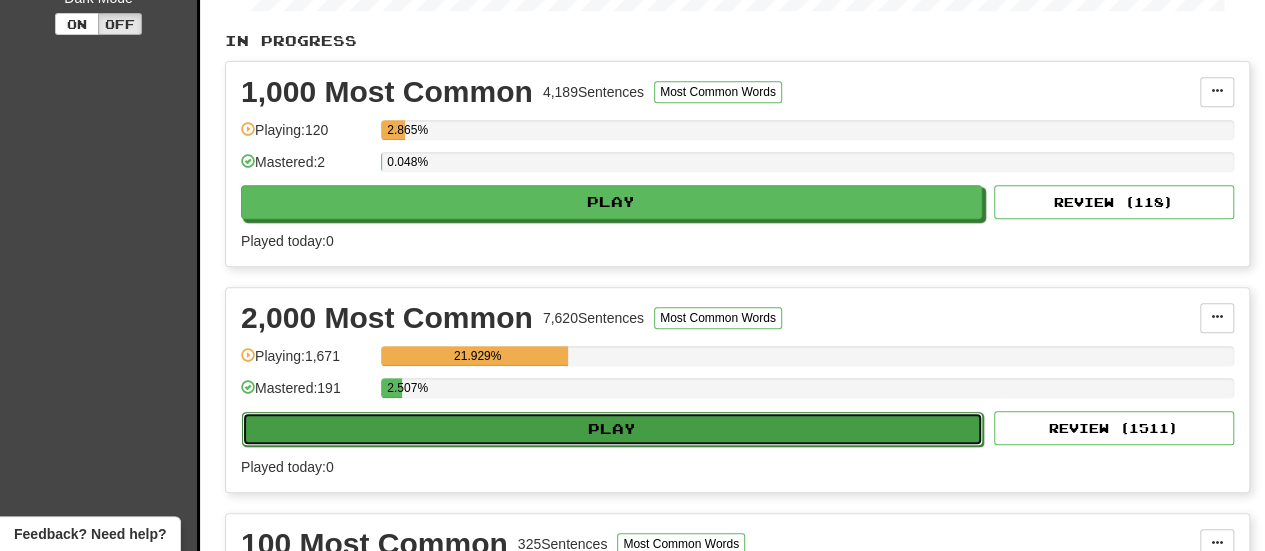click on "Play" at bounding box center (612, 429) 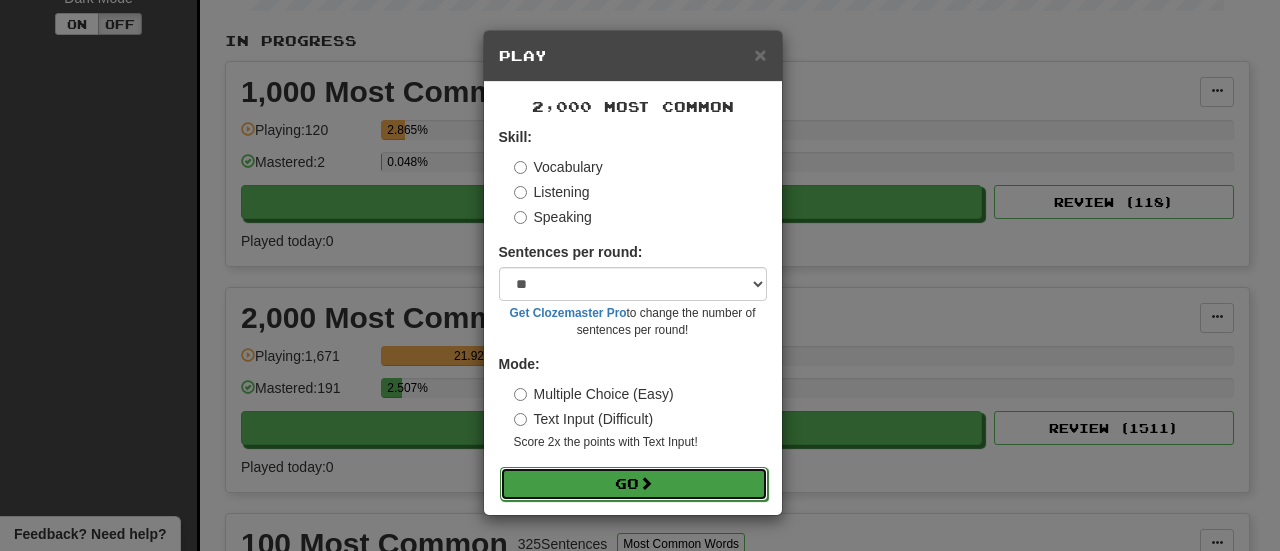 click at bounding box center (646, 483) 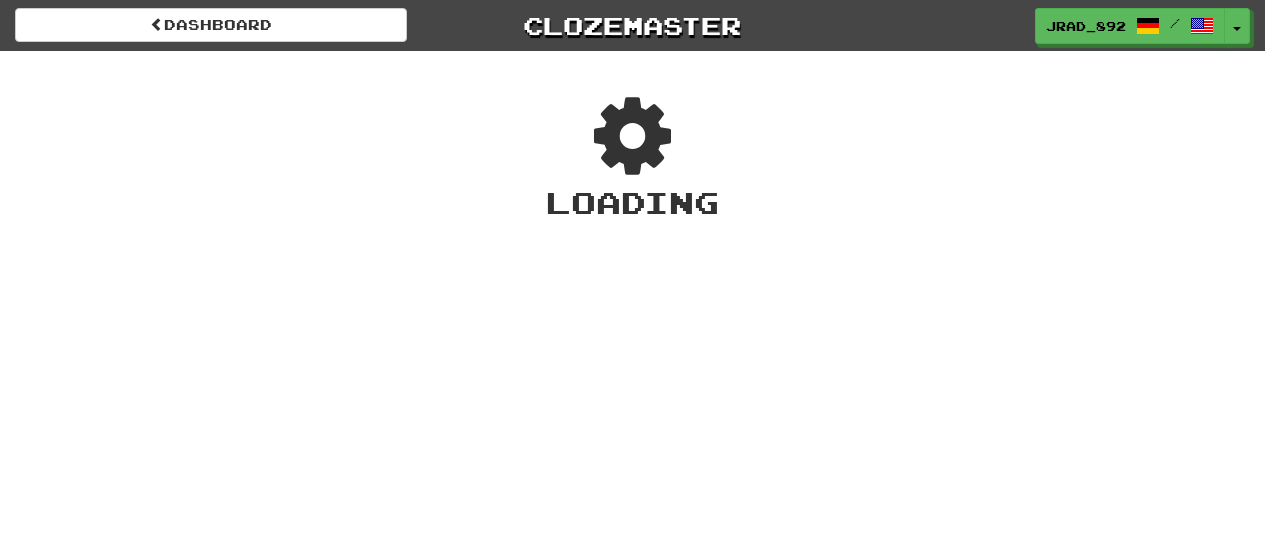 scroll, scrollTop: 0, scrollLeft: 0, axis: both 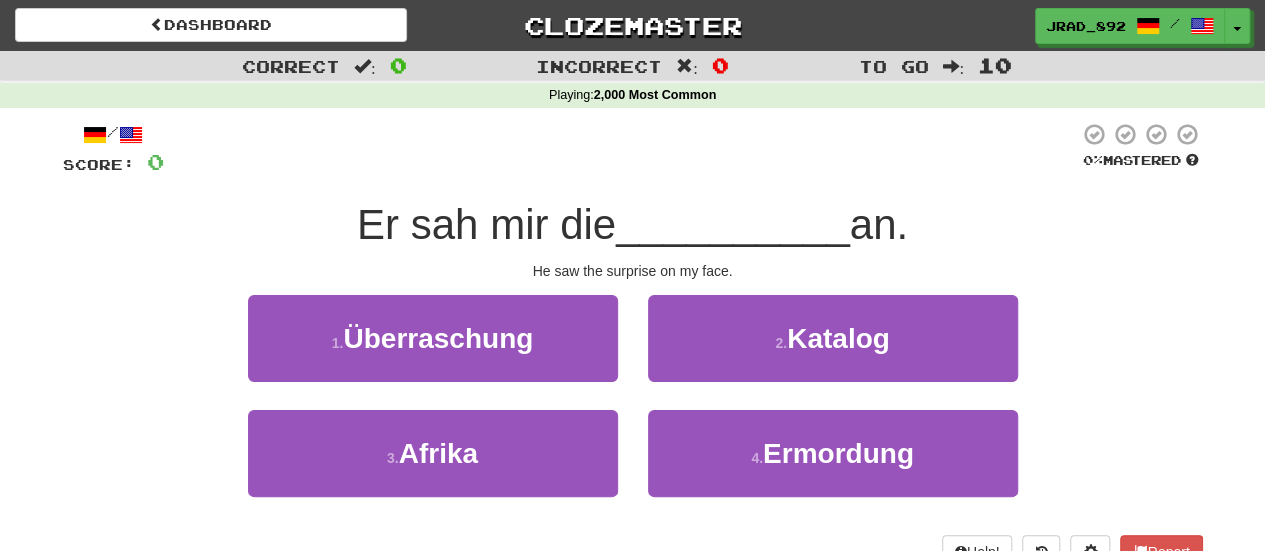 click on "Er sah mir die  __________  an." at bounding box center [633, 225] 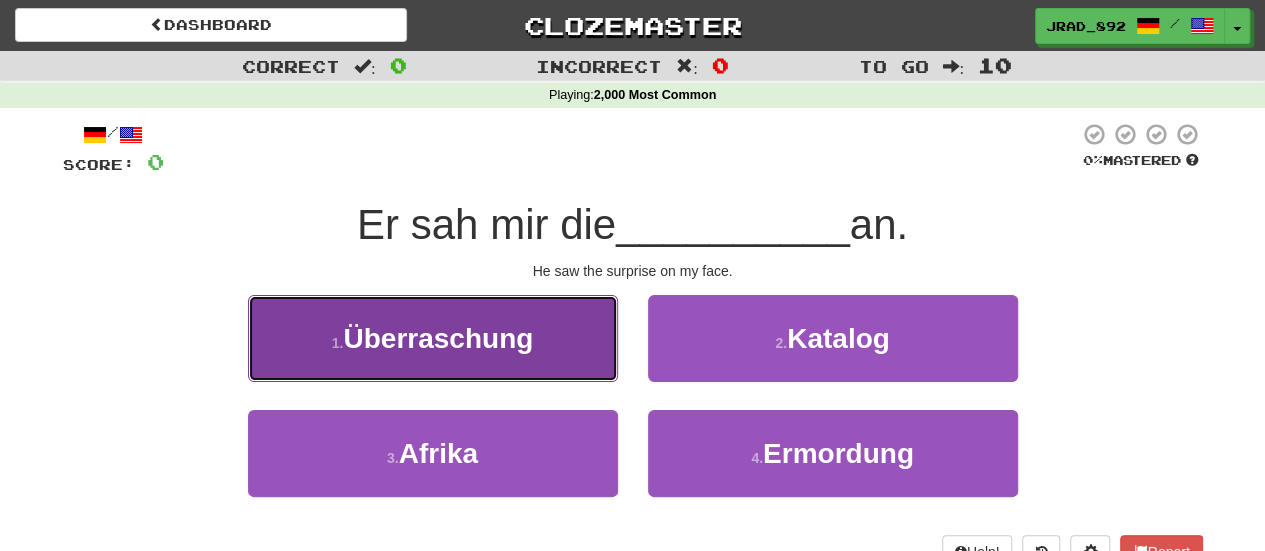 click on "Überraschung" at bounding box center [438, 338] 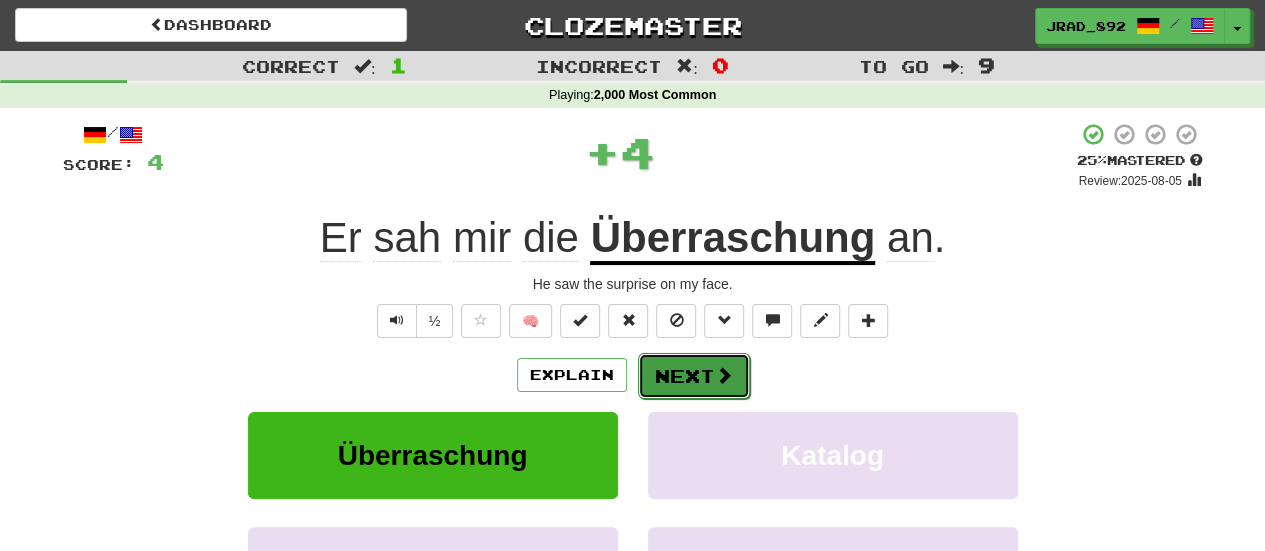 click on "Next" at bounding box center (694, 376) 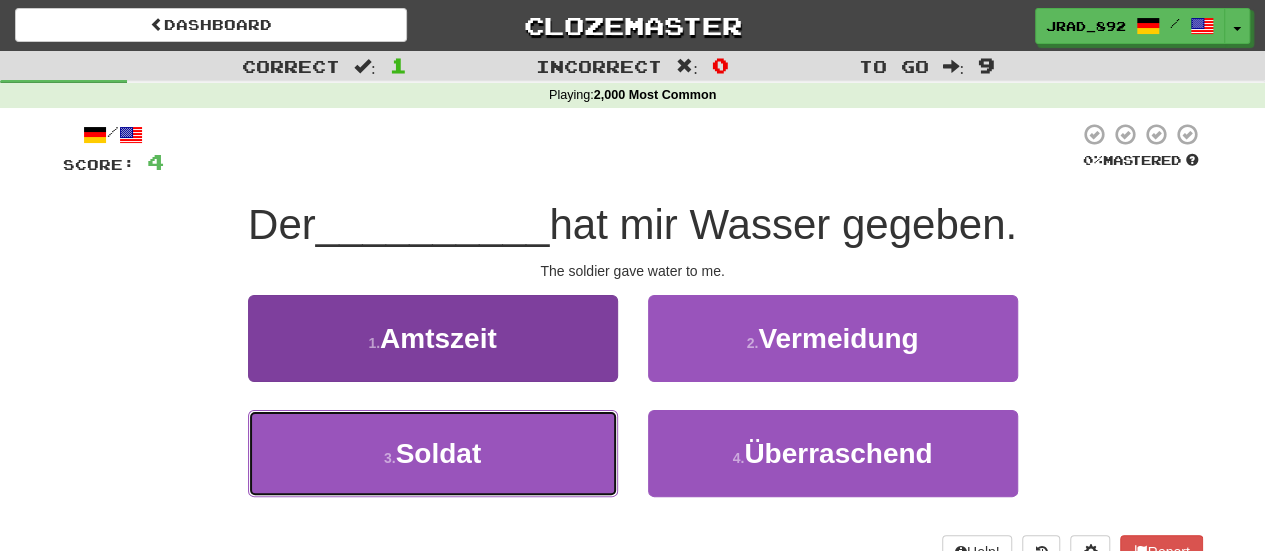 click on "3 .  Soldat" at bounding box center (433, 453) 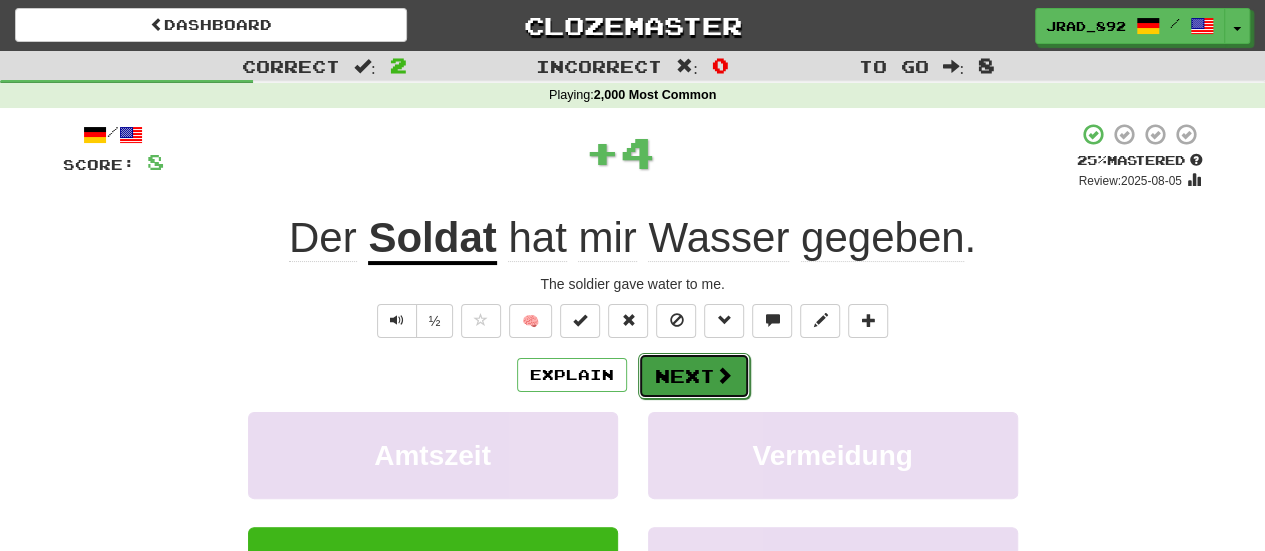 click on "Next" at bounding box center [694, 376] 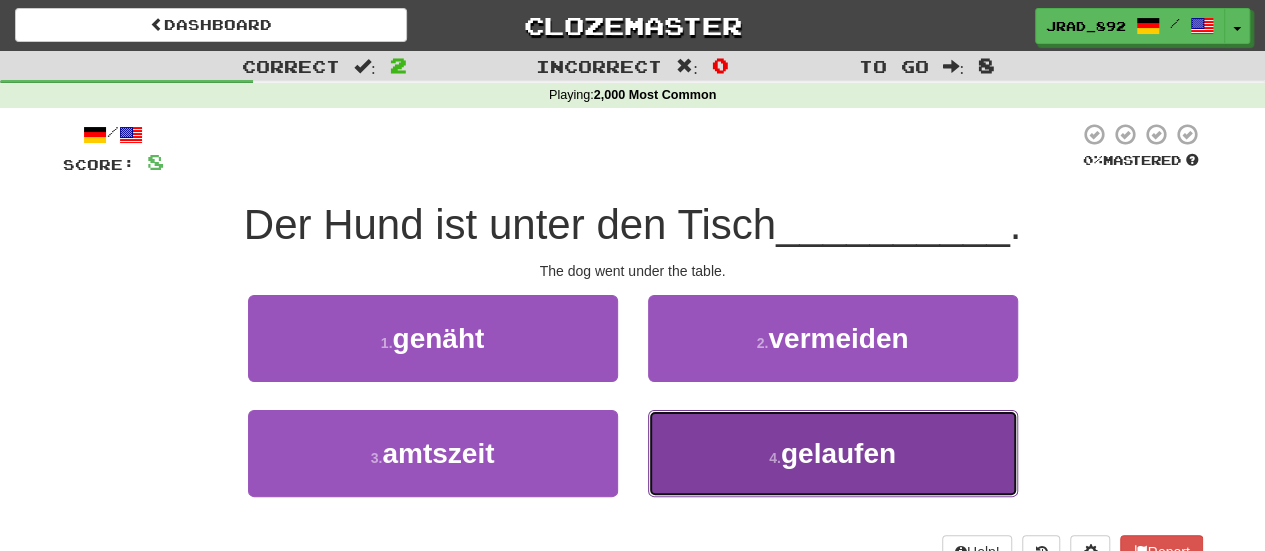 click on "4 .  gelaufen" at bounding box center (833, 453) 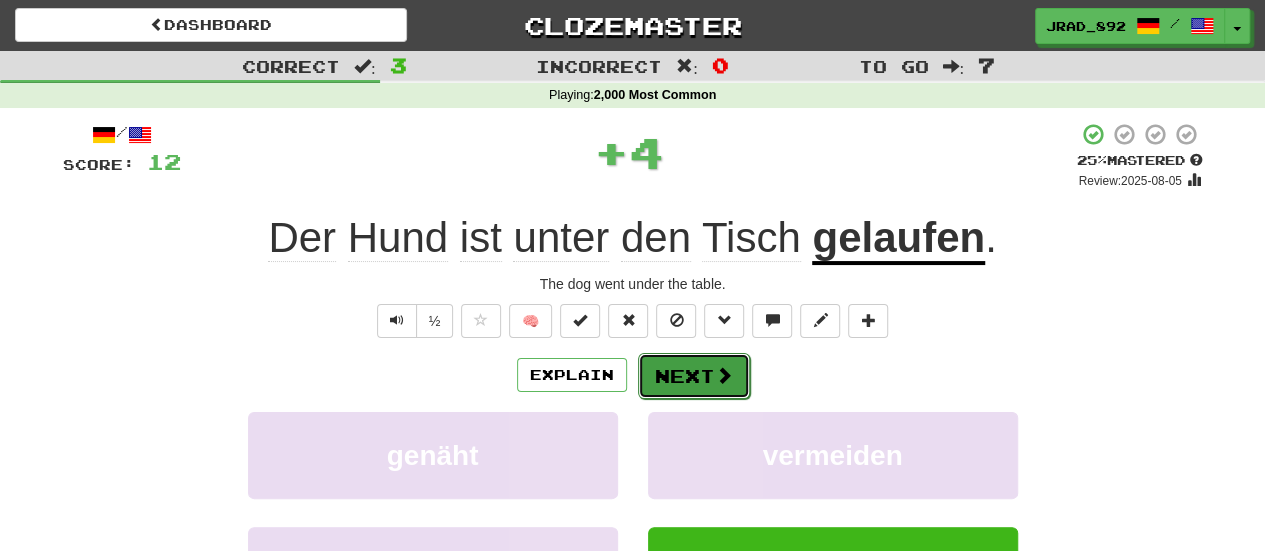 click on "Next" at bounding box center (694, 376) 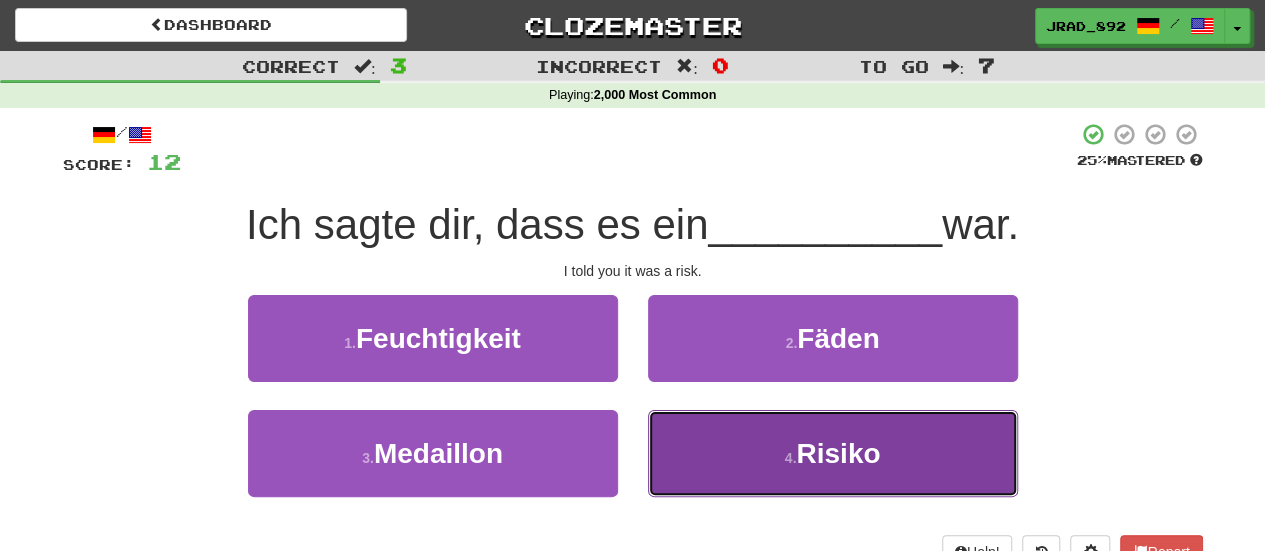 click on "4 .  Risiko" at bounding box center [833, 453] 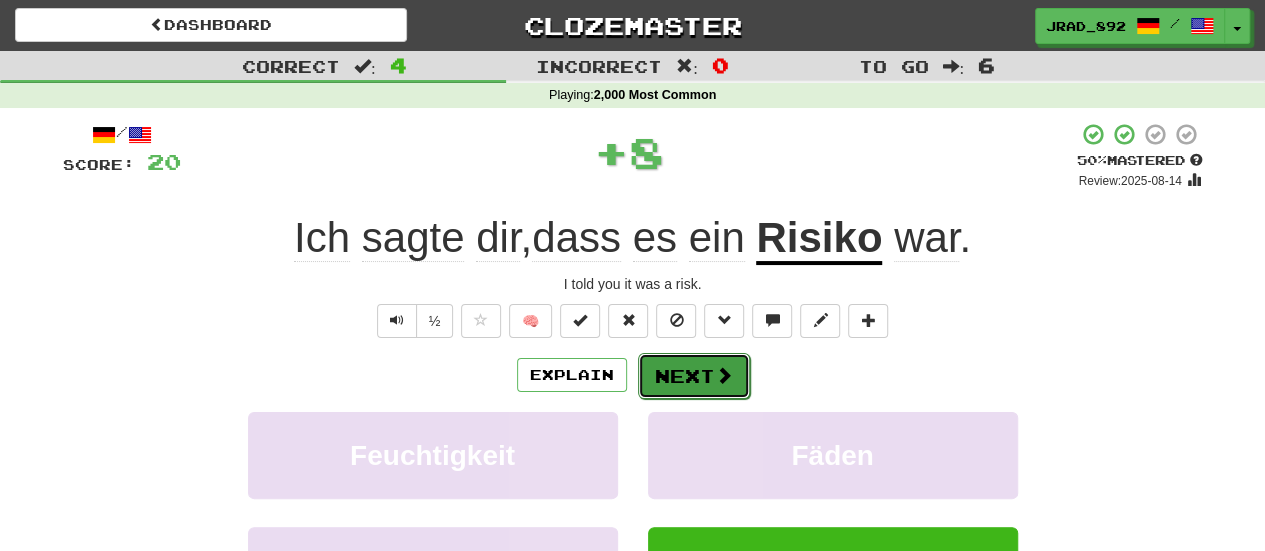 click on "Next" at bounding box center (694, 376) 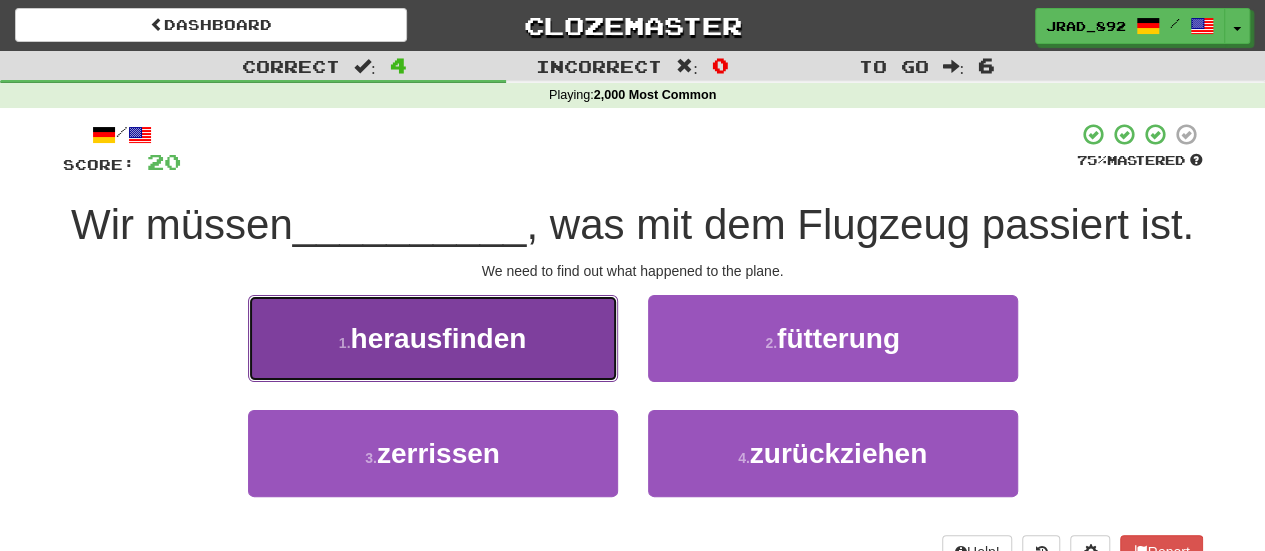 click on "1 .  herausfinden" at bounding box center (433, 338) 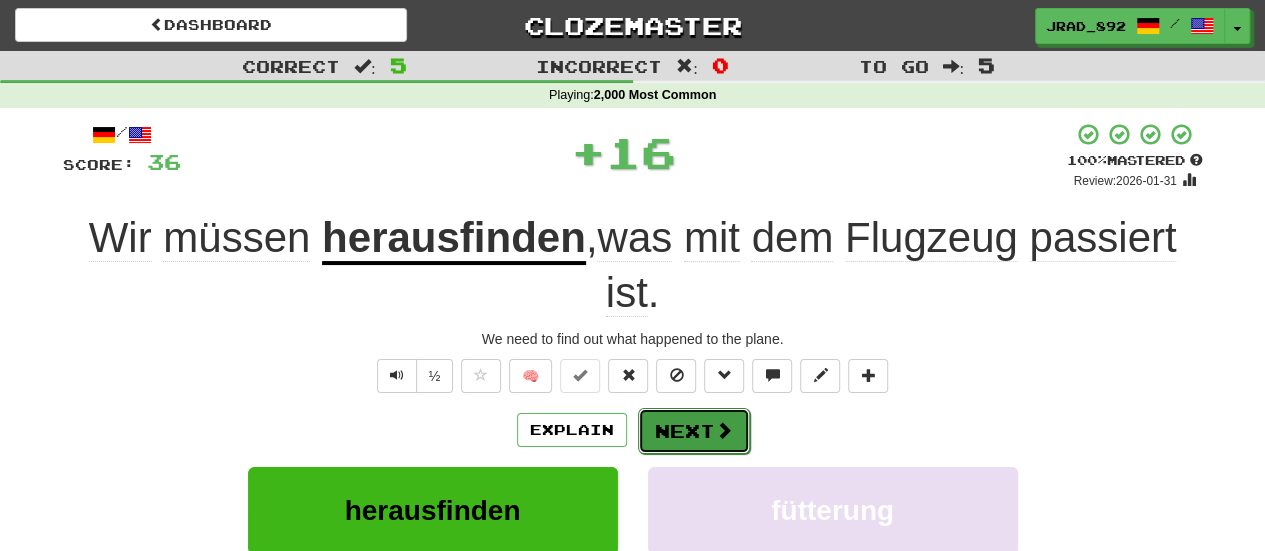 click at bounding box center [724, 430] 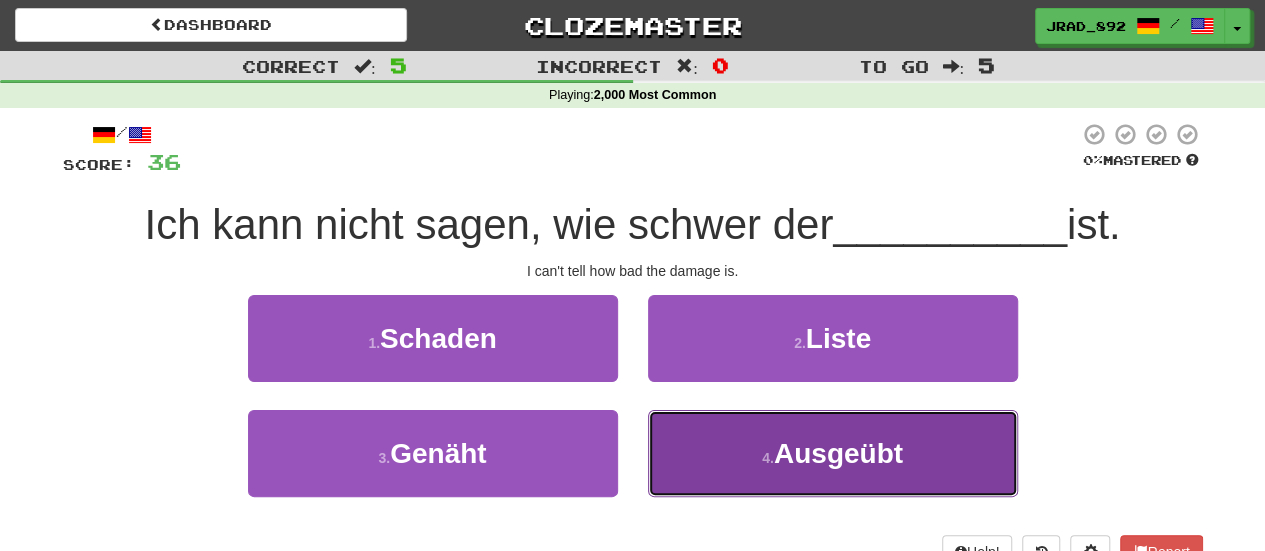 click on "Ausgeübt" at bounding box center (838, 453) 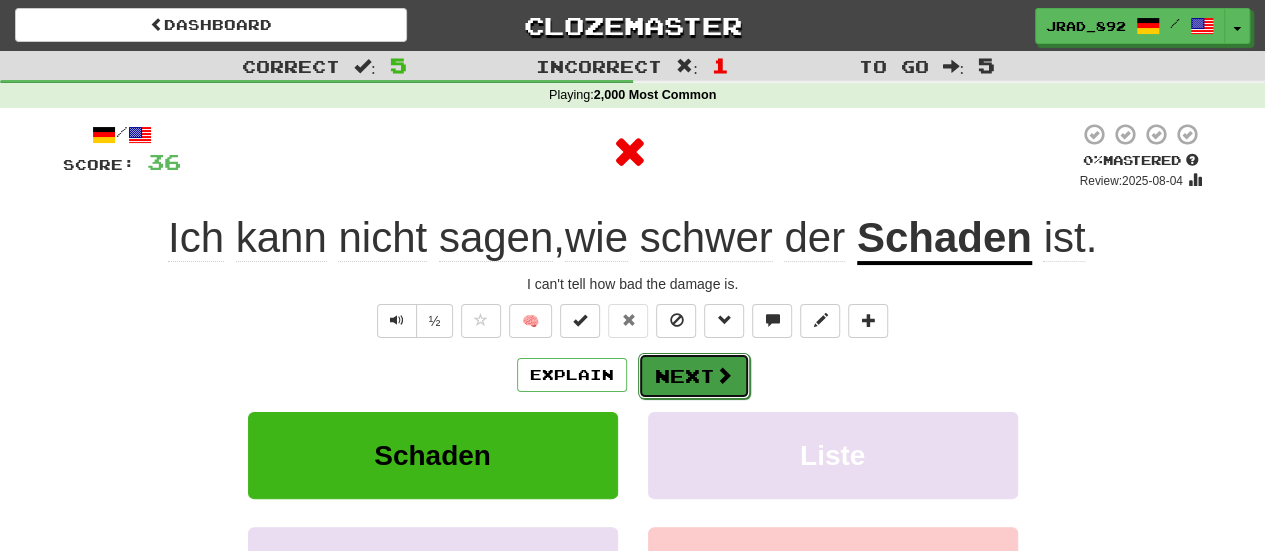 click on "Next" at bounding box center (694, 376) 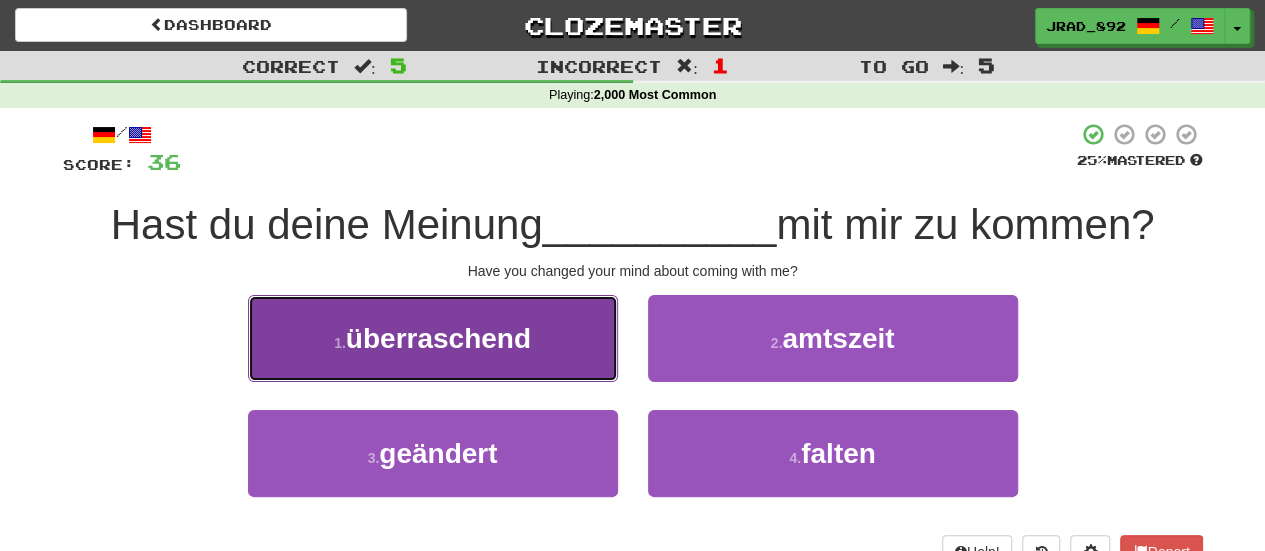click on "1 .  überraschend" at bounding box center (433, 338) 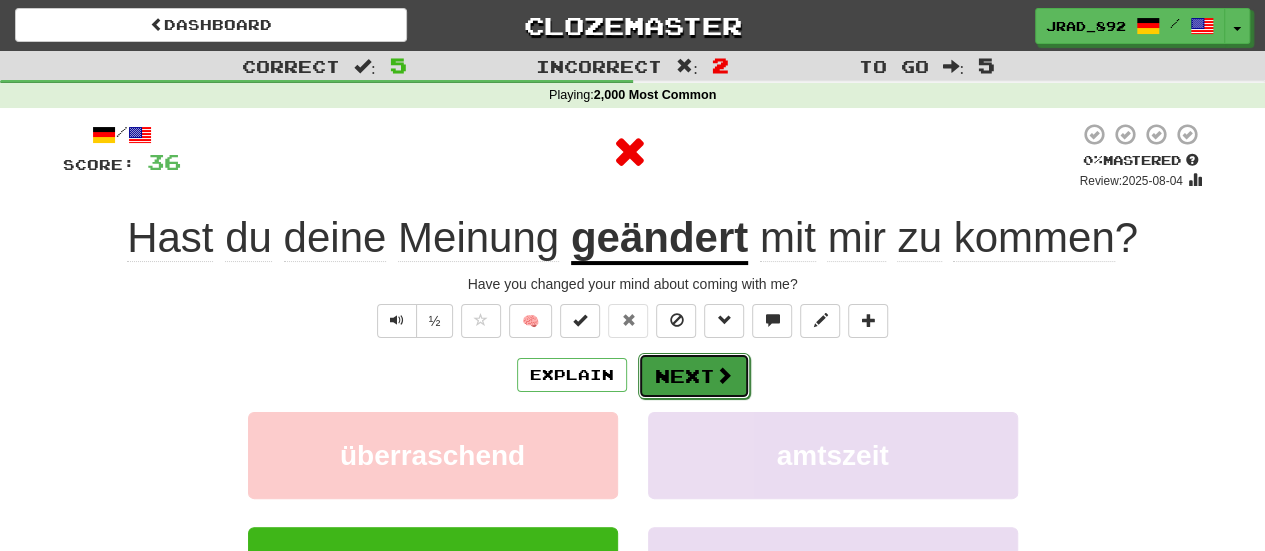 click at bounding box center (724, 375) 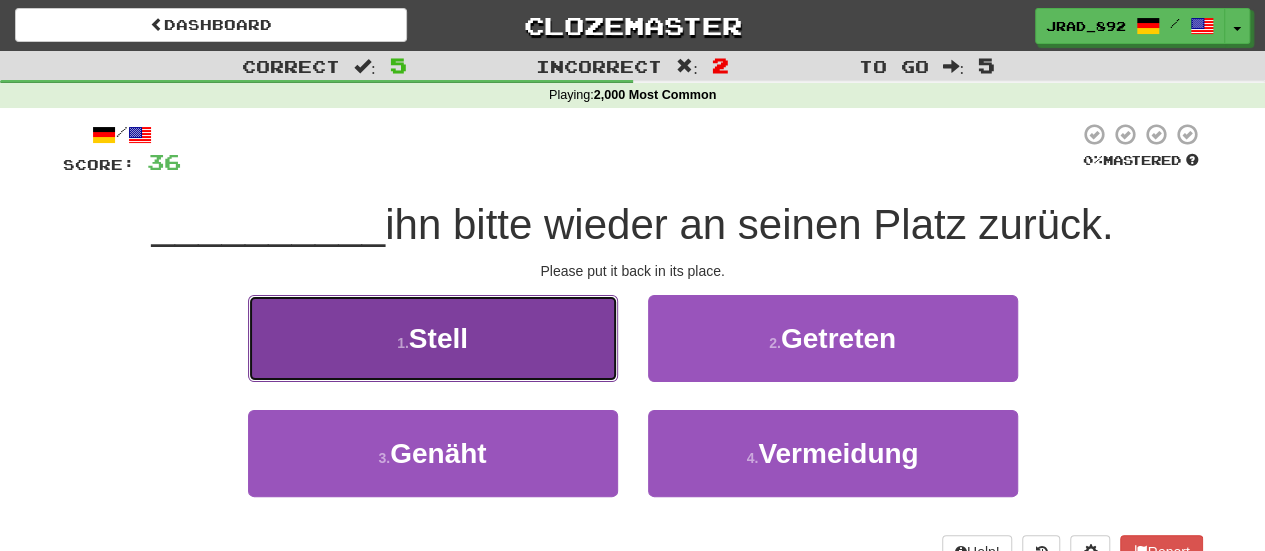 click on "1 .  Stell" at bounding box center [433, 338] 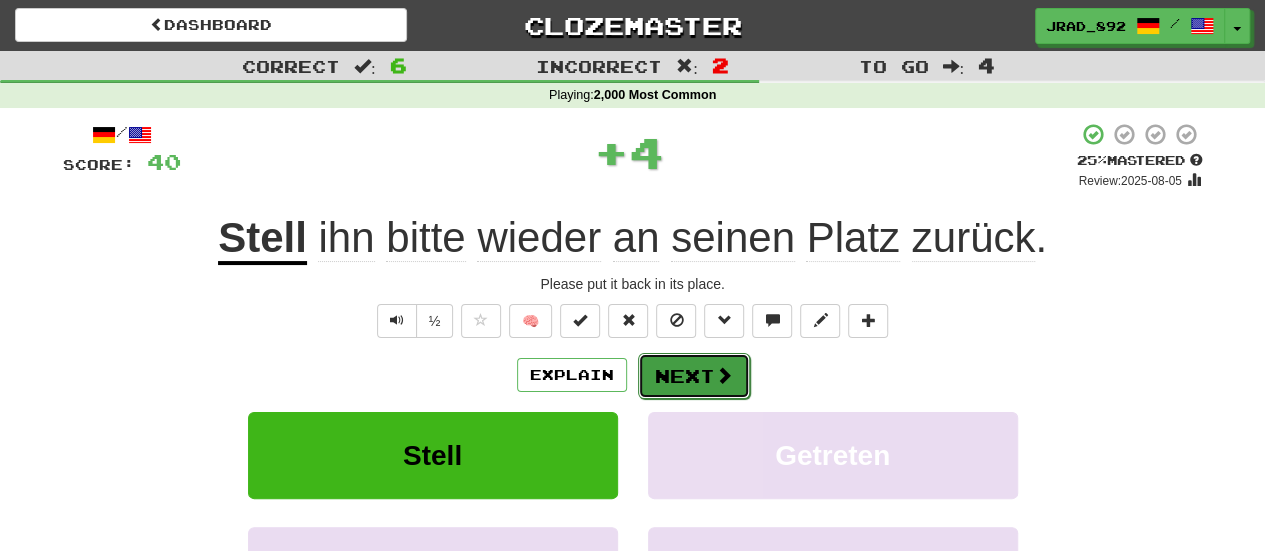 click on "Next" at bounding box center [694, 376] 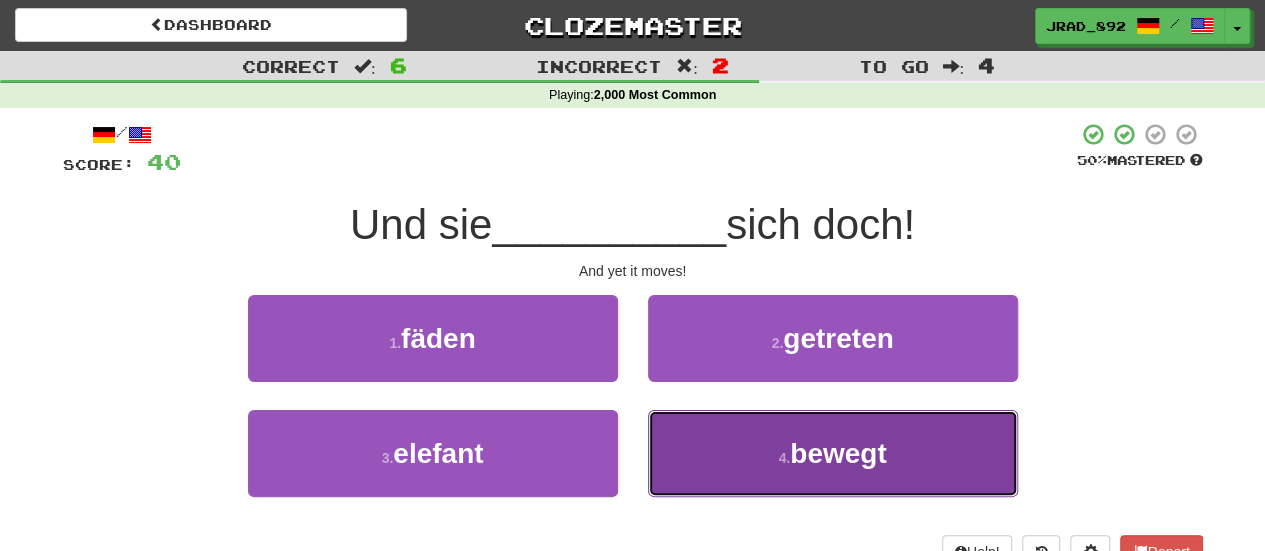 click on "4 .  bewegt" at bounding box center (833, 453) 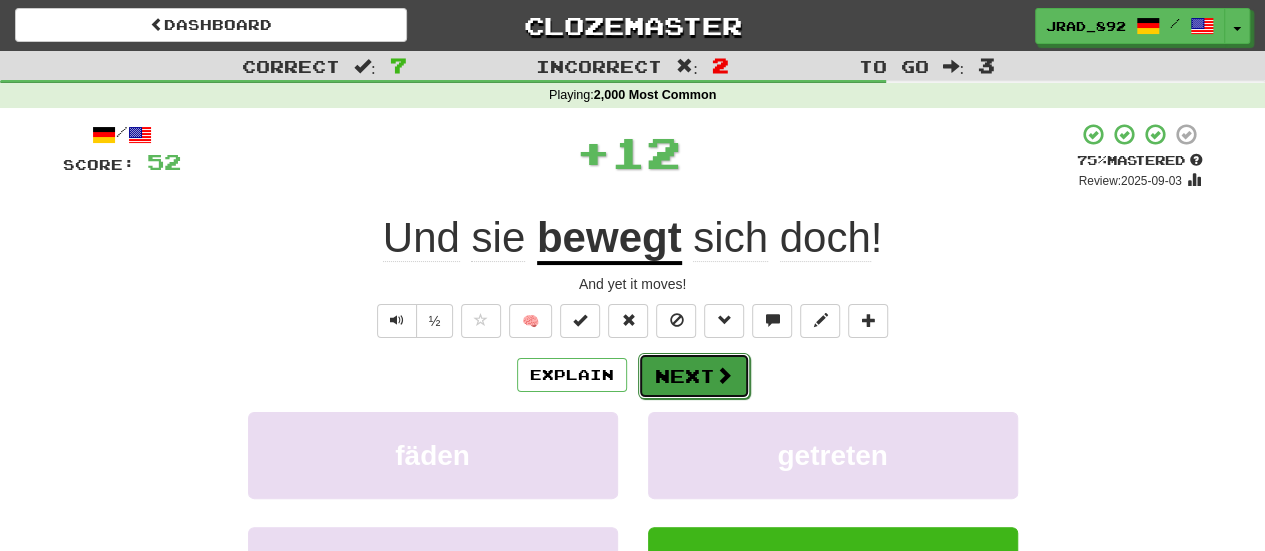 click on "Next" at bounding box center (694, 376) 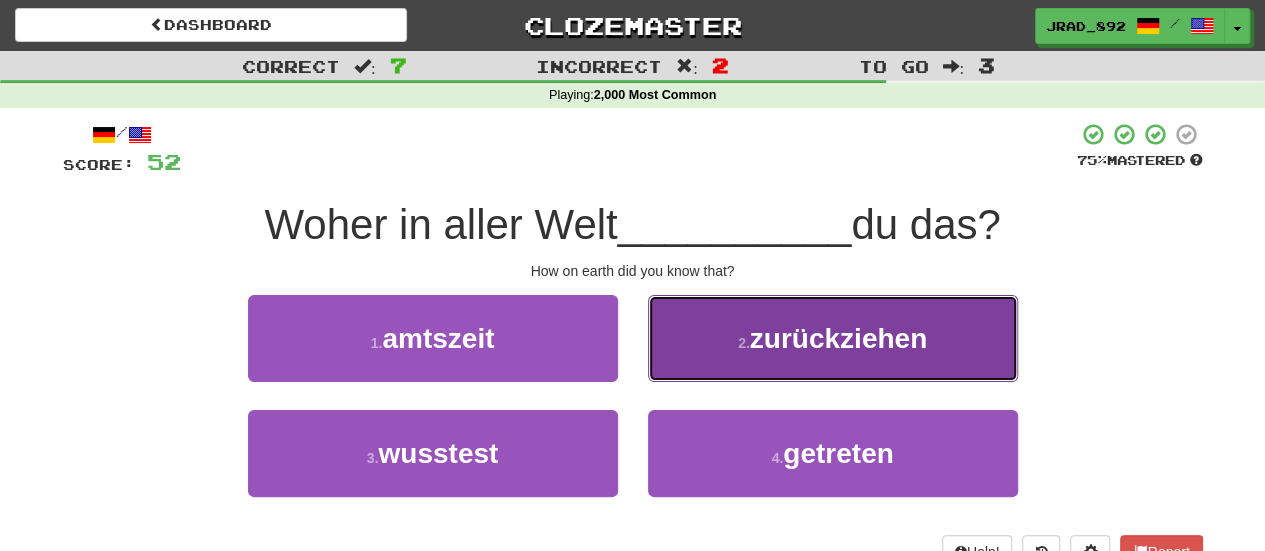 click on "zurückziehen" at bounding box center (838, 338) 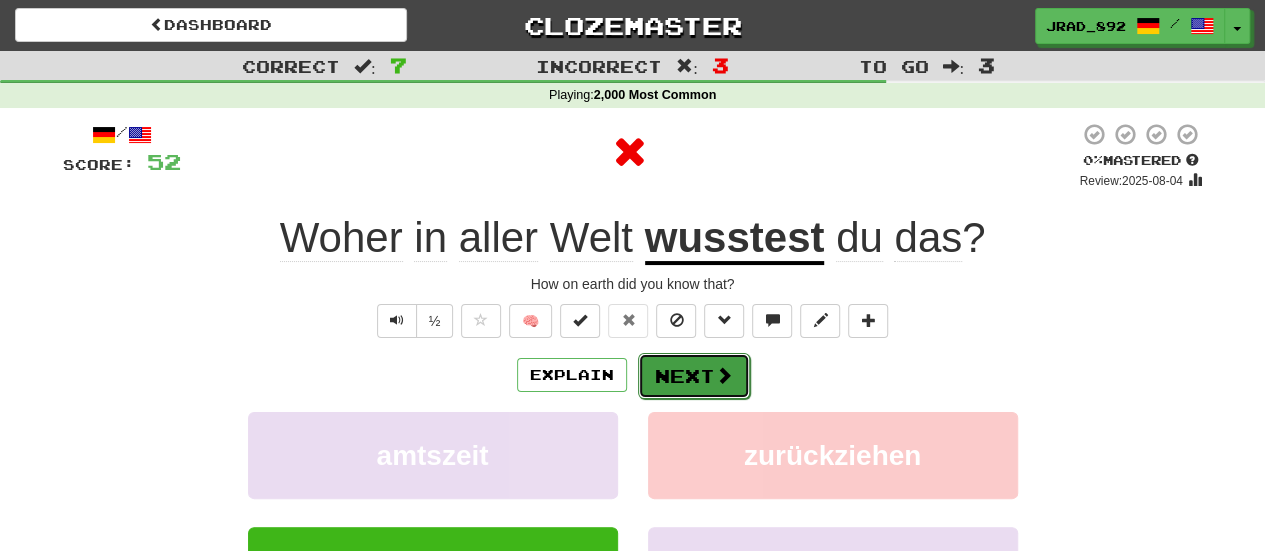 click on "Next" at bounding box center (694, 376) 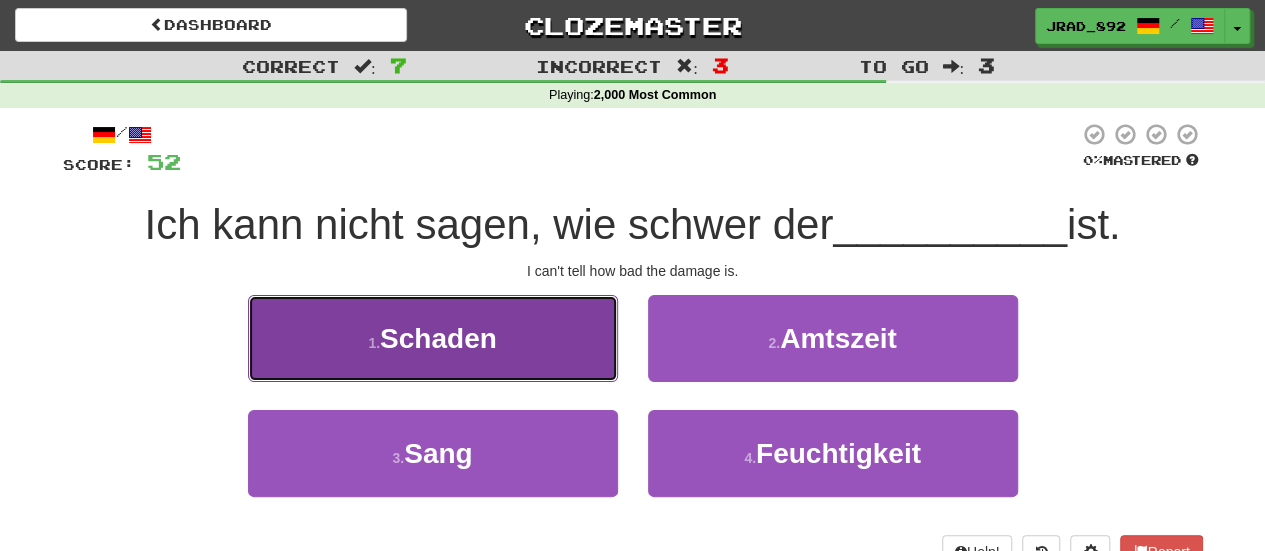 click on "1 .  Schaden" at bounding box center (433, 338) 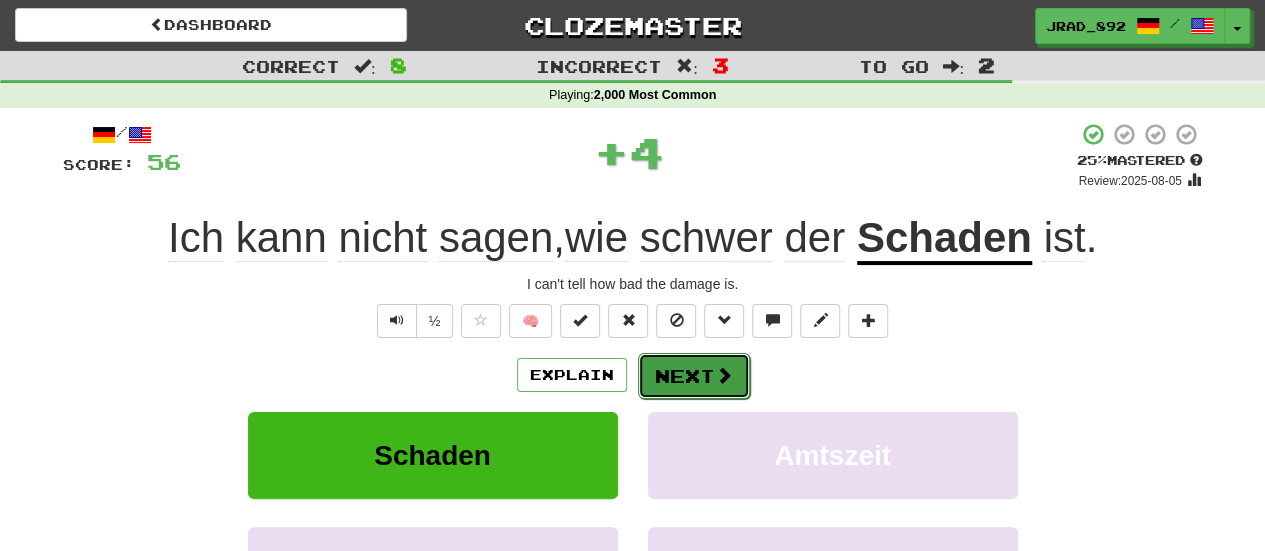 click on "Next" at bounding box center (694, 376) 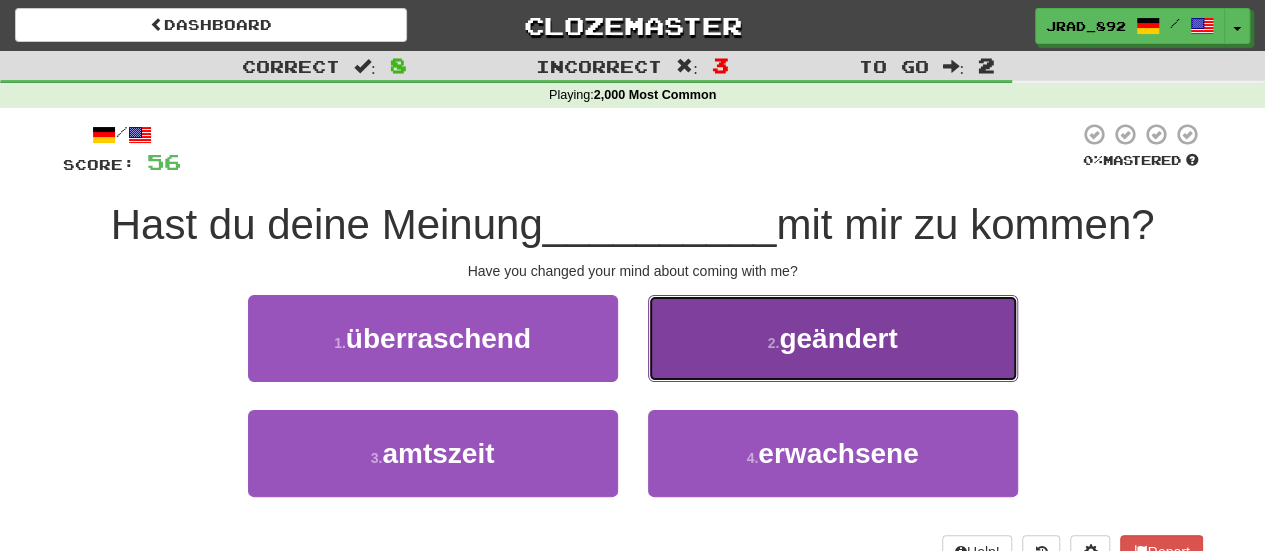 click on "geändert" at bounding box center [838, 338] 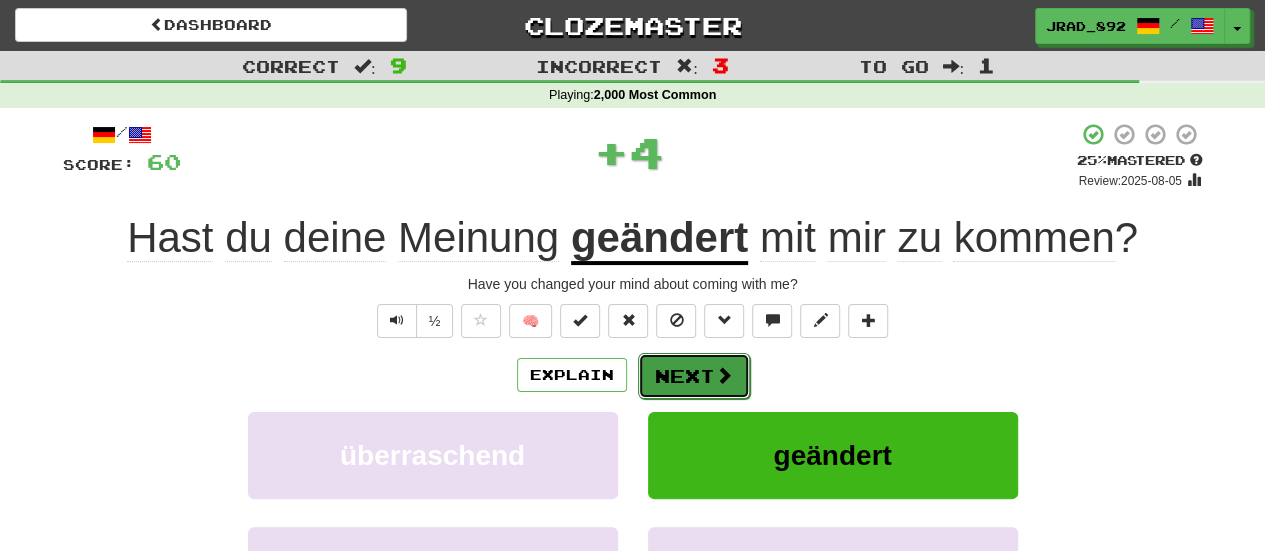click on "Next" at bounding box center [694, 376] 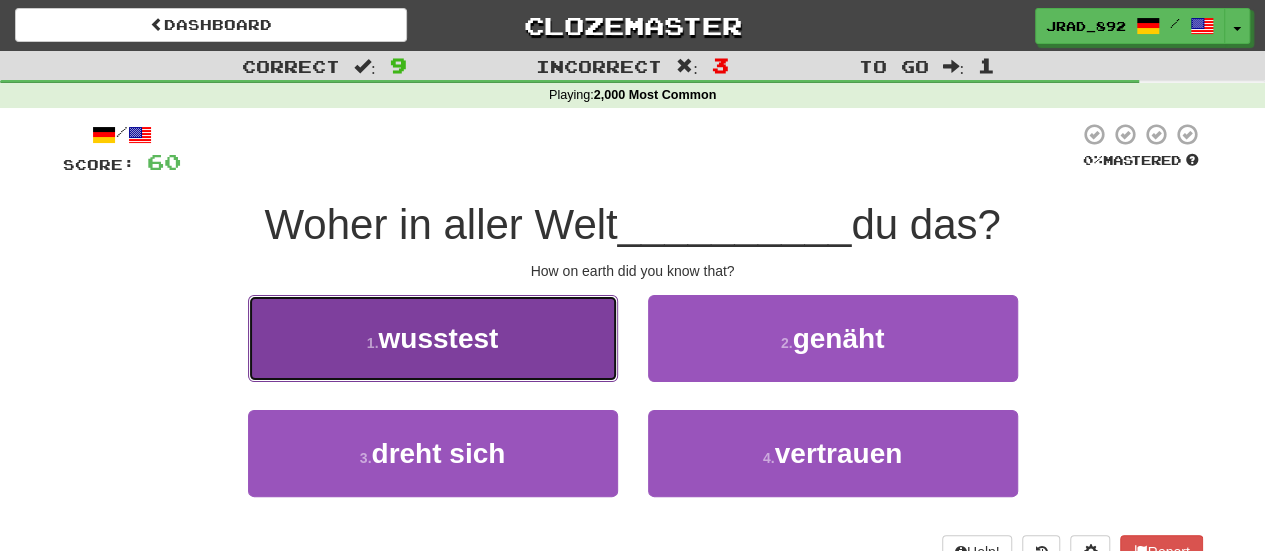 click on "wusstest" at bounding box center [438, 338] 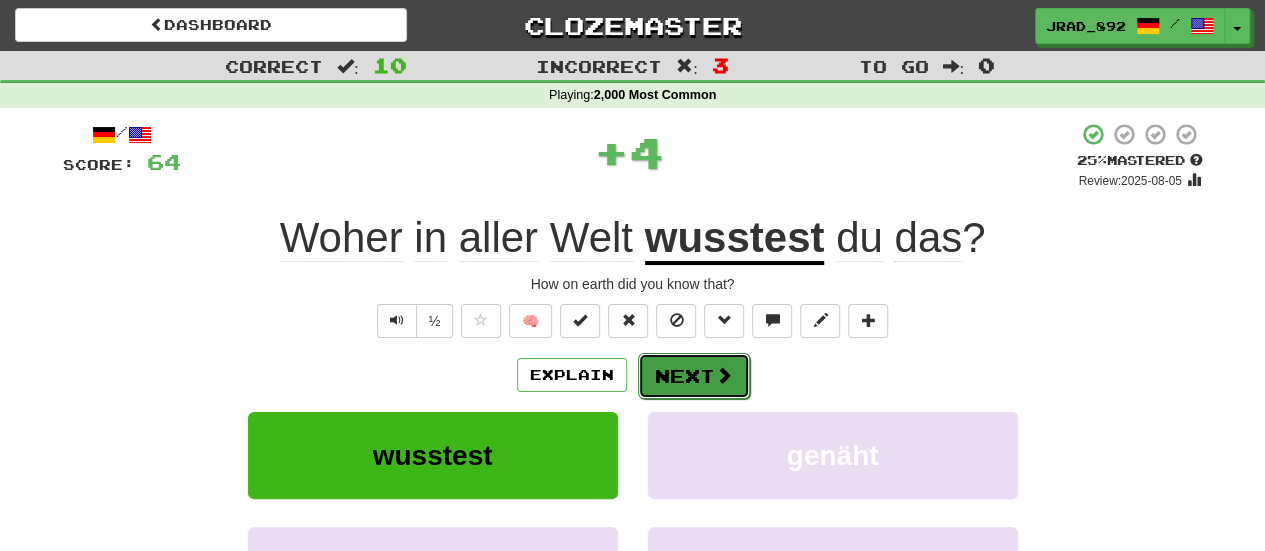 click on "Next" at bounding box center (694, 376) 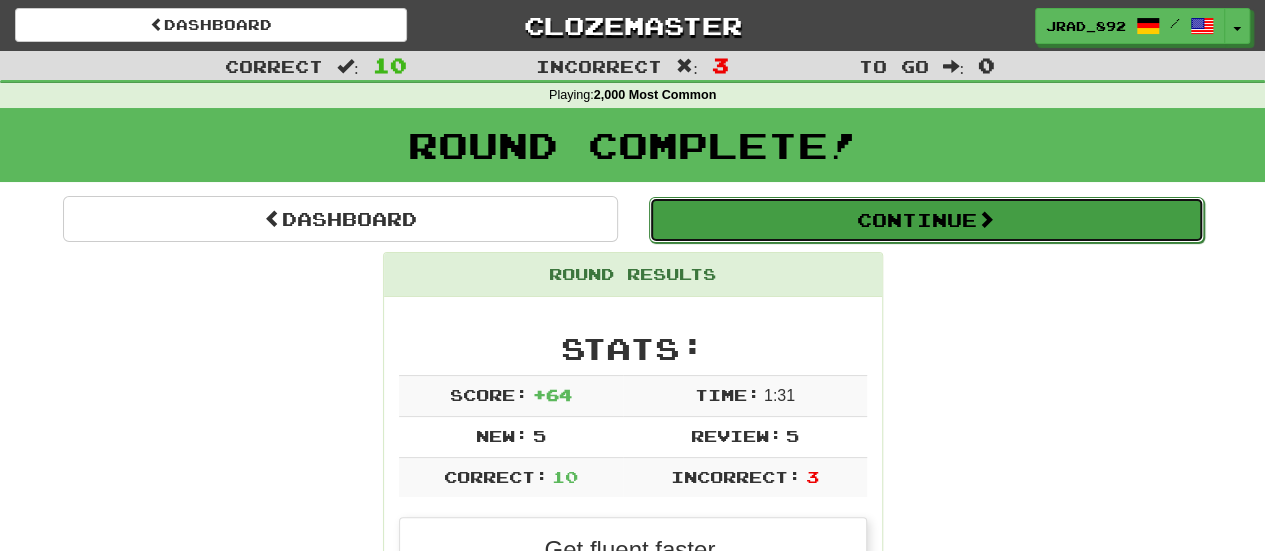 click on "Continue" at bounding box center (926, 220) 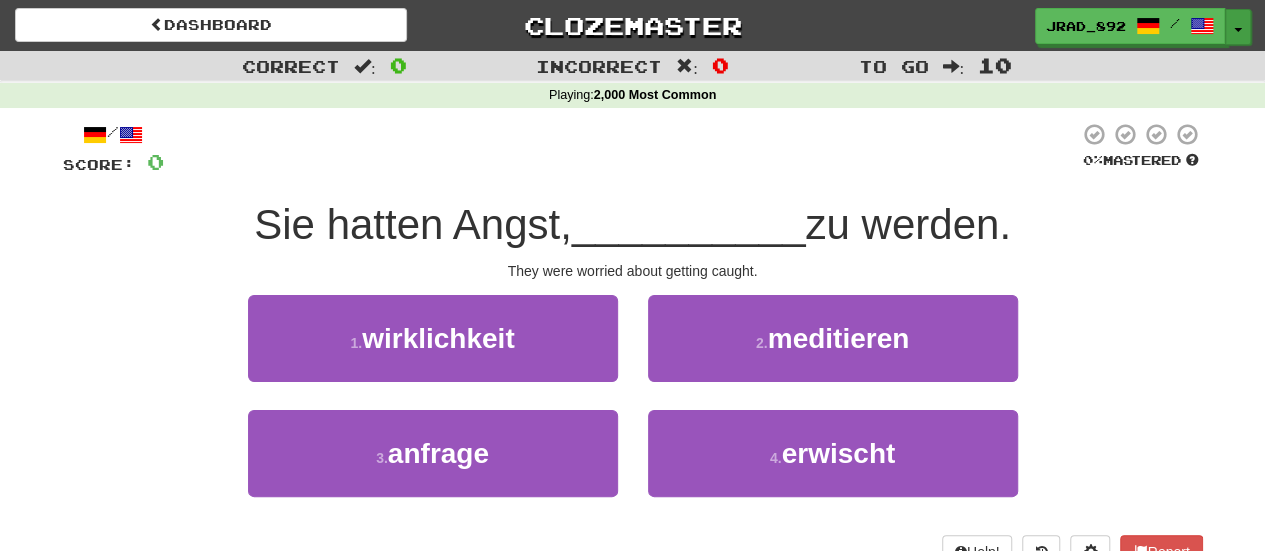 click at bounding box center (1238, 30) 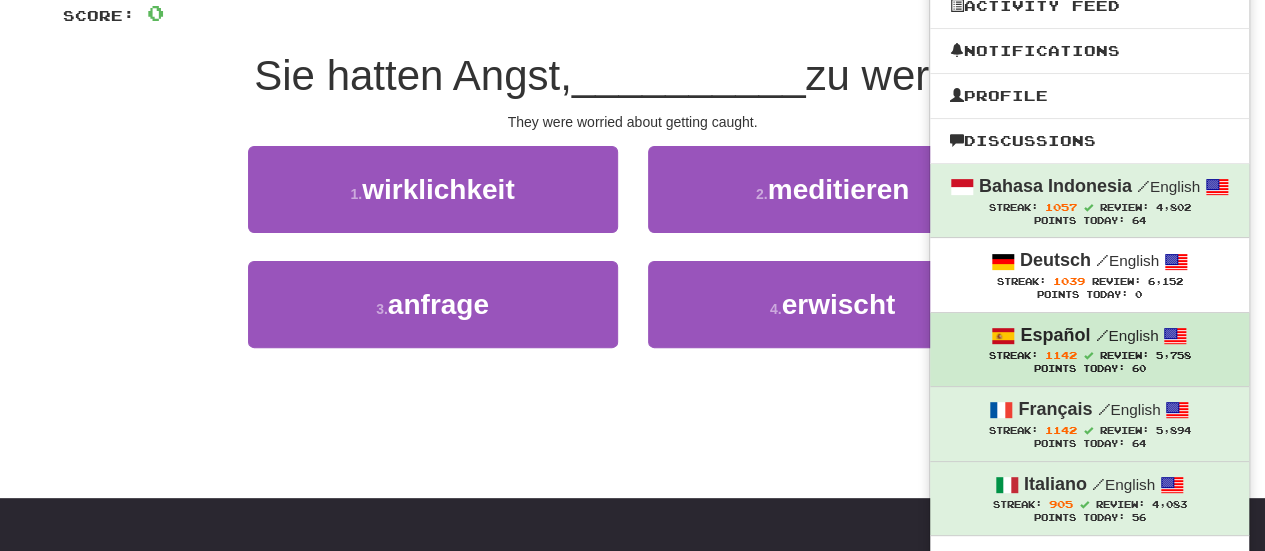 scroll, scrollTop: 300, scrollLeft: 0, axis: vertical 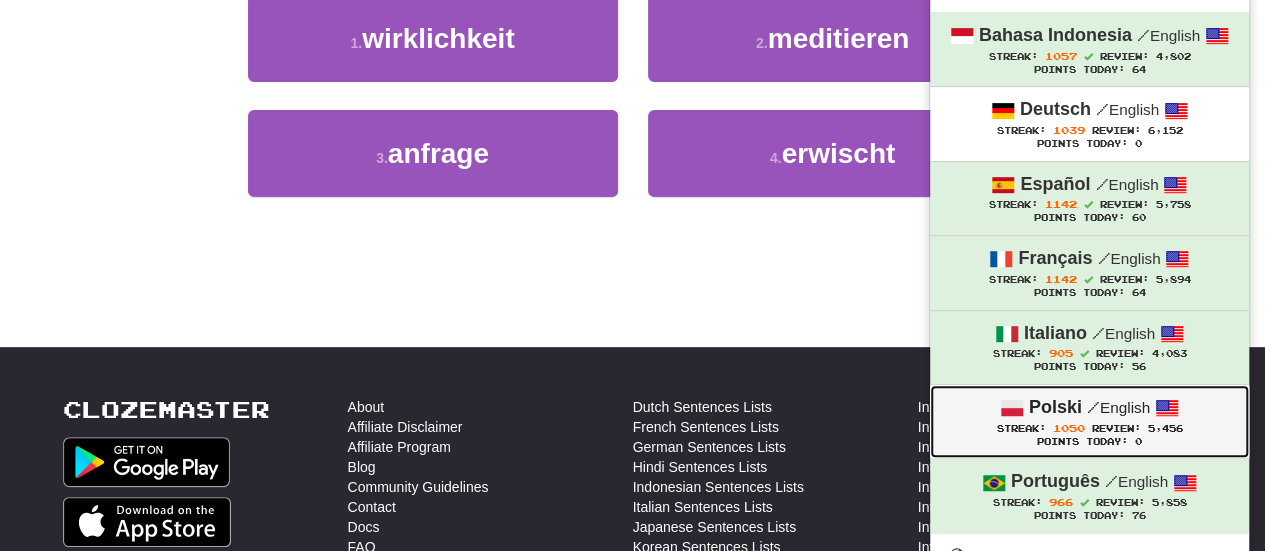 click on "Polski" at bounding box center [1055, 407] 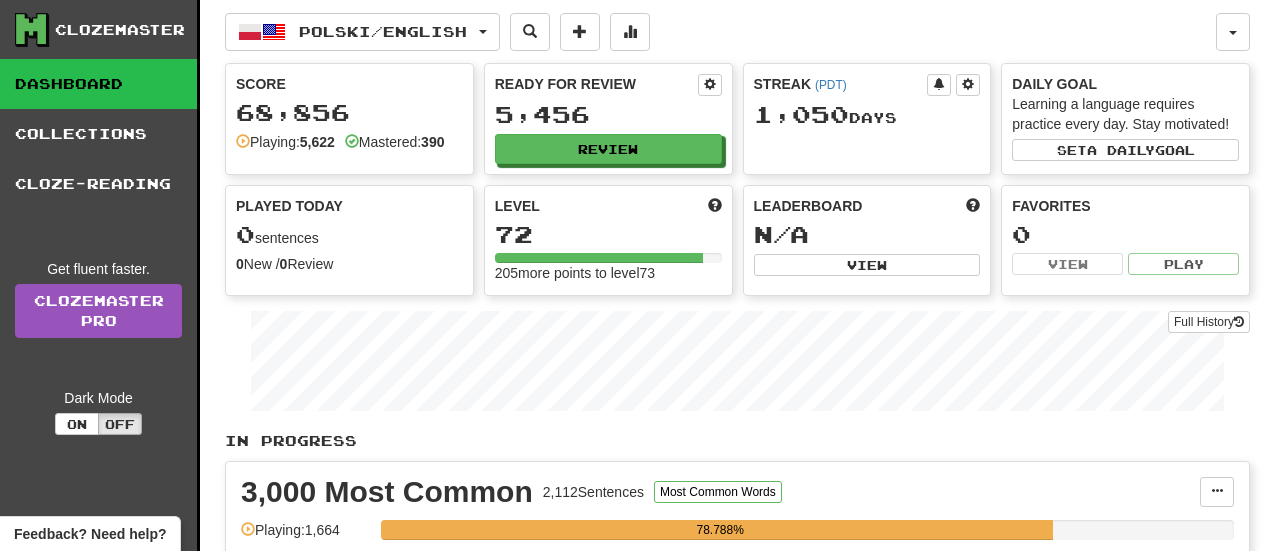 scroll, scrollTop: 0, scrollLeft: 0, axis: both 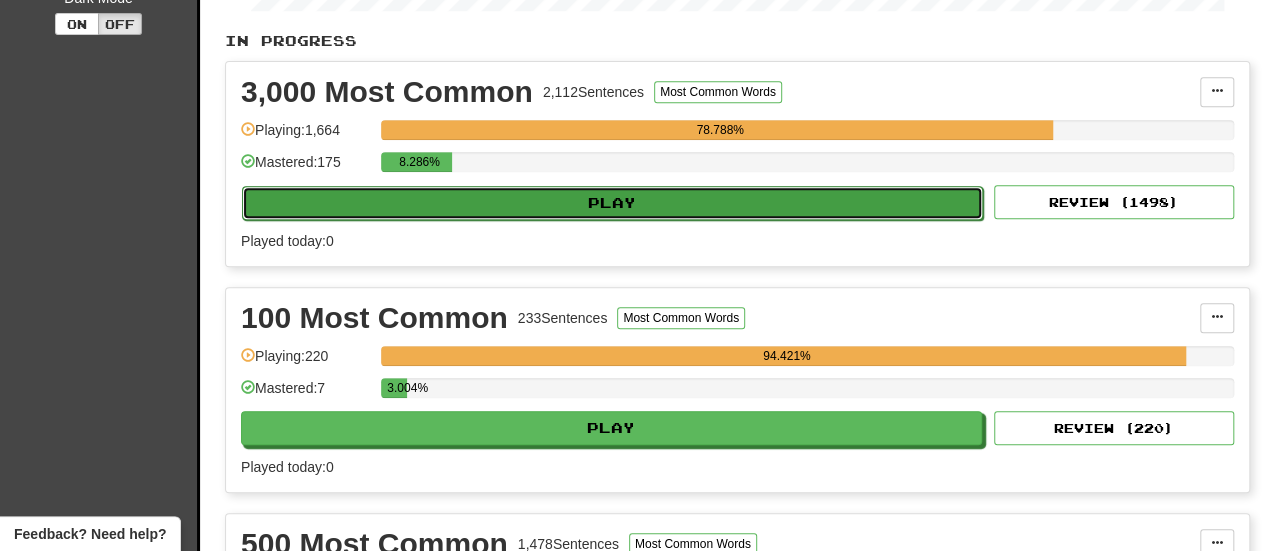 click on "Play" at bounding box center [612, 203] 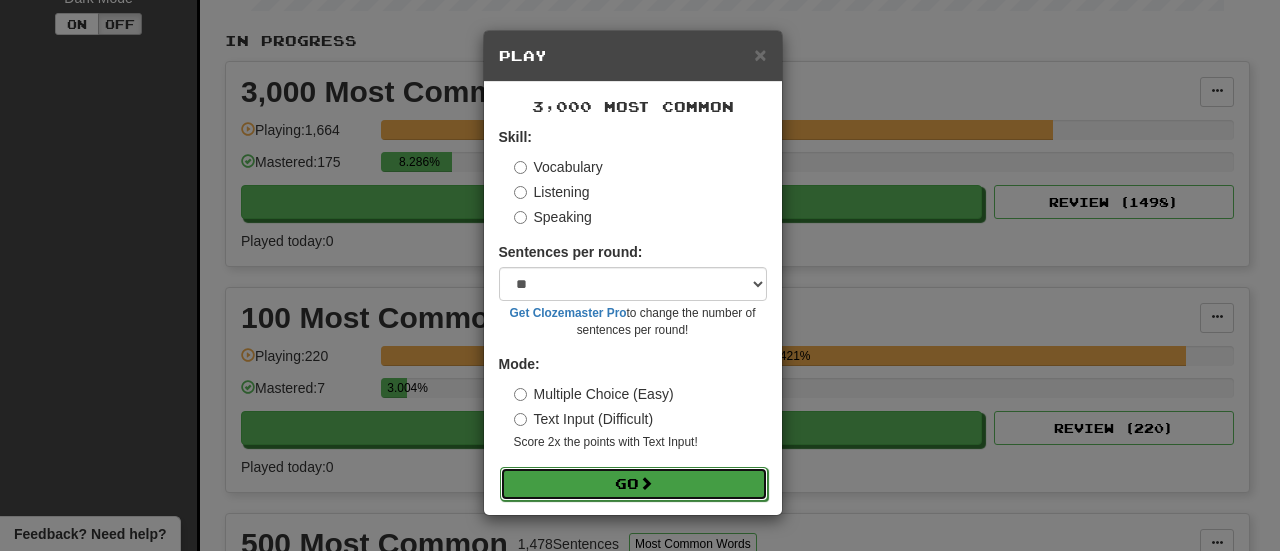 click on "Go" at bounding box center [634, 484] 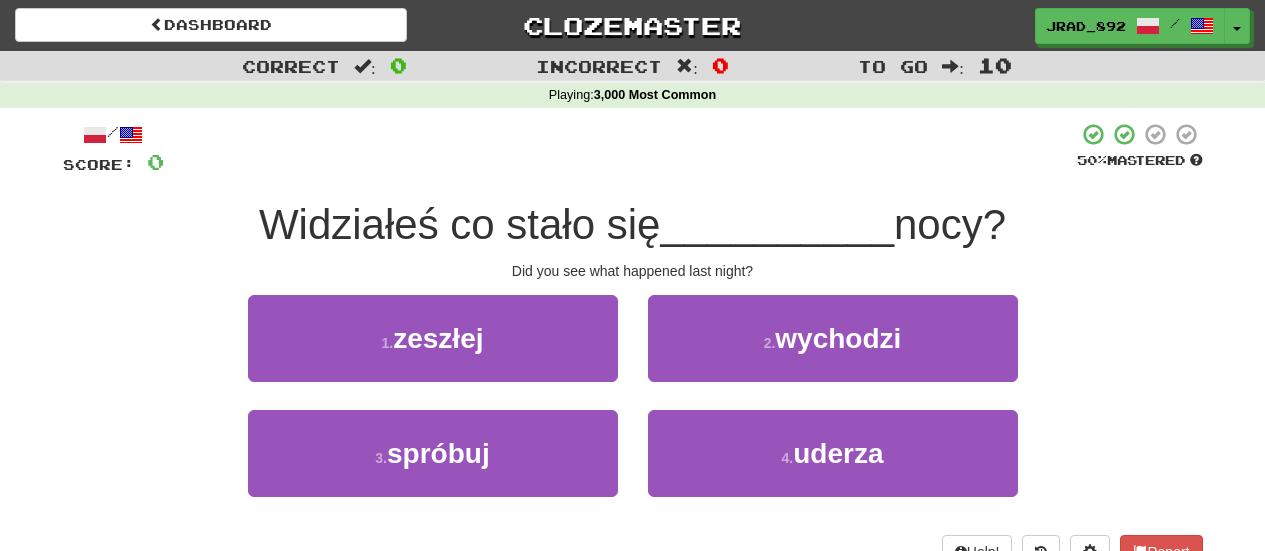 scroll, scrollTop: 0, scrollLeft: 0, axis: both 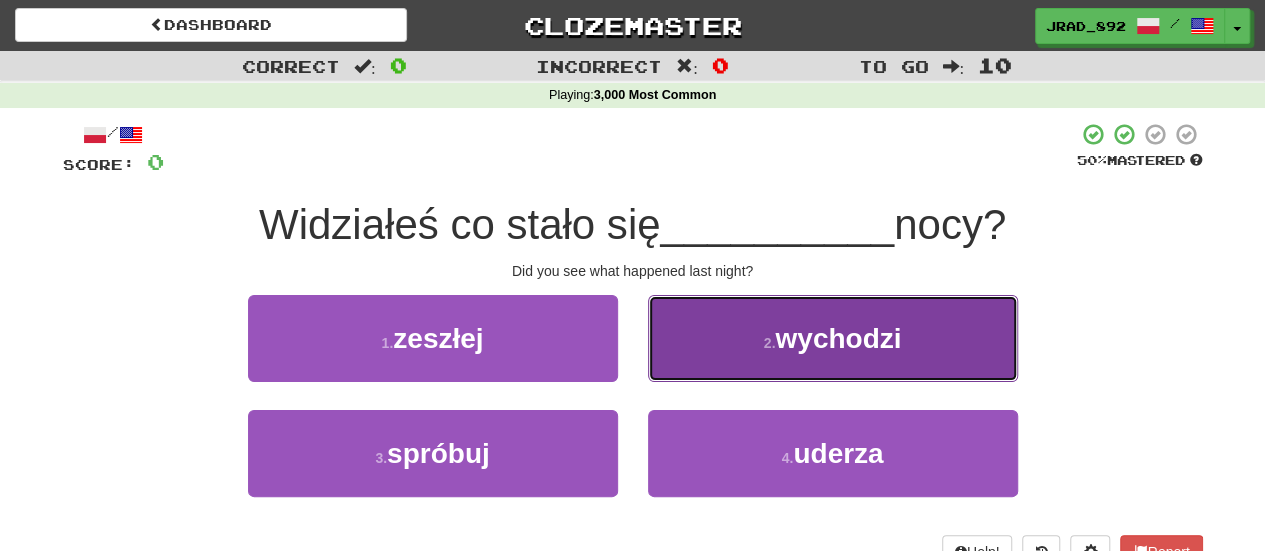 click on "wychodzi" at bounding box center [838, 338] 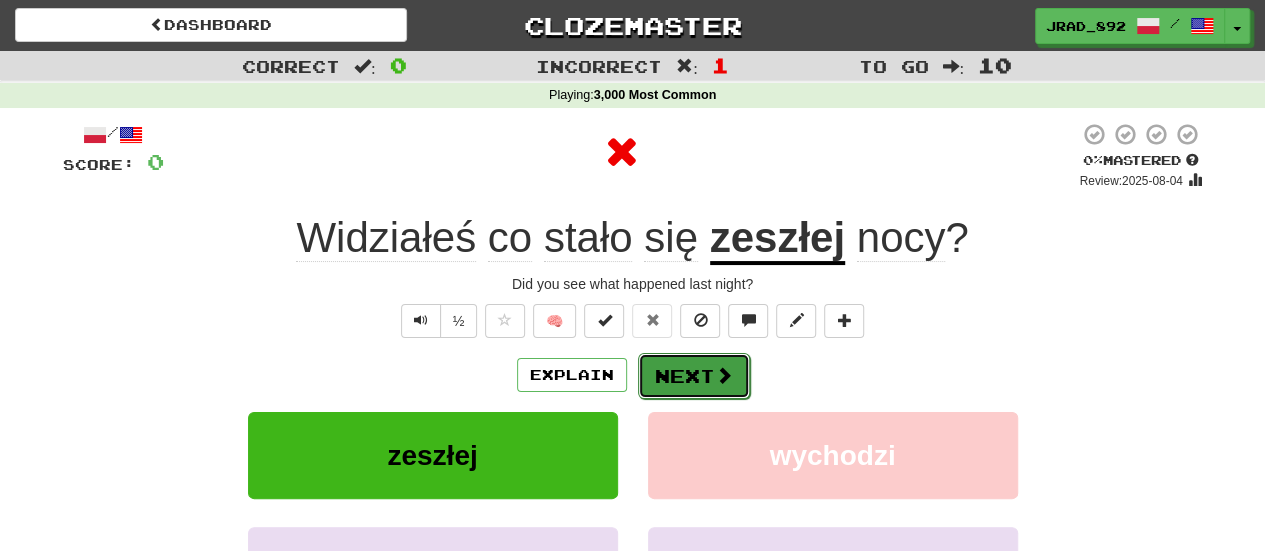 click on "Next" at bounding box center [694, 376] 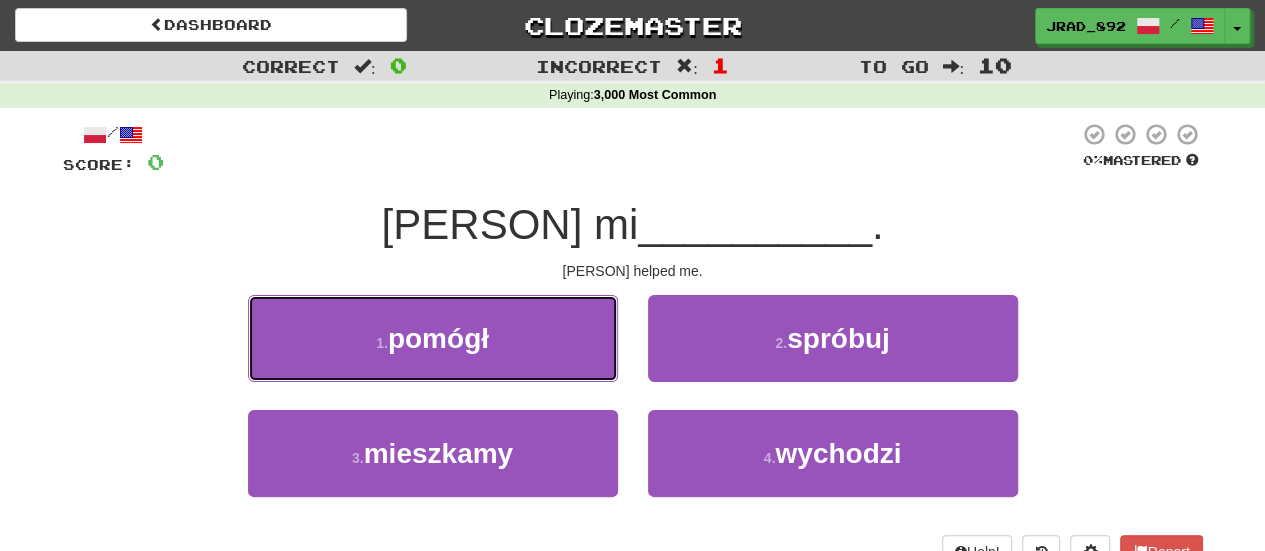 click on "[PERSON] mi pomógł" at bounding box center (433, 338) 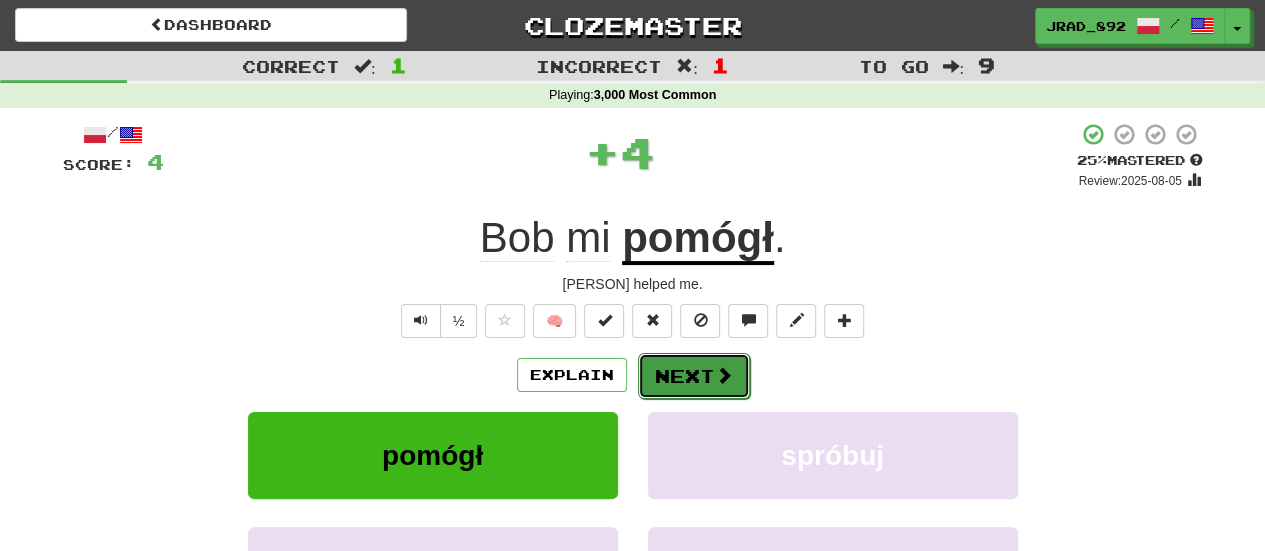 click on "Next" at bounding box center [694, 376] 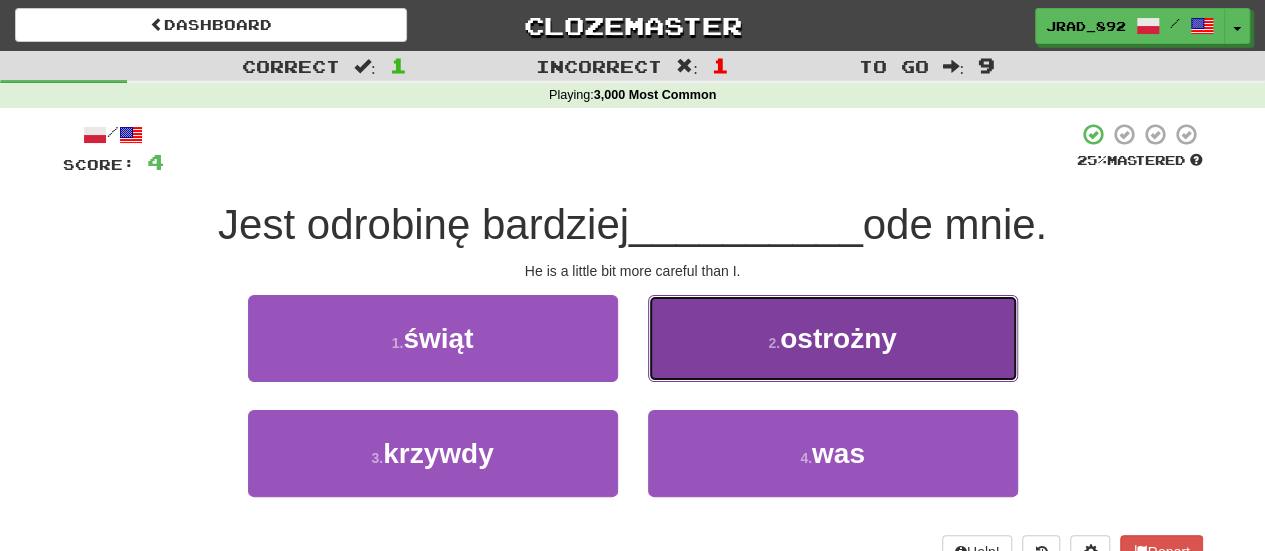 click on "2 .  ostrożny" at bounding box center (833, 338) 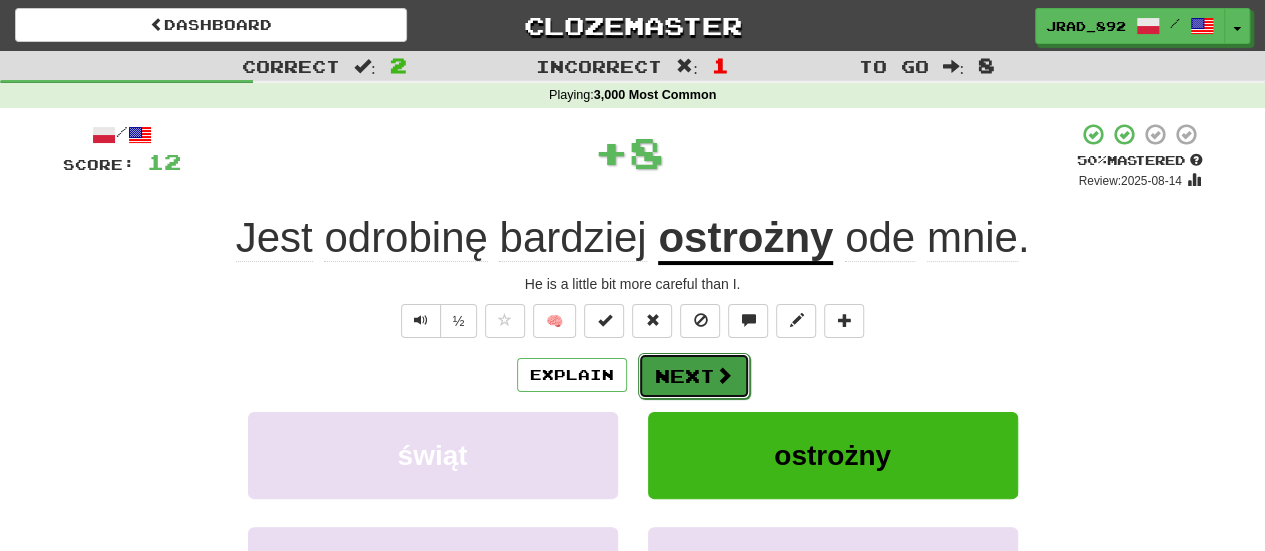 click on "Next" at bounding box center (694, 376) 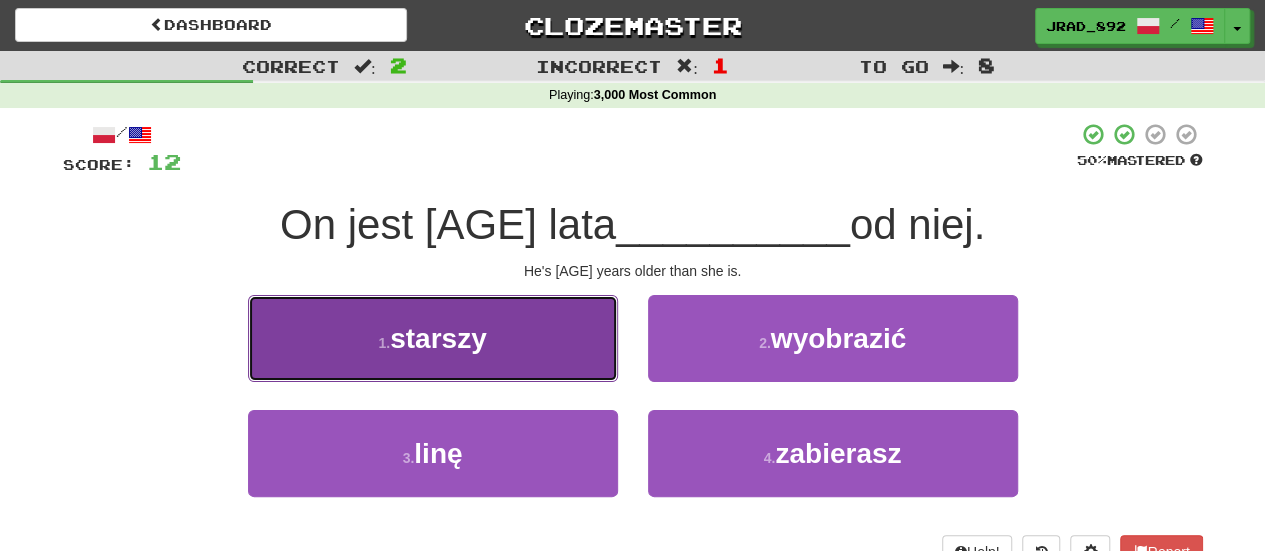 click on "1 .  starszy" at bounding box center [433, 338] 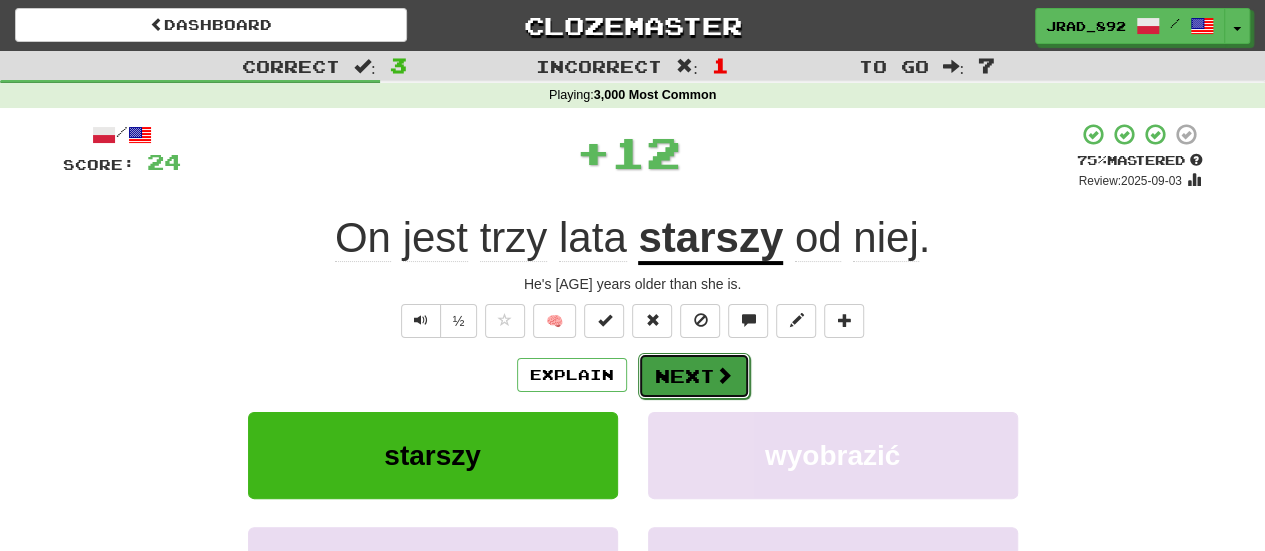 click on "Next" at bounding box center [694, 376] 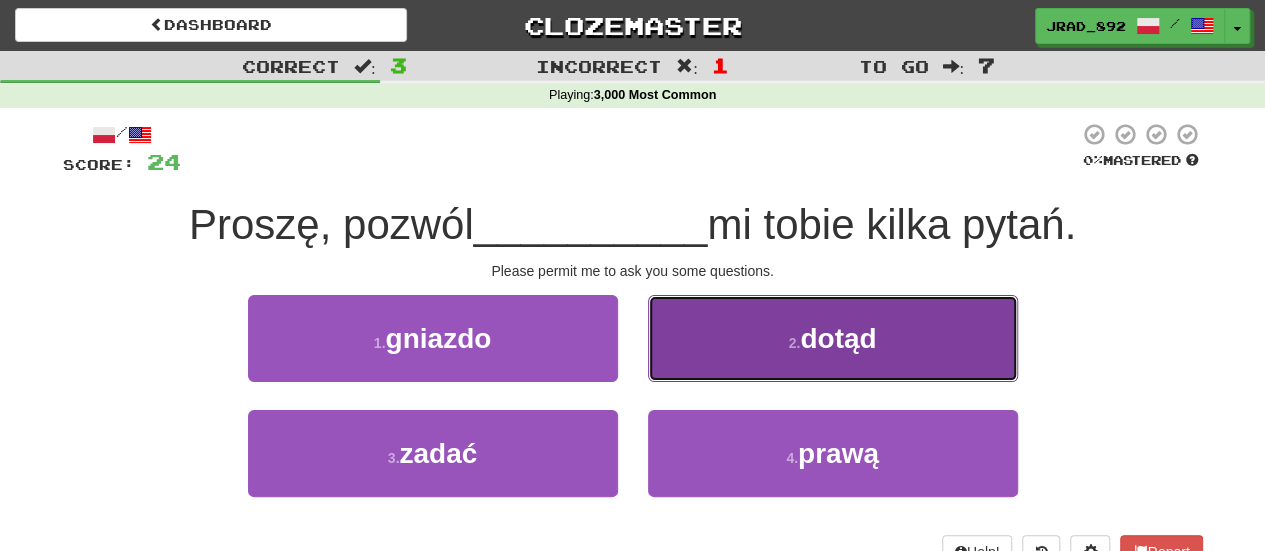 click on "2 .  dotąd" at bounding box center [833, 338] 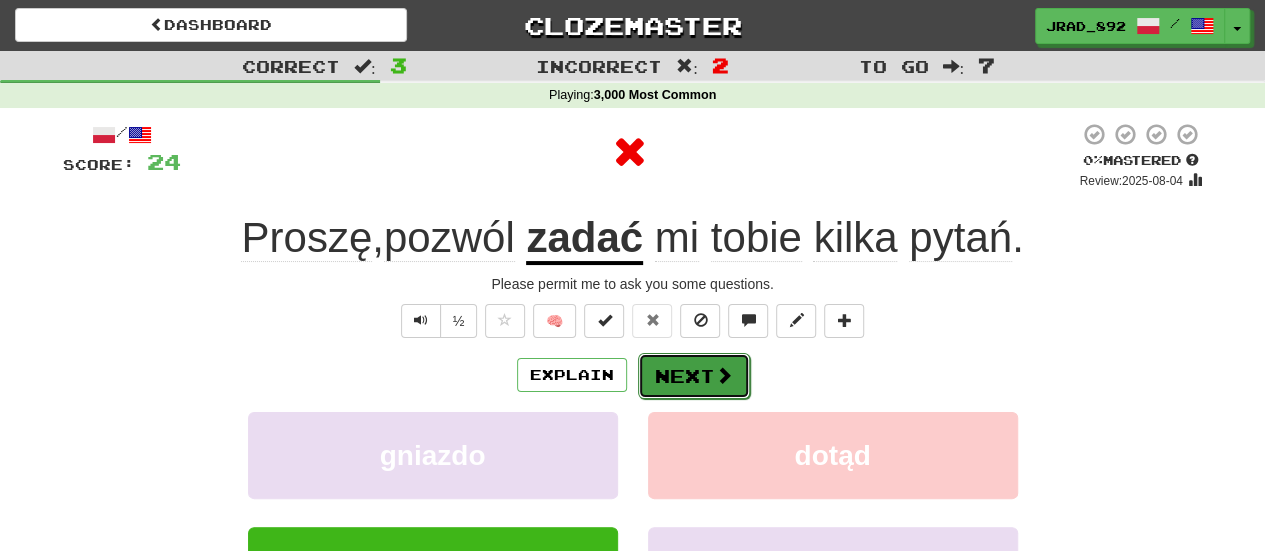 click on "Next" at bounding box center (694, 376) 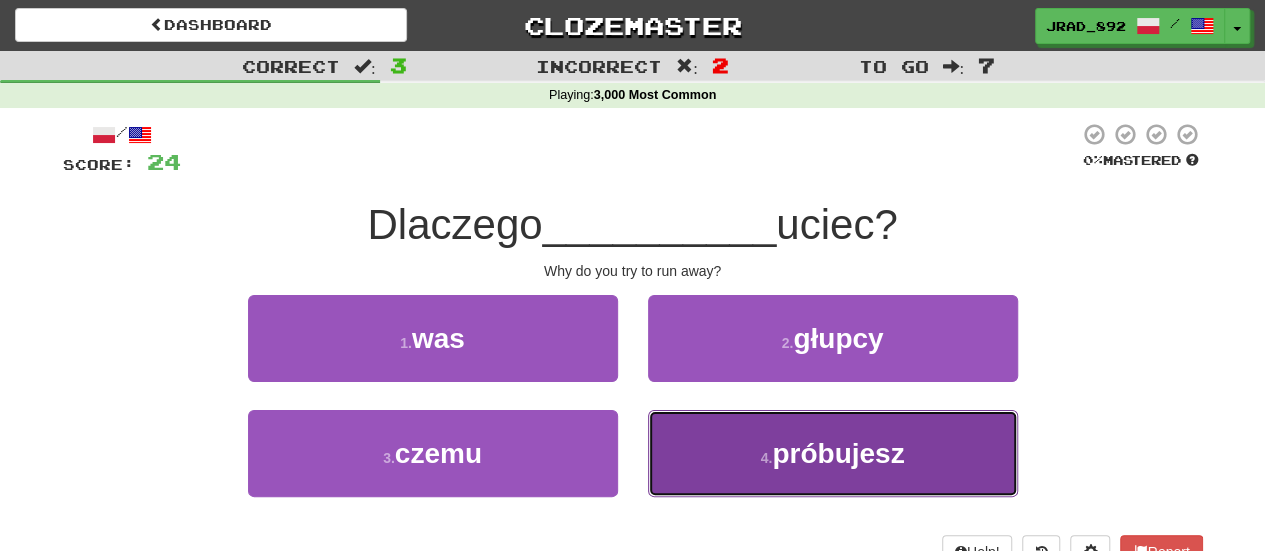 click on "4 ." at bounding box center [767, 458] 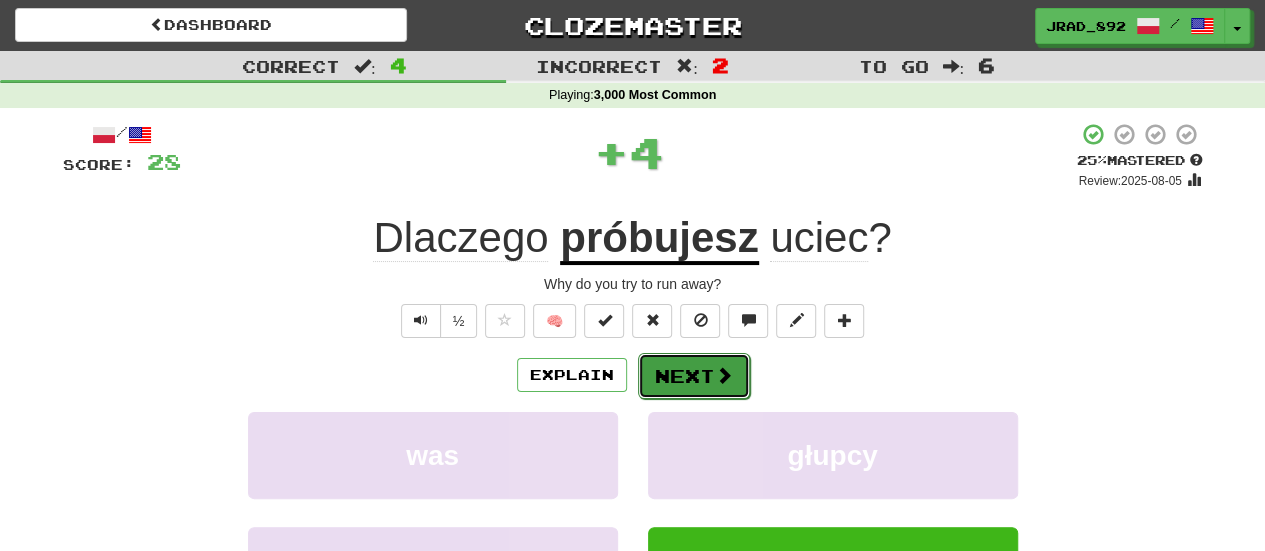click on "Next" at bounding box center (694, 376) 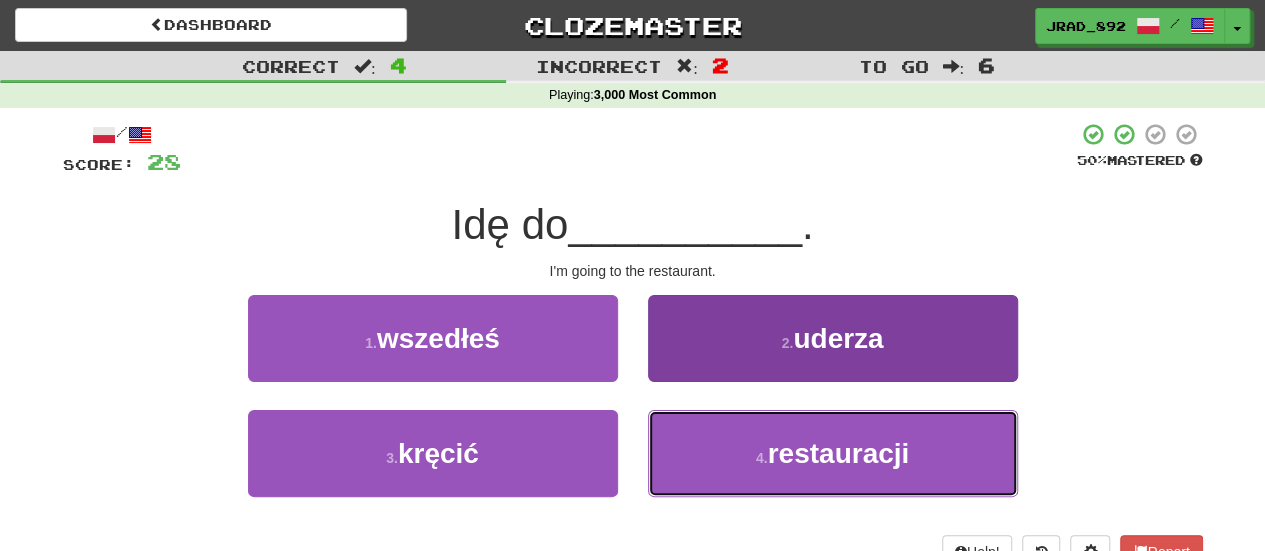drag, startPoint x: 712, startPoint y: 447, endPoint x: 714, endPoint y: 434, distance: 13.152946 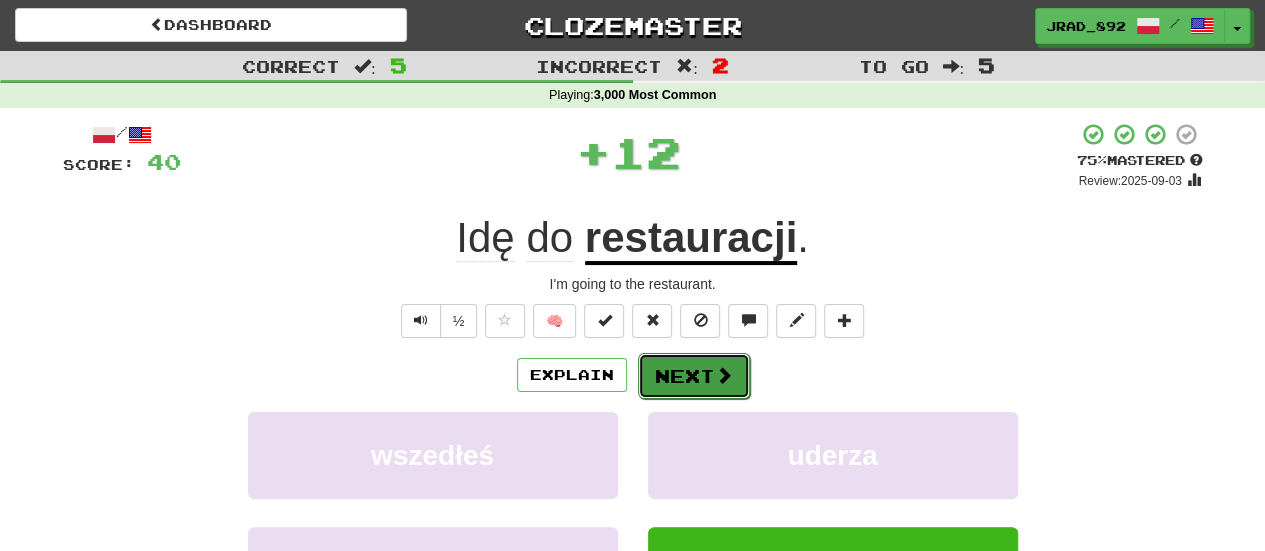 click on "Next" at bounding box center [694, 376] 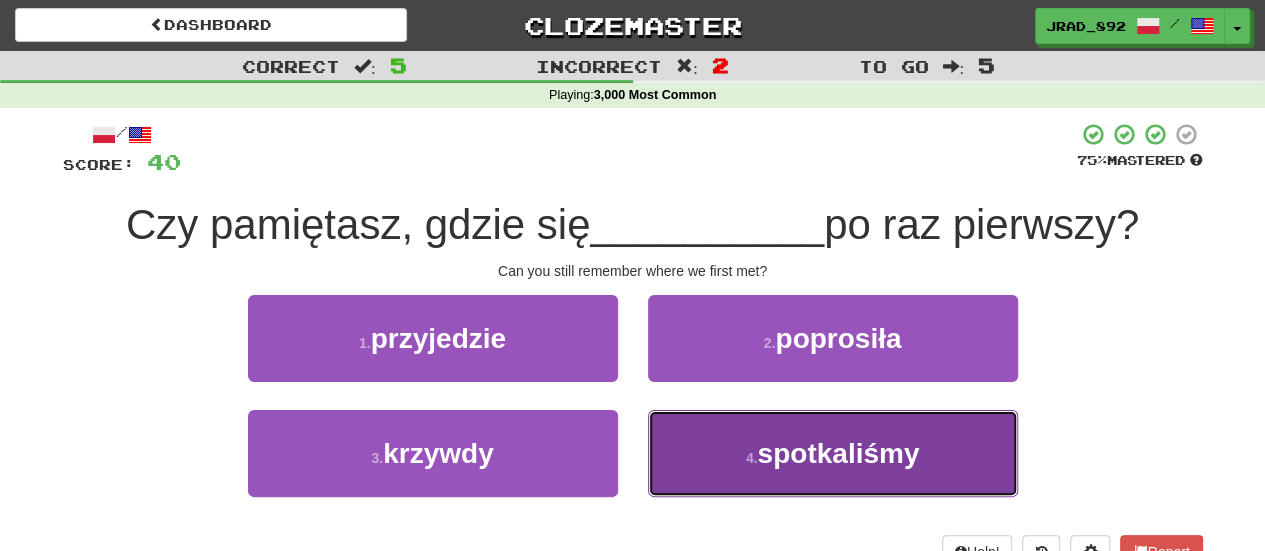 click on "4 .  spotkaliśmy" at bounding box center (833, 453) 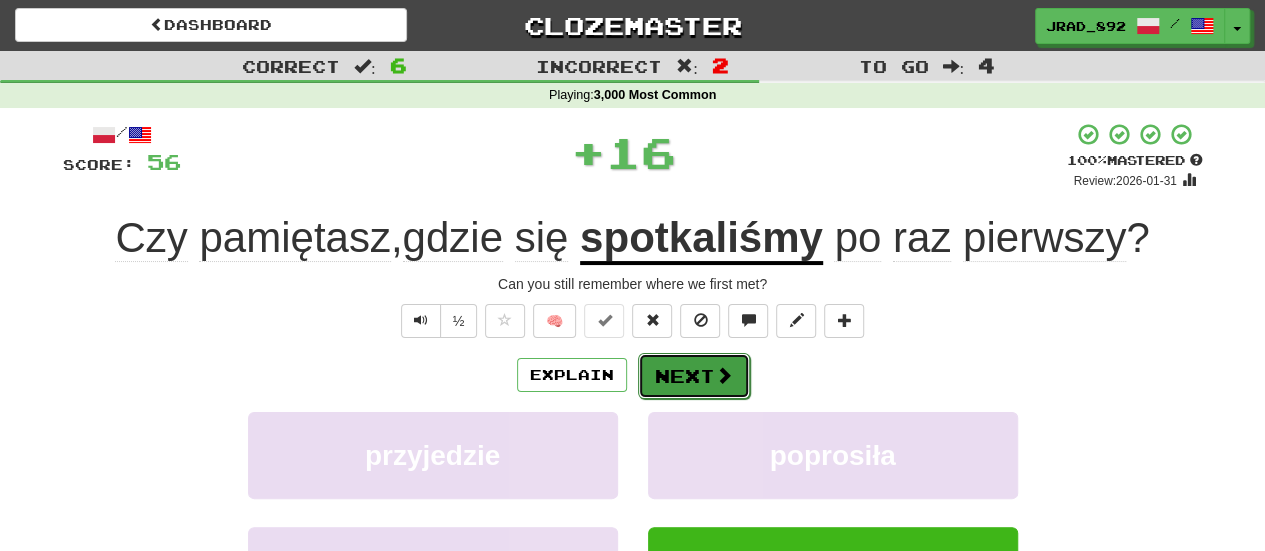 click on "Next" at bounding box center [694, 376] 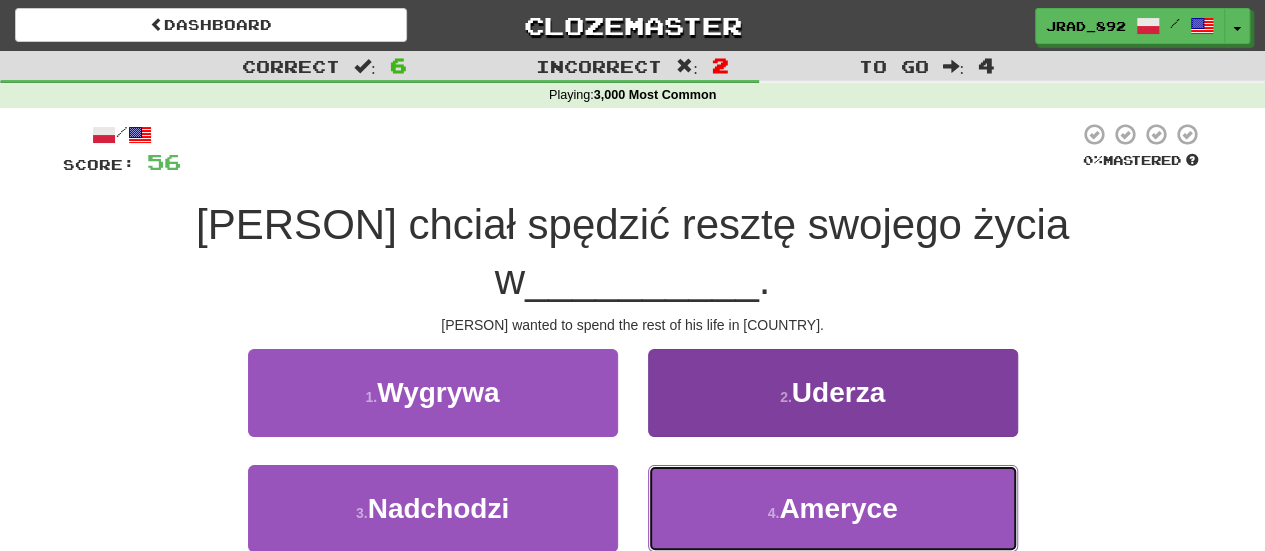 click on "Ameryce" at bounding box center [838, 508] 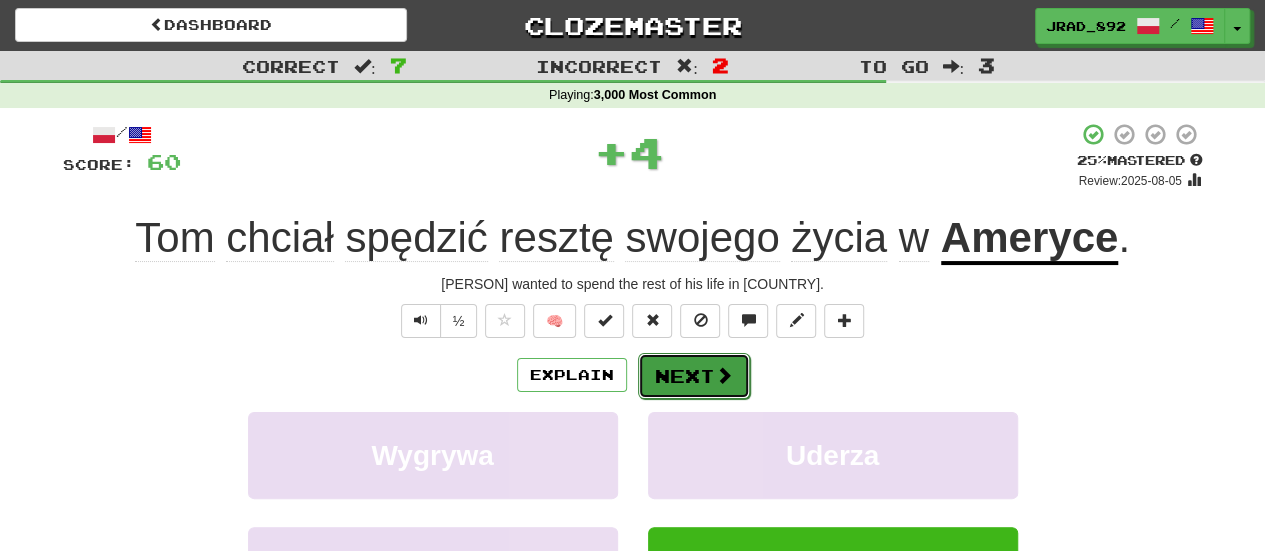 click at bounding box center (724, 375) 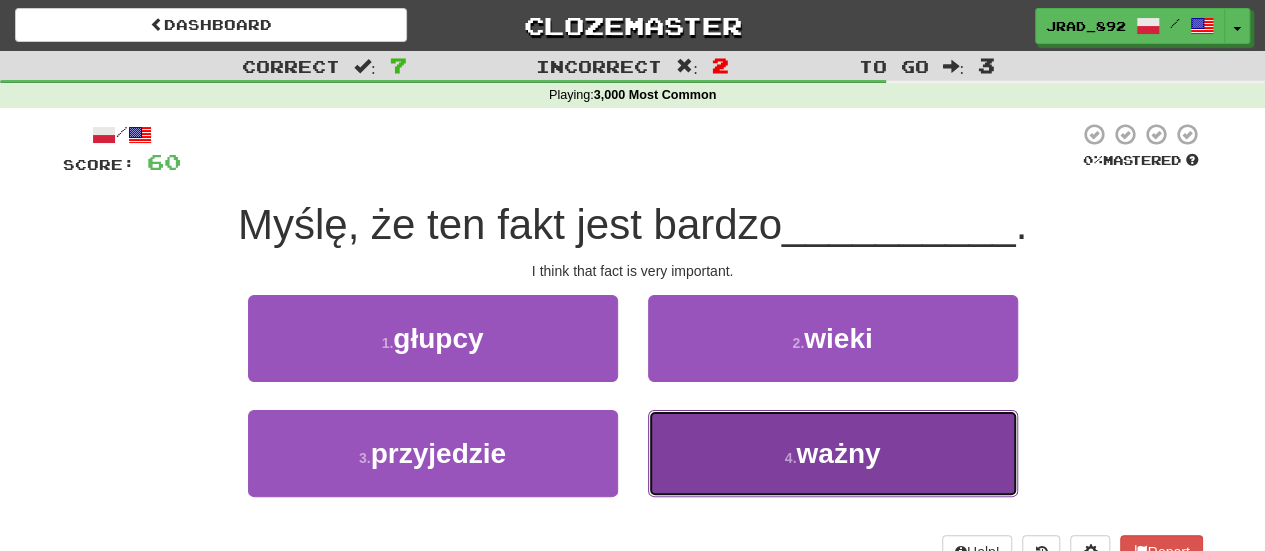 click on "4 .  ważny" at bounding box center (833, 453) 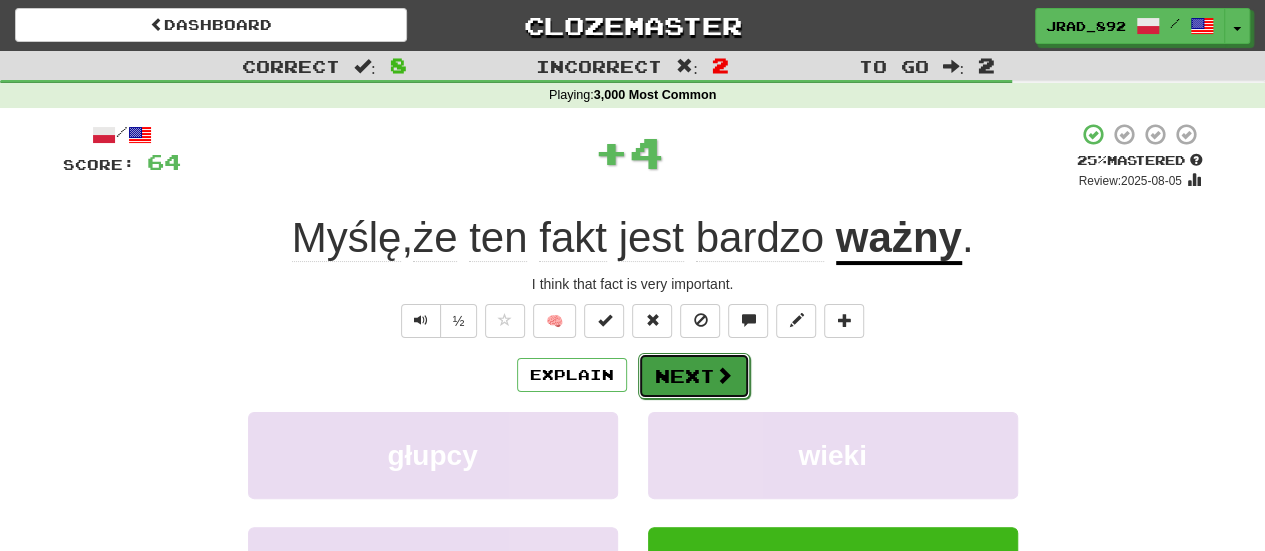 click on "Next" at bounding box center (694, 376) 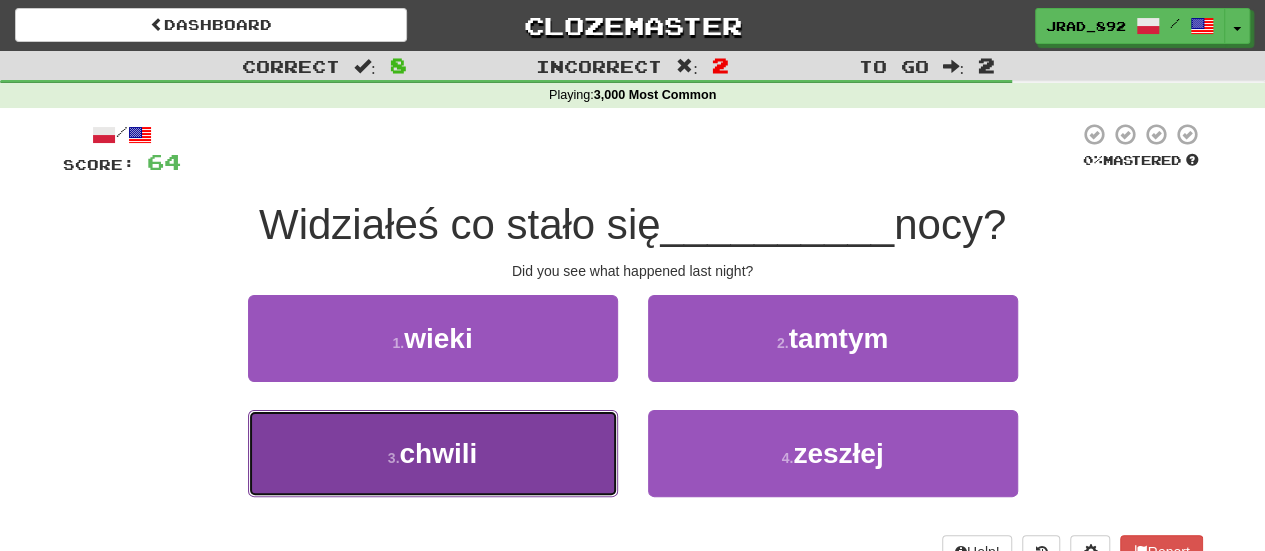 click on "3 .  chwili" at bounding box center (433, 453) 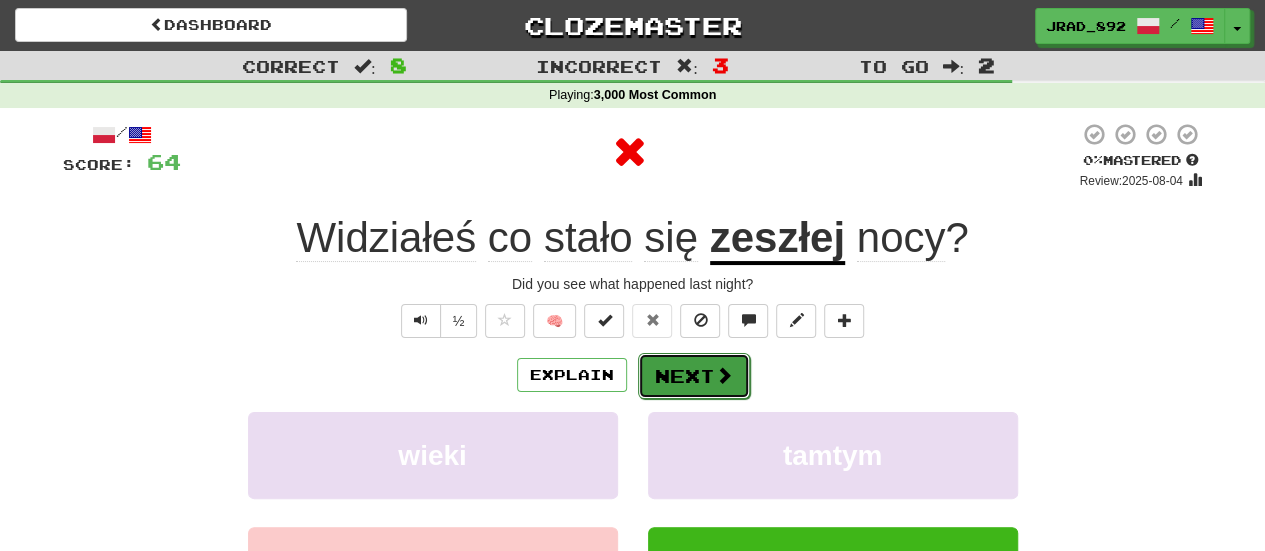 click on "Next" at bounding box center (694, 376) 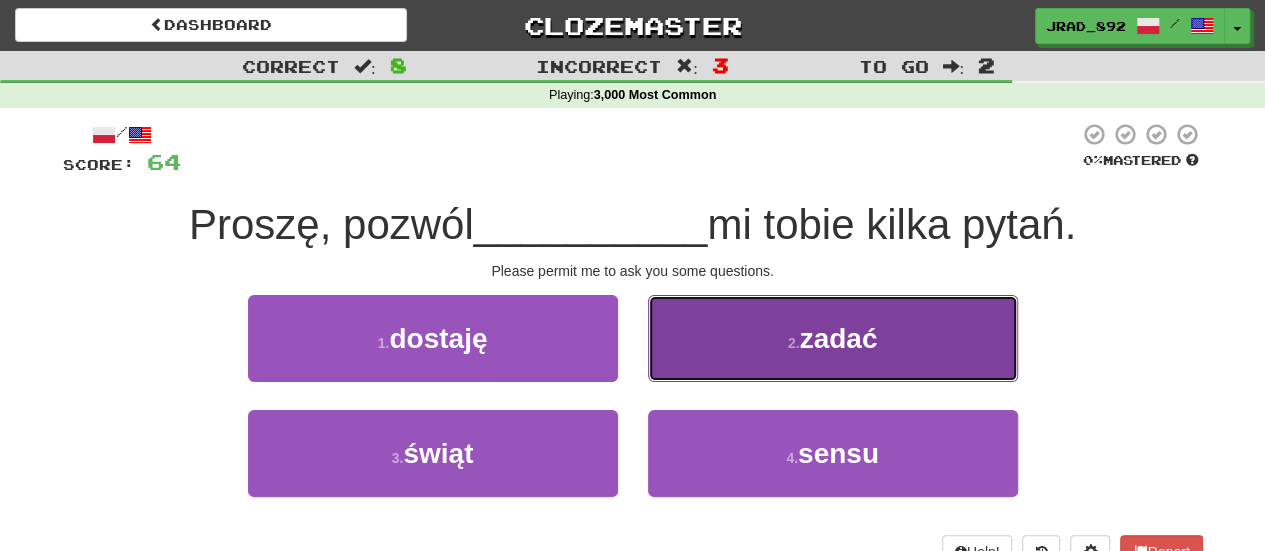 click on "2 .  zadać" at bounding box center [833, 338] 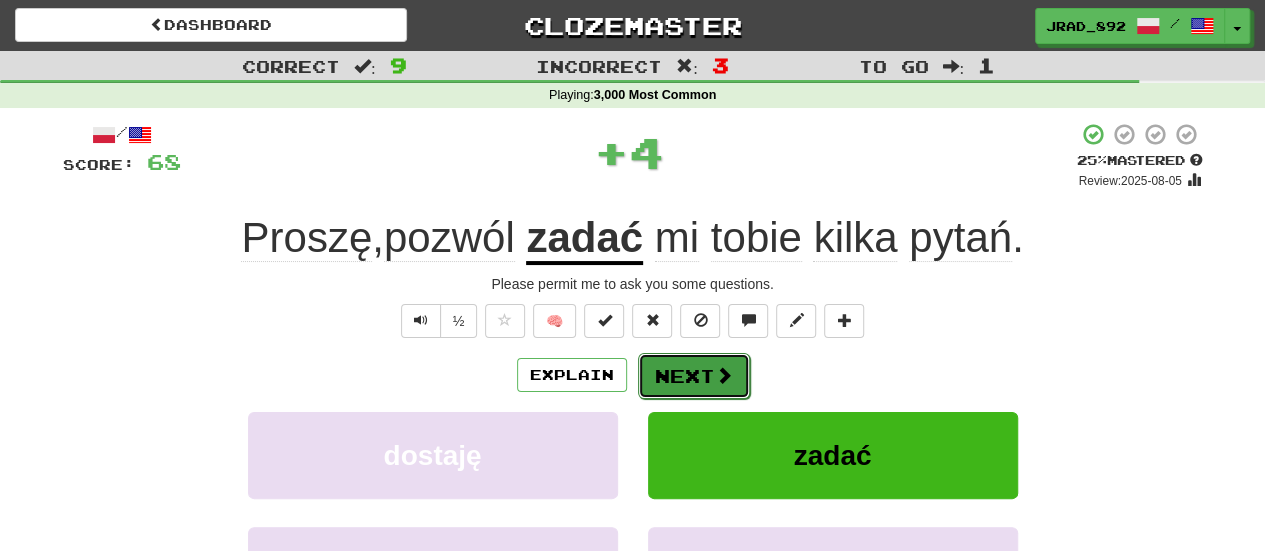 click on "Next" at bounding box center (694, 376) 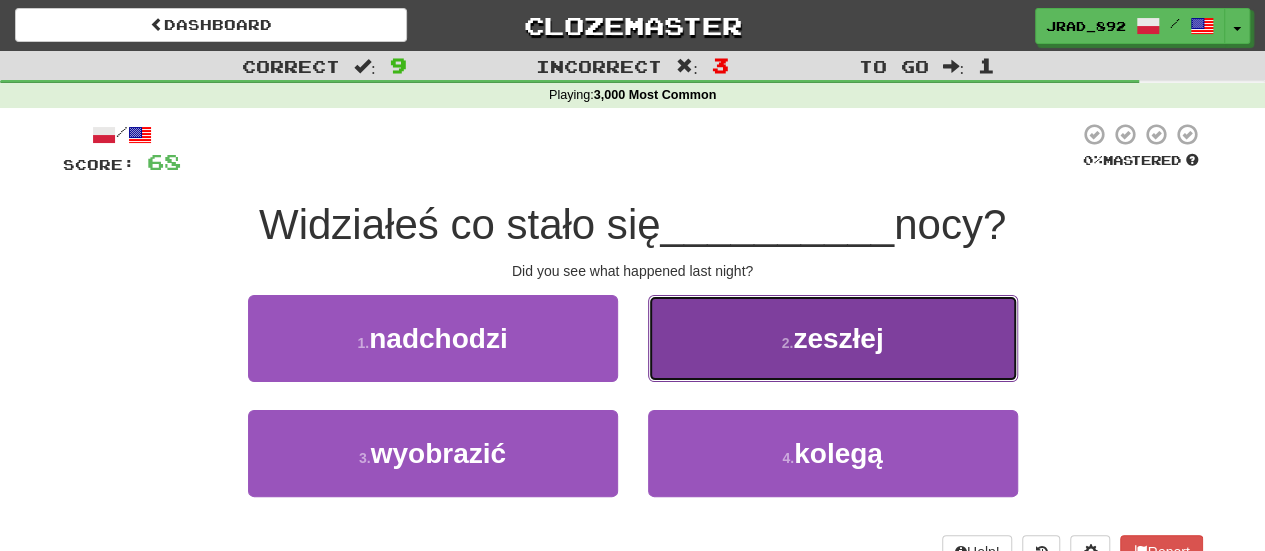 click on "2 .  zeszłej" at bounding box center (833, 338) 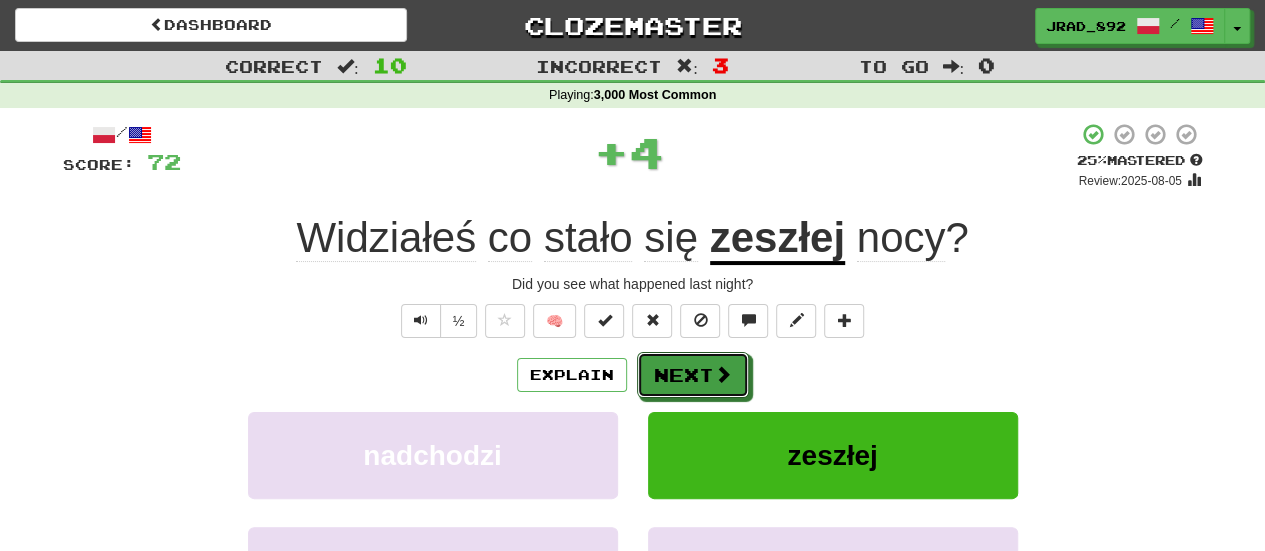 click on "Next" at bounding box center [693, 375] 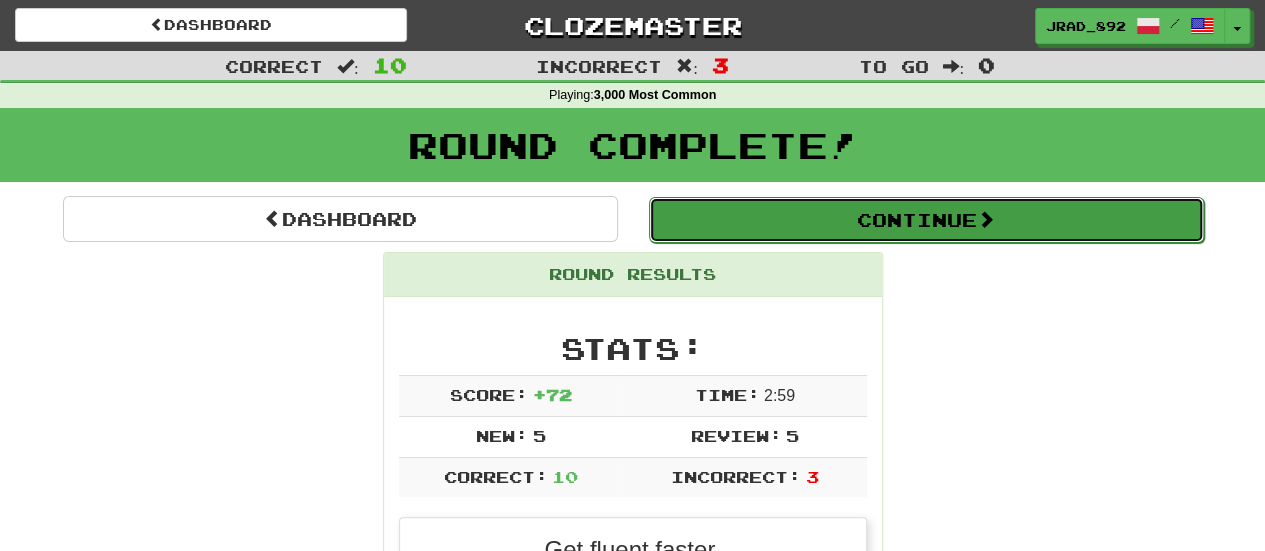 click on "Continue" at bounding box center [926, 220] 